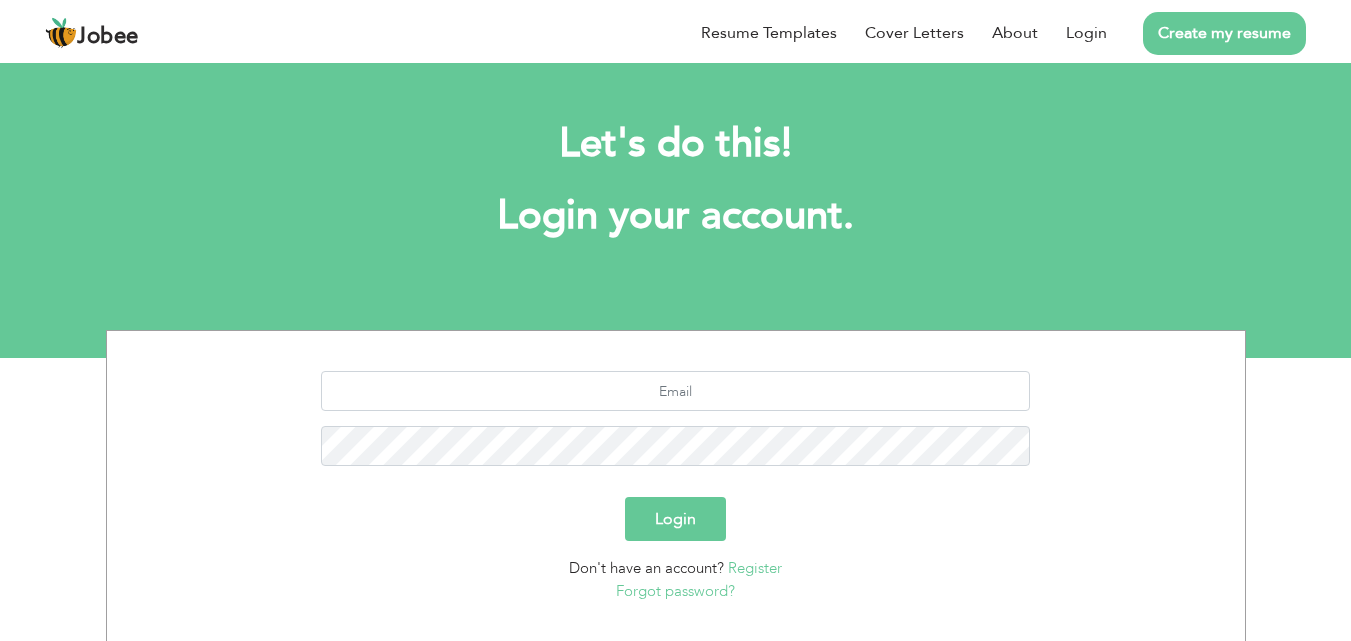 scroll, scrollTop: 0, scrollLeft: 0, axis: both 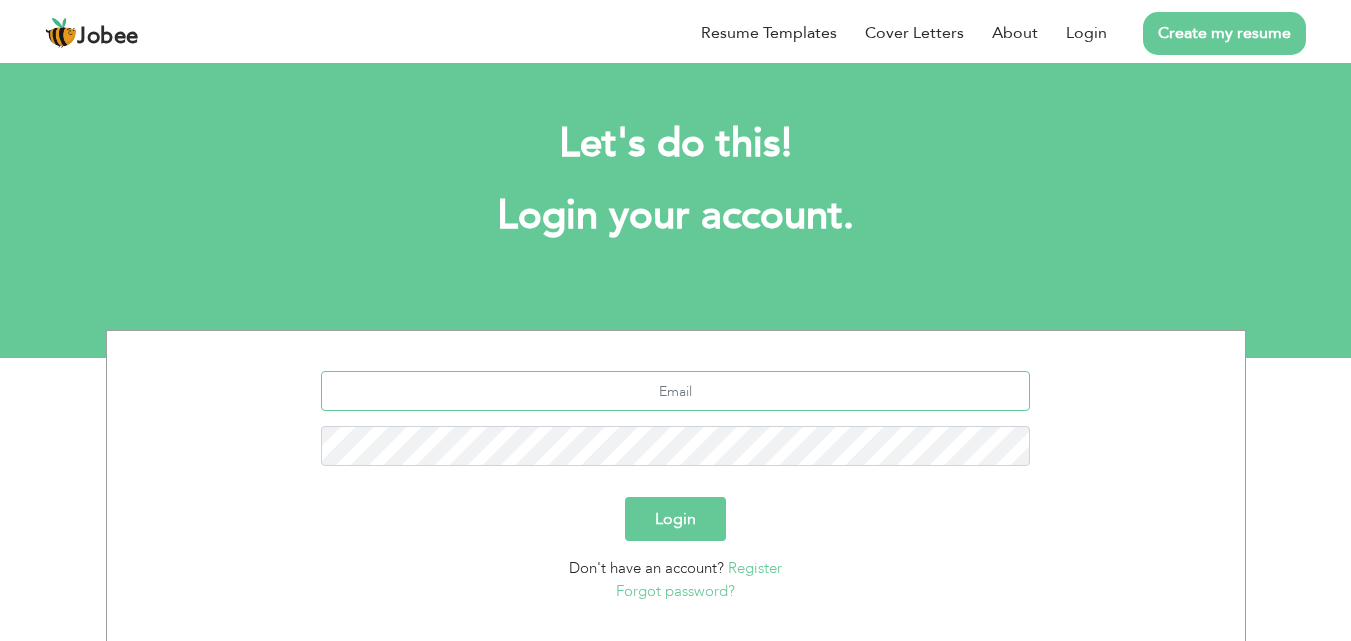 click at bounding box center [675, 391] 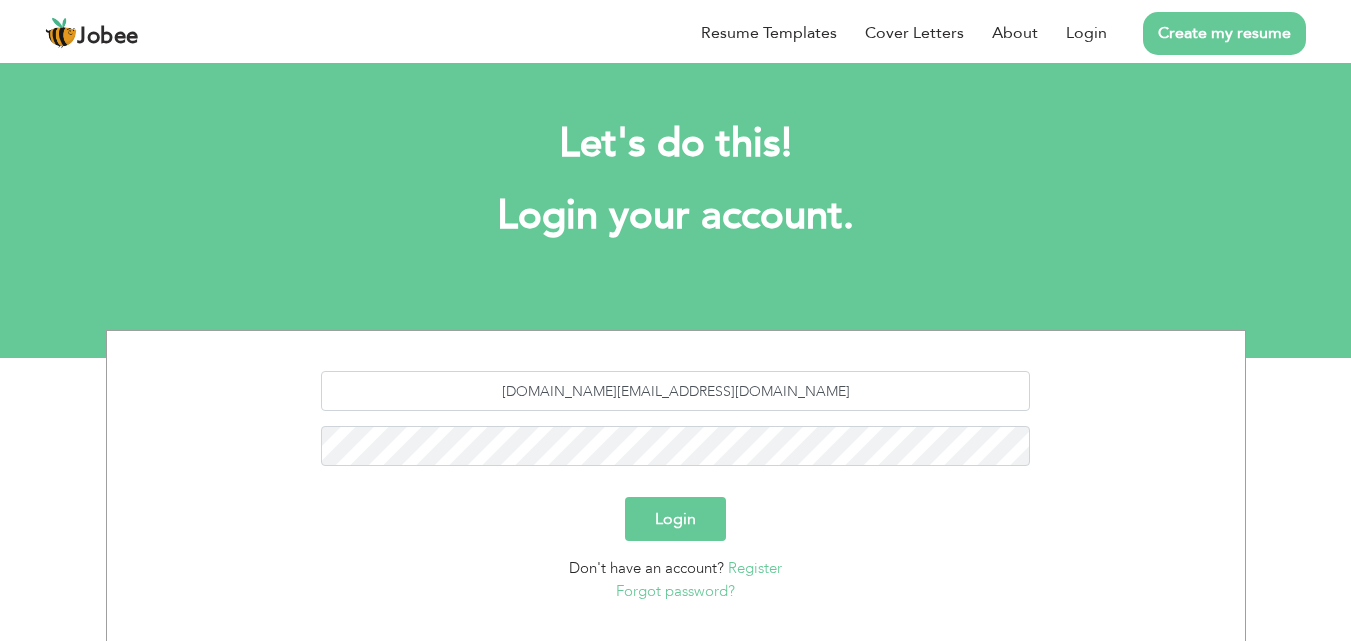 click on "Login" at bounding box center (675, 519) 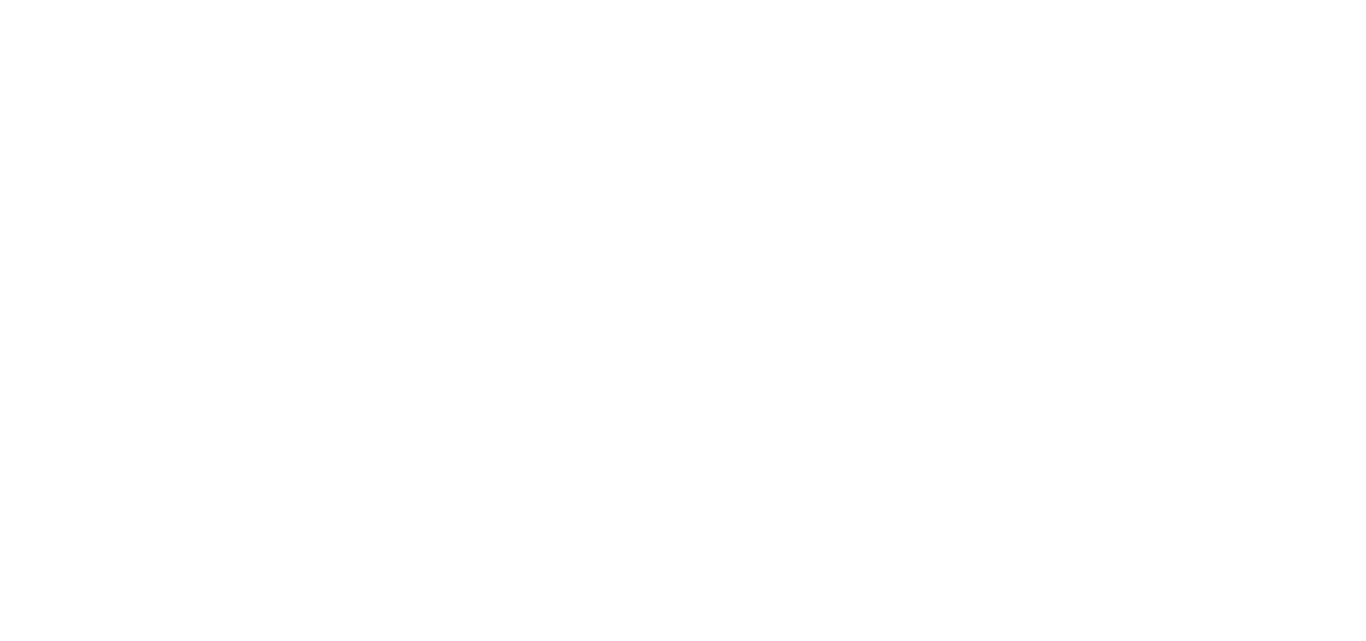 scroll, scrollTop: 0, scrollLeft: 0, axis: both 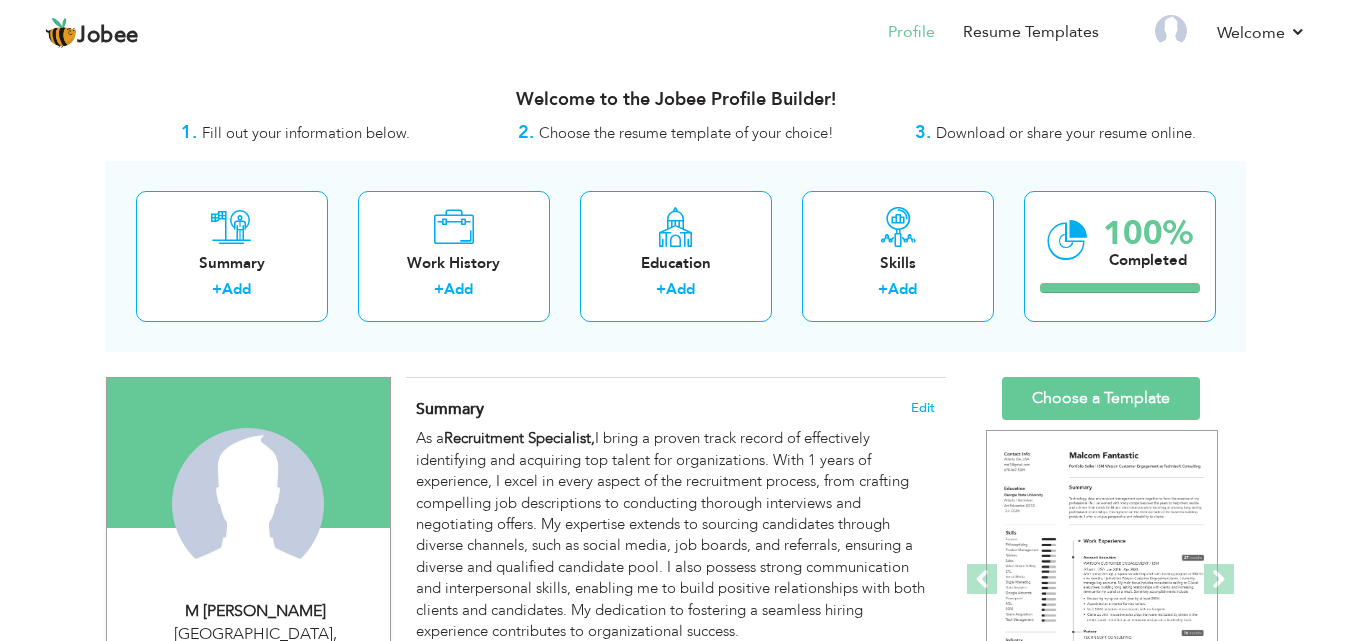 click on "Change
Remove
M [PERSON_NAME]
[GEOGRAPHIC_DATA] ,   [GEOGRAPHIC_DATA]
itLeadz ×  Upload Photo" at bounding box center [676, 1017] 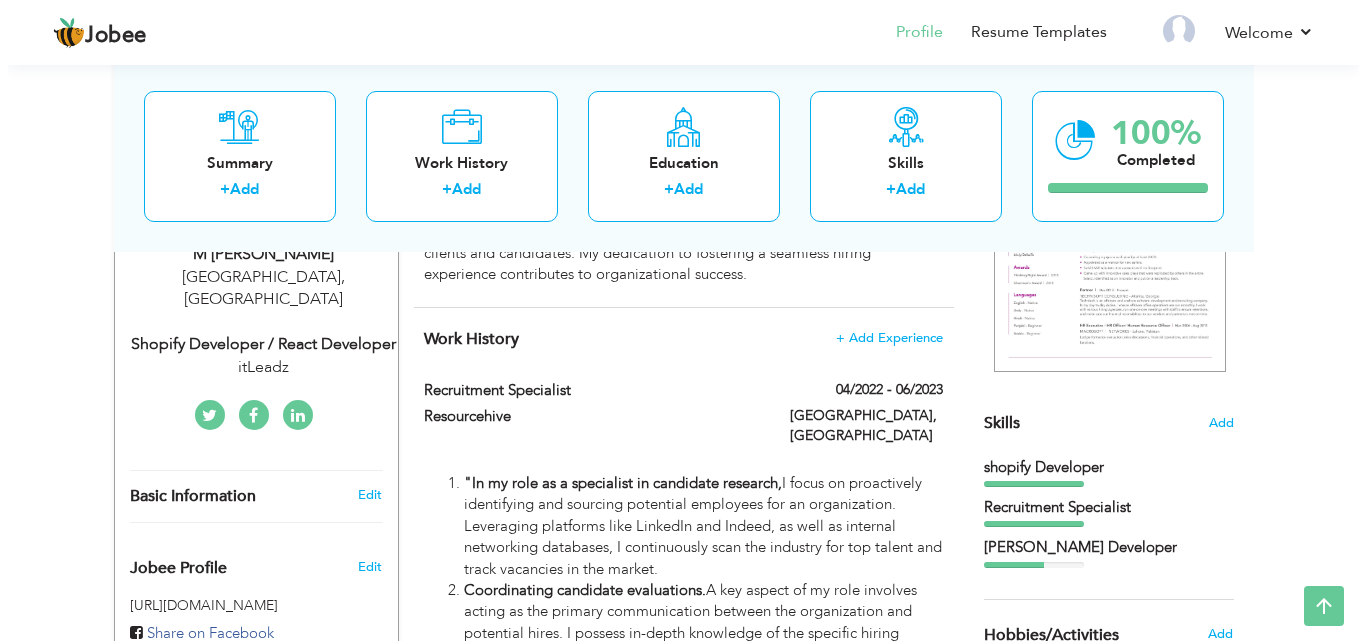 scroll, scrollTop: 353, scrollLeft: 0, axis: vertical 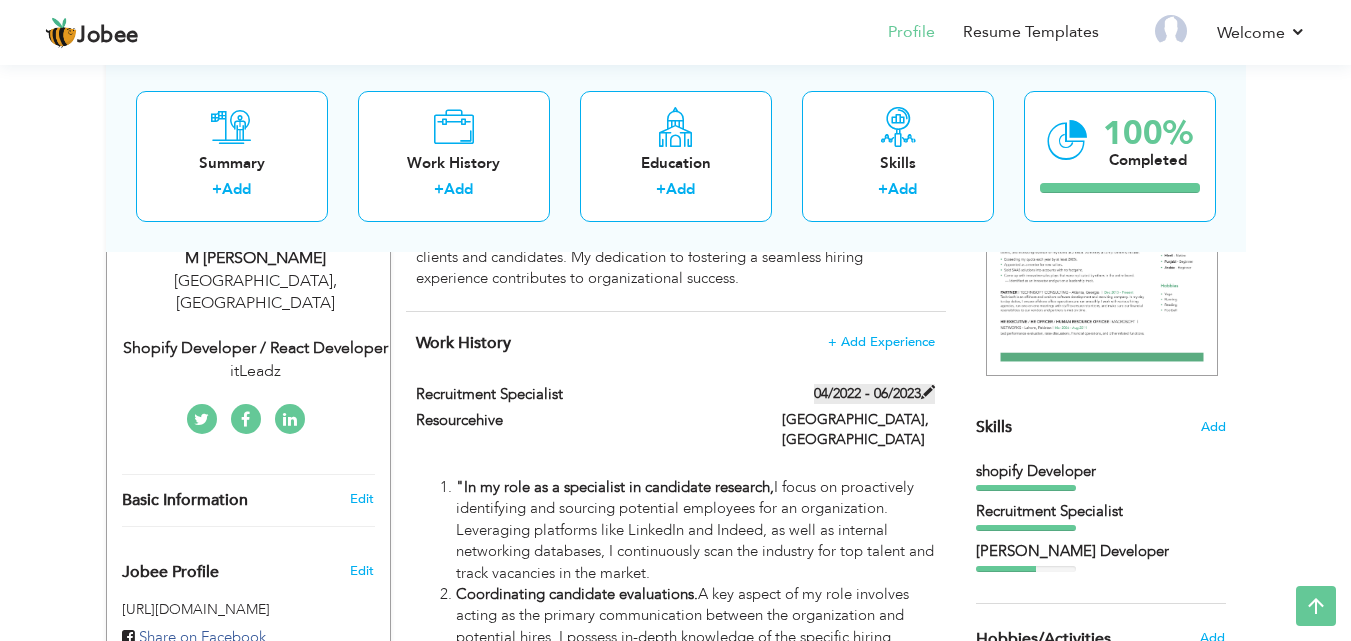 click at bounding box center (928, 392) 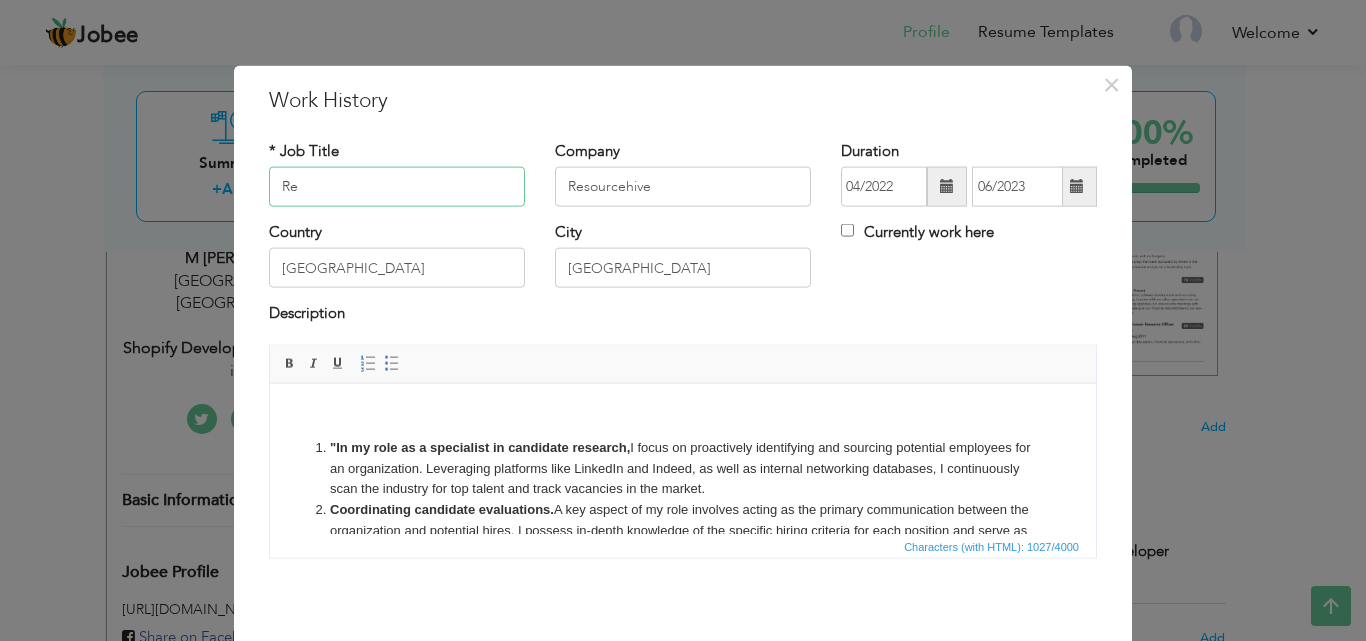 type on "R" 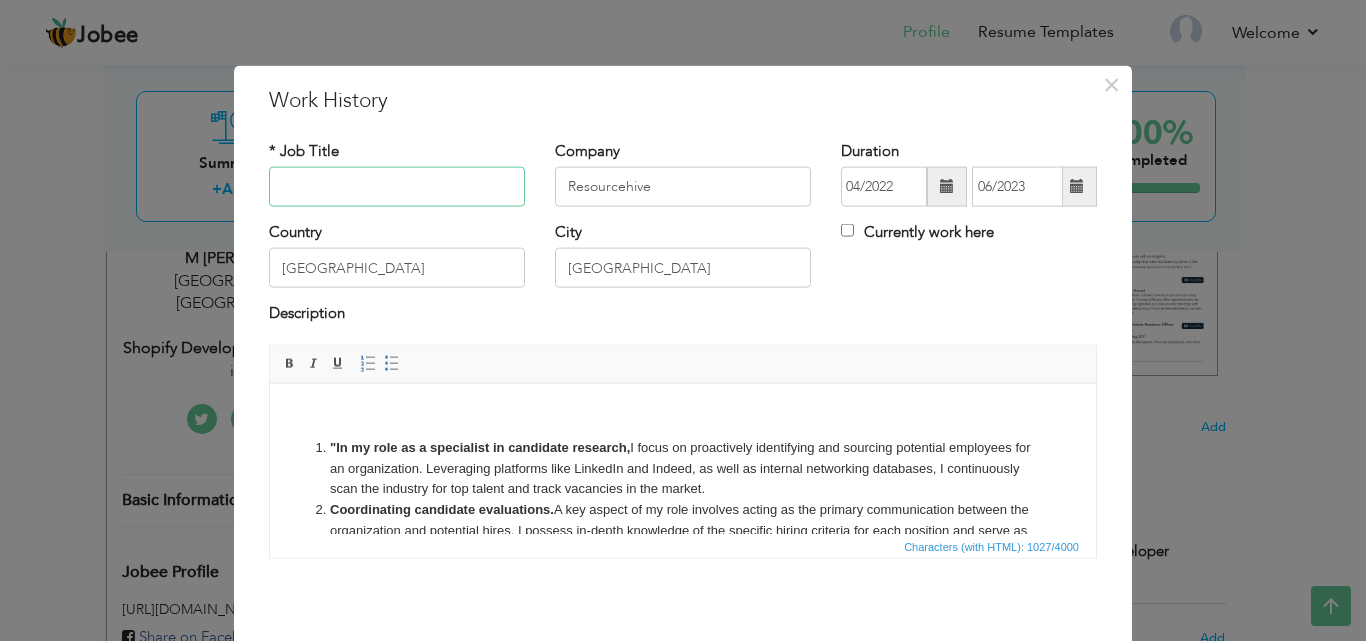 paste on "Trainer / Instructor" 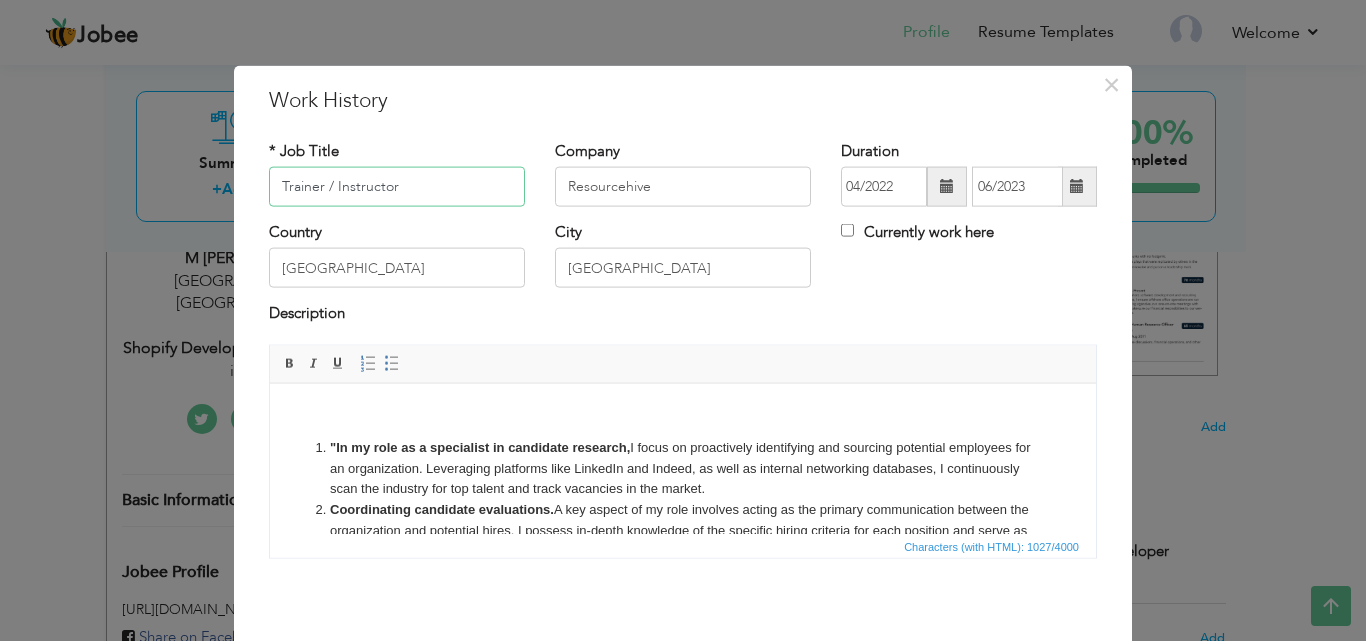 type on "Trainer / Instructor" 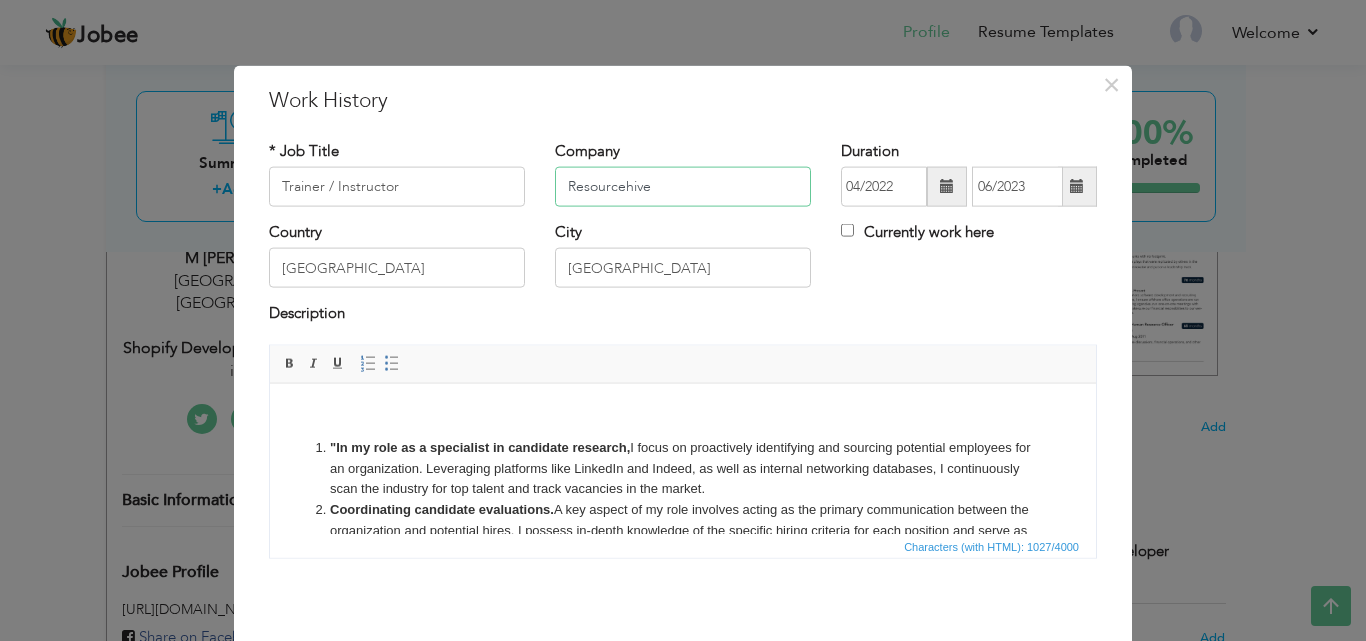click on "Resourcehive" at bounding box center (683, 187) 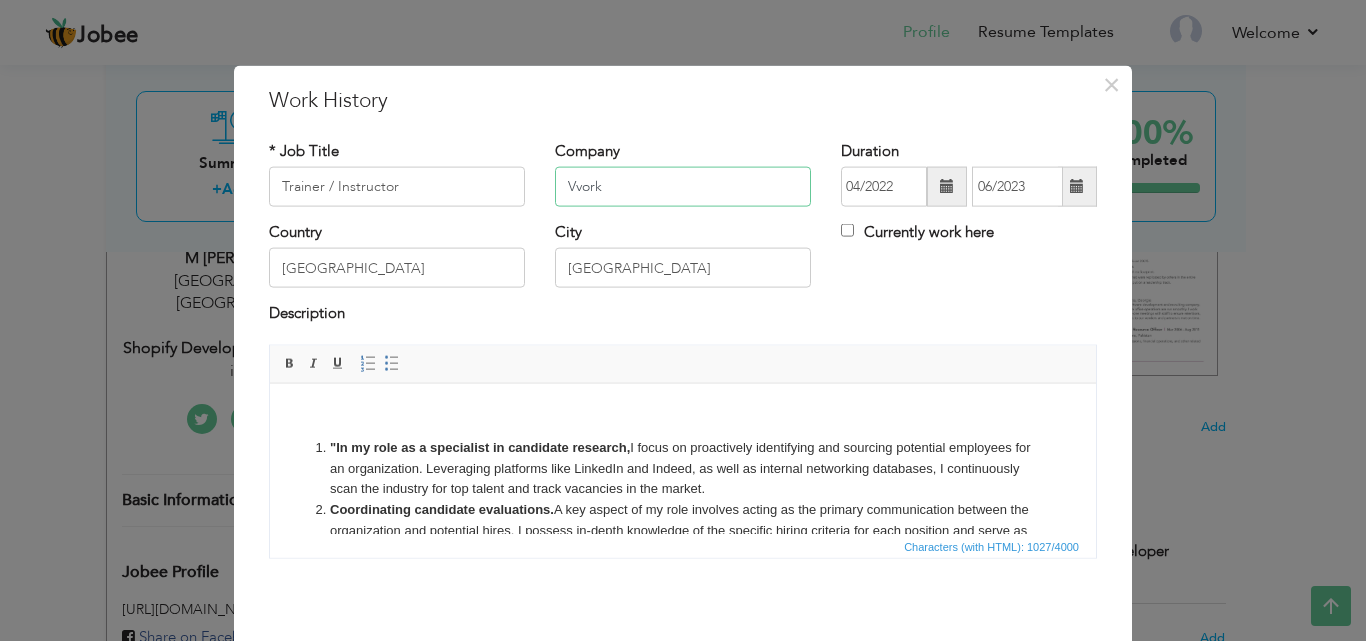 type on "Vvork" 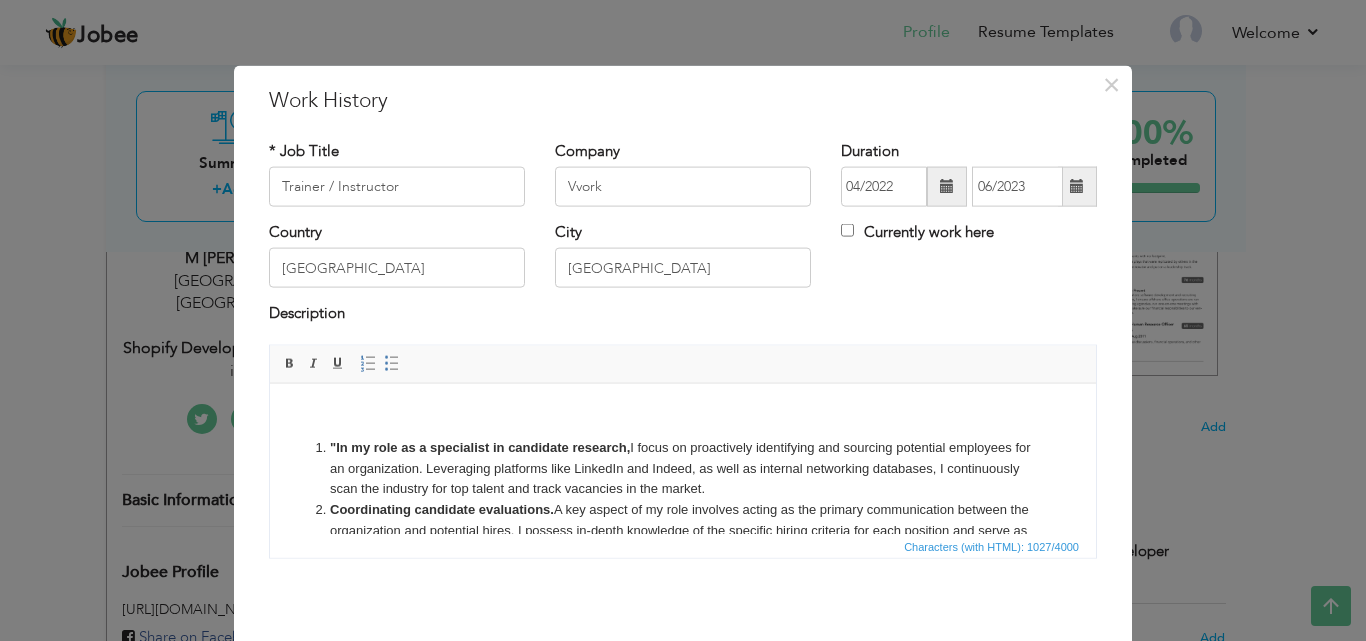 click on "Coordinating candidate evaluations.  A key aspect of my role involves acting as the primary communication between the organization and potential hires. I possess in-depth knowledge of the specific hiring criteria for each position and serve as the duct for conveying the company's requirements." at bounding box center [683, 530] 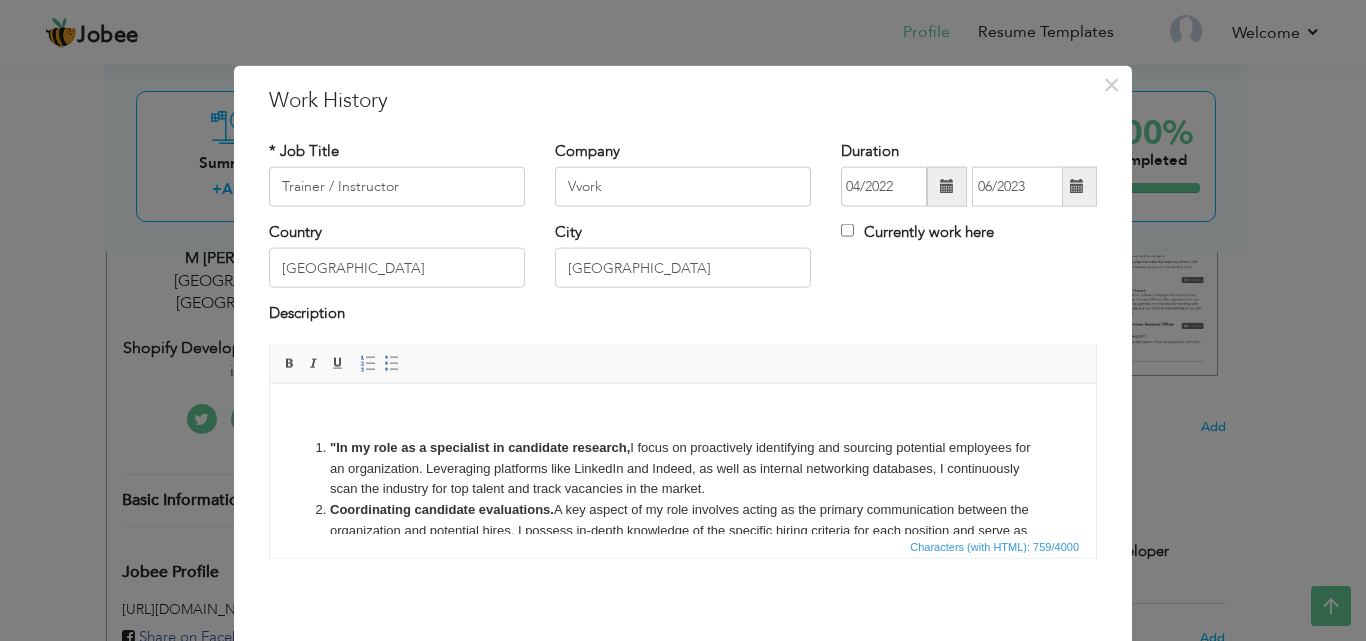 scroll, scrollTop: 25, scrollLeft: 0, axis: vertical 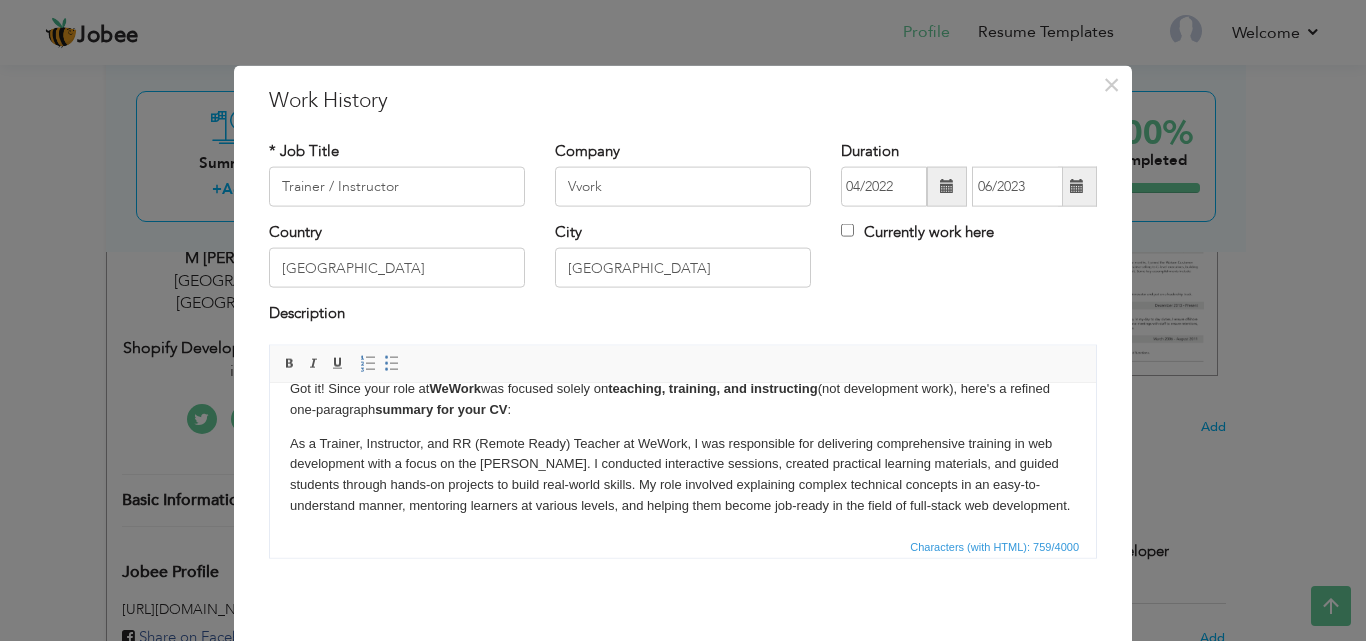 click on "Got it! Since your role at  WeWork  was focused solely on  teaching, training, and instructing  (not development work), here's a refined one-paragraph  summary for your CV : As a Trainer, Instructor, and RR (Remote Ready) Teacher at WeWork, I was responsible for delivering comprehensive training in web development with a focus on the MERN stack. I conducted interactive sessions, created practical learning materials, and guided students through hands-on projects to build real-world skills. My role involved explaining complex technical concepts in an easy-to-understand manner, mentoring learners at various levels, and helping them become job-ready in the field of full-stack web development." at bounding box center (683, 447) 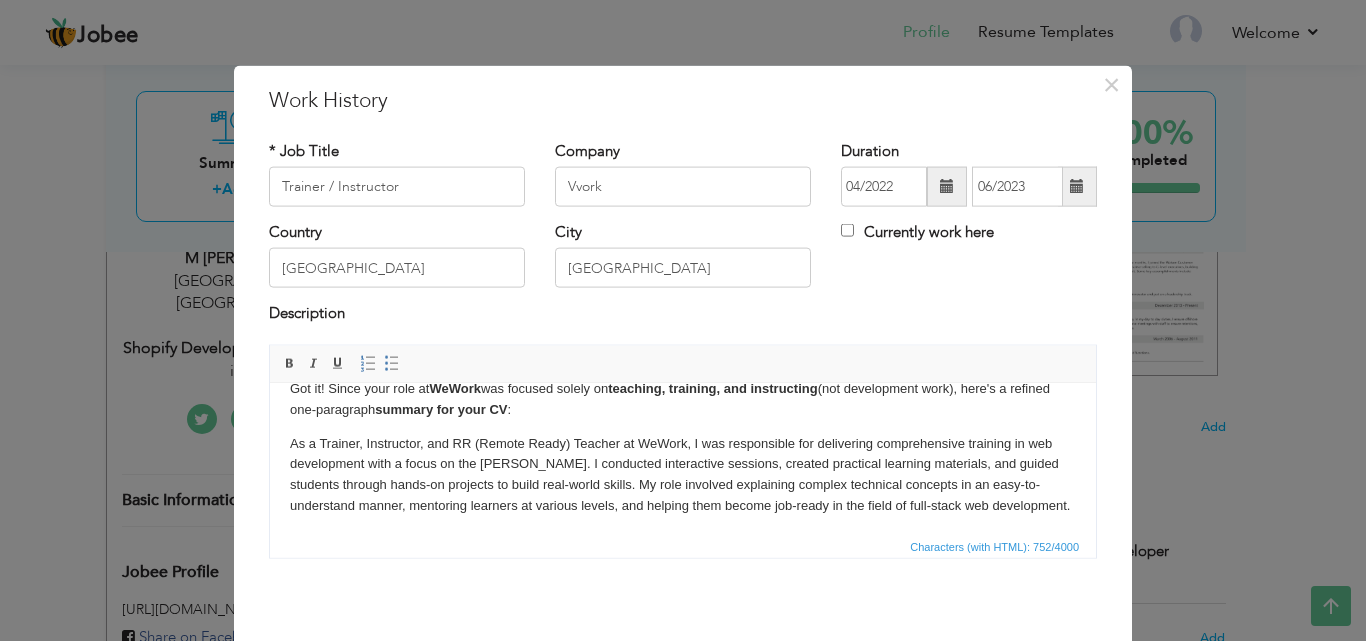 scroll, scrollTop: 15, scrollLeft: 0, axis: vertical 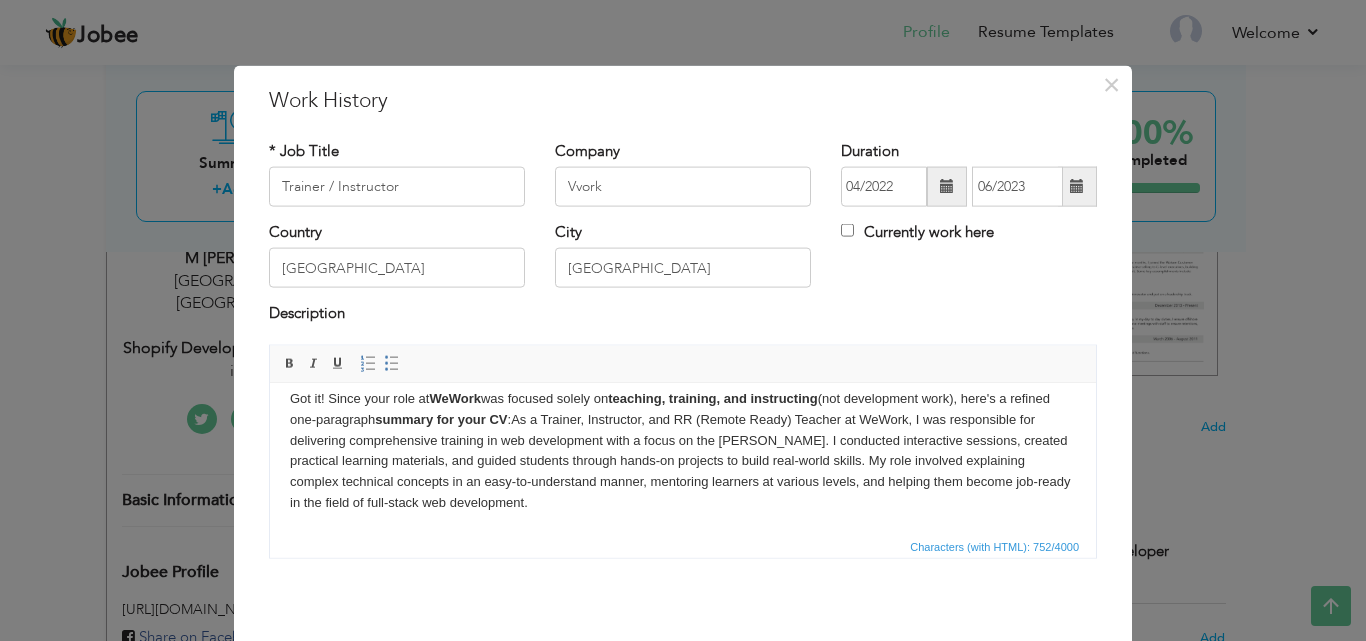 type 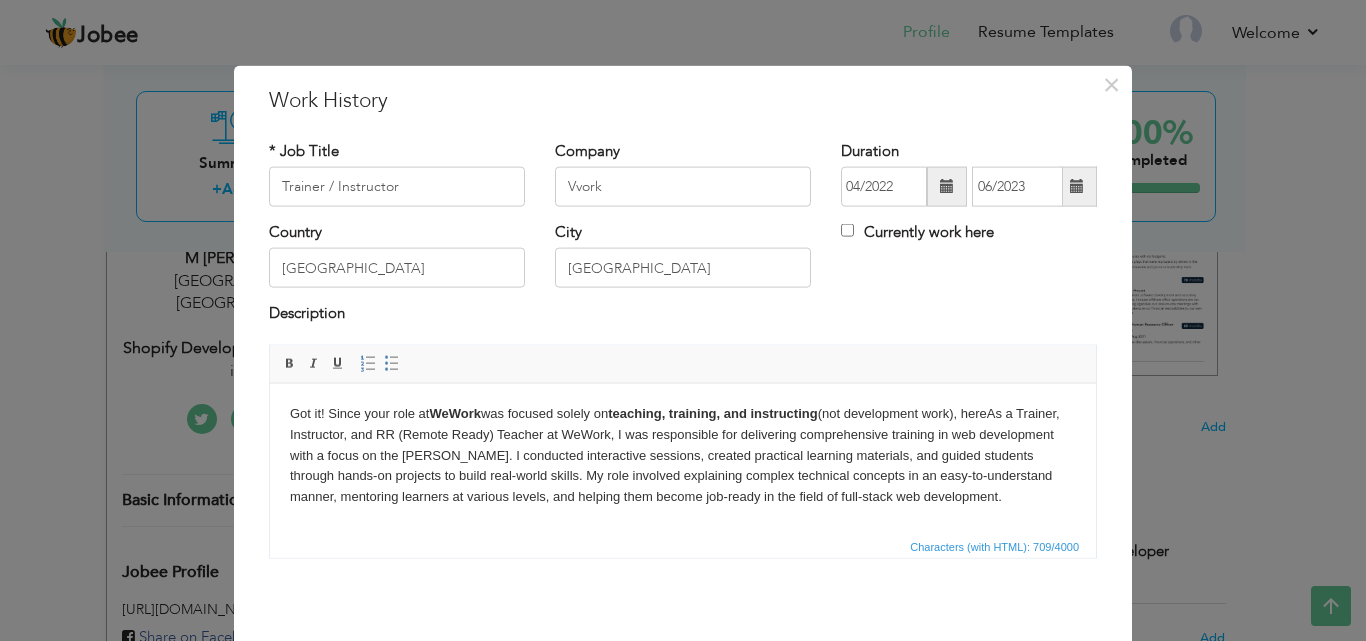 scroll, scrollTop: 0, scrollLeft: 0, axis: both 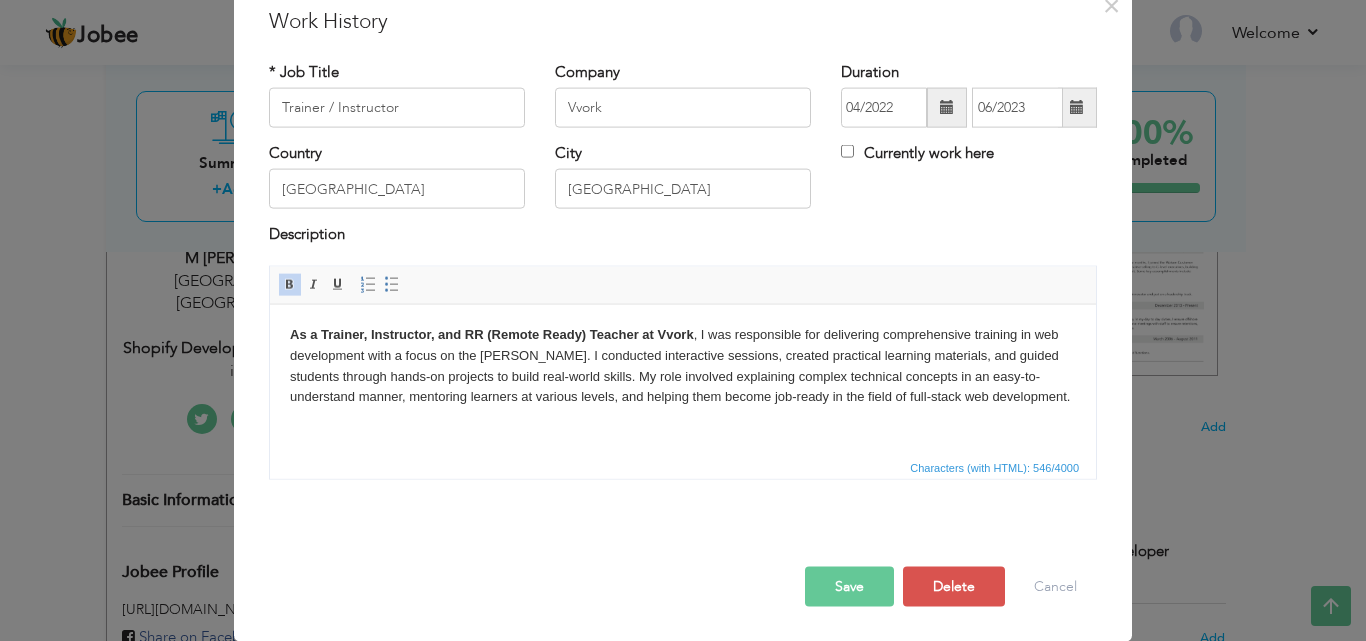 drag, startPoint x: 836, startPoint y: 565, endPoint x: 846, endPoint y: 579, distance: 17.20465 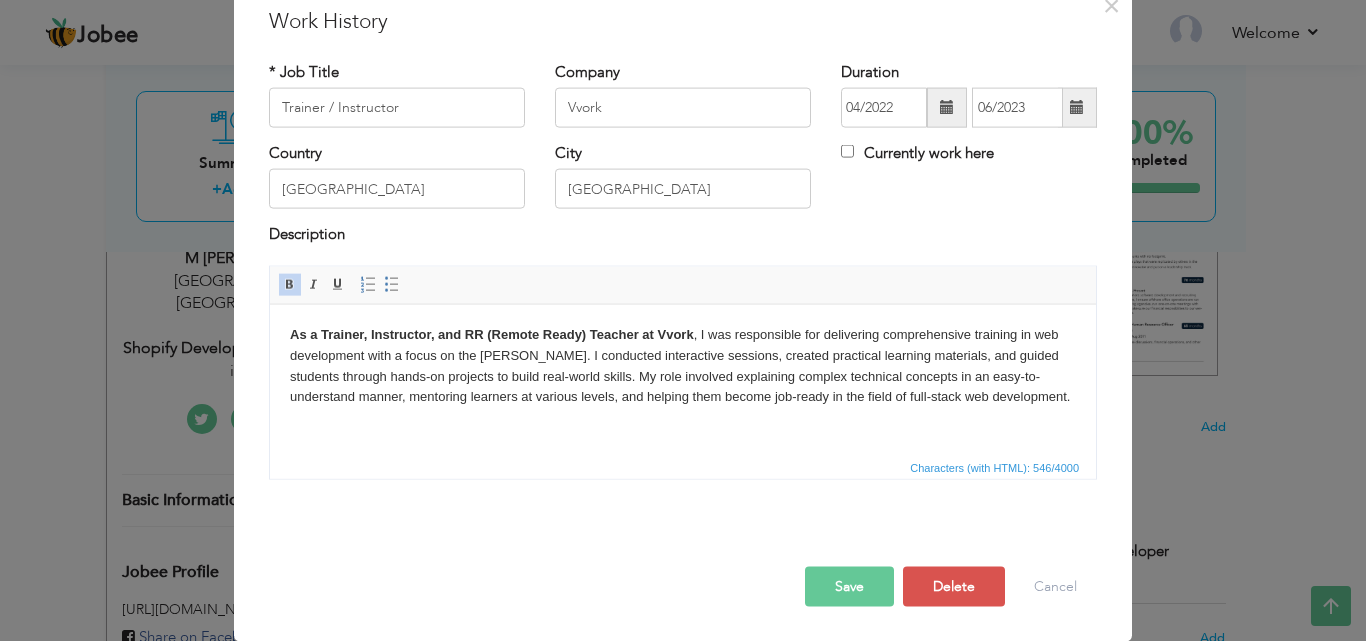 click on "Save" at bounding box center (849, 586) 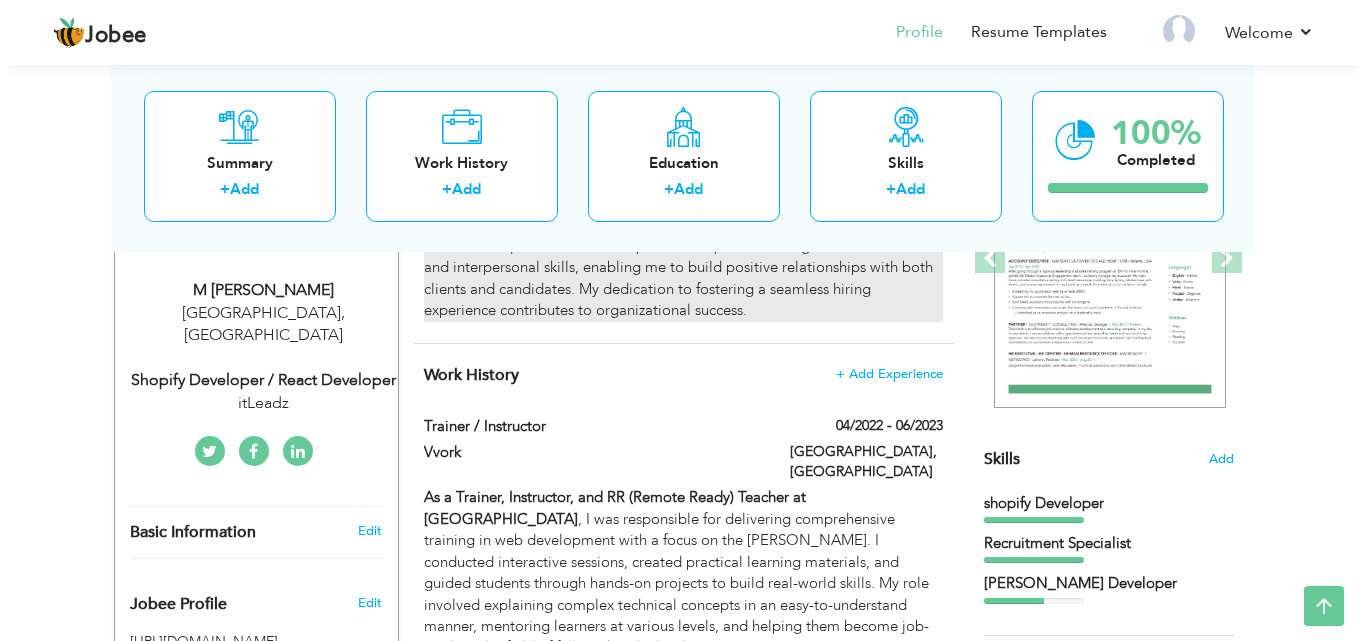 scroll, scrollTop: 318, scrollLeft: 0, axis: vertical 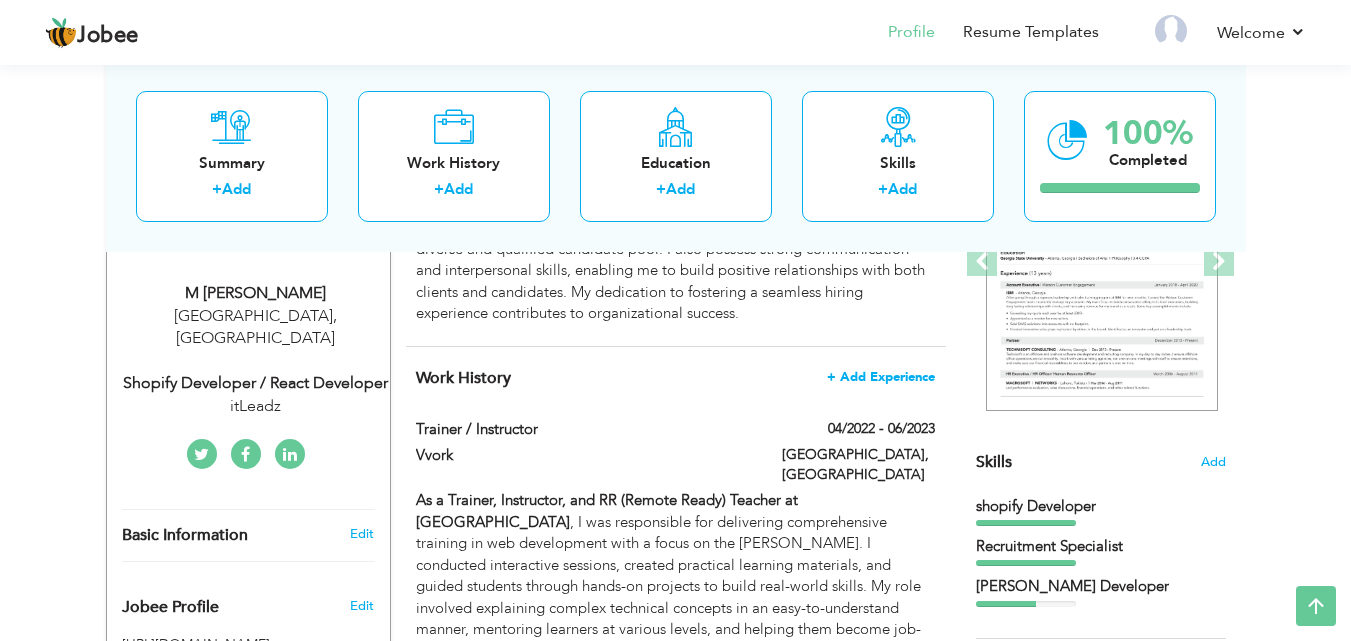 click on "+ Add Experience" at bounding box center (881, 377) 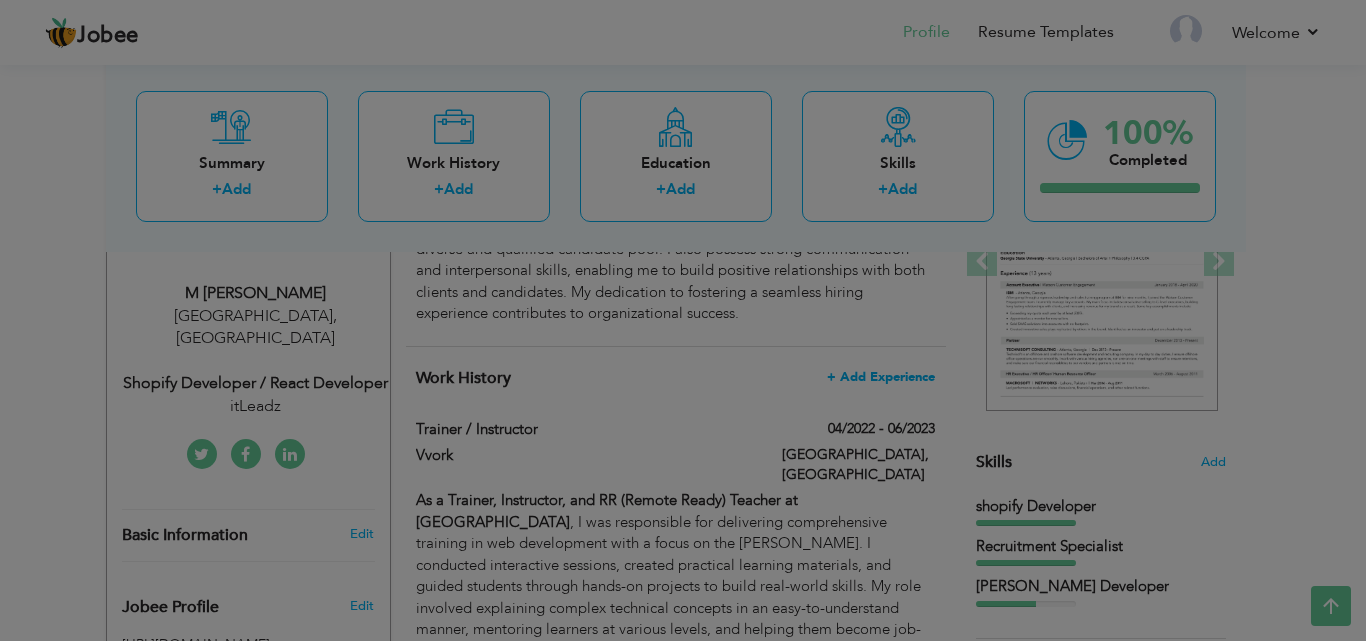 scroll, scrollTop: 0, scrollLeft: 0, axis: both 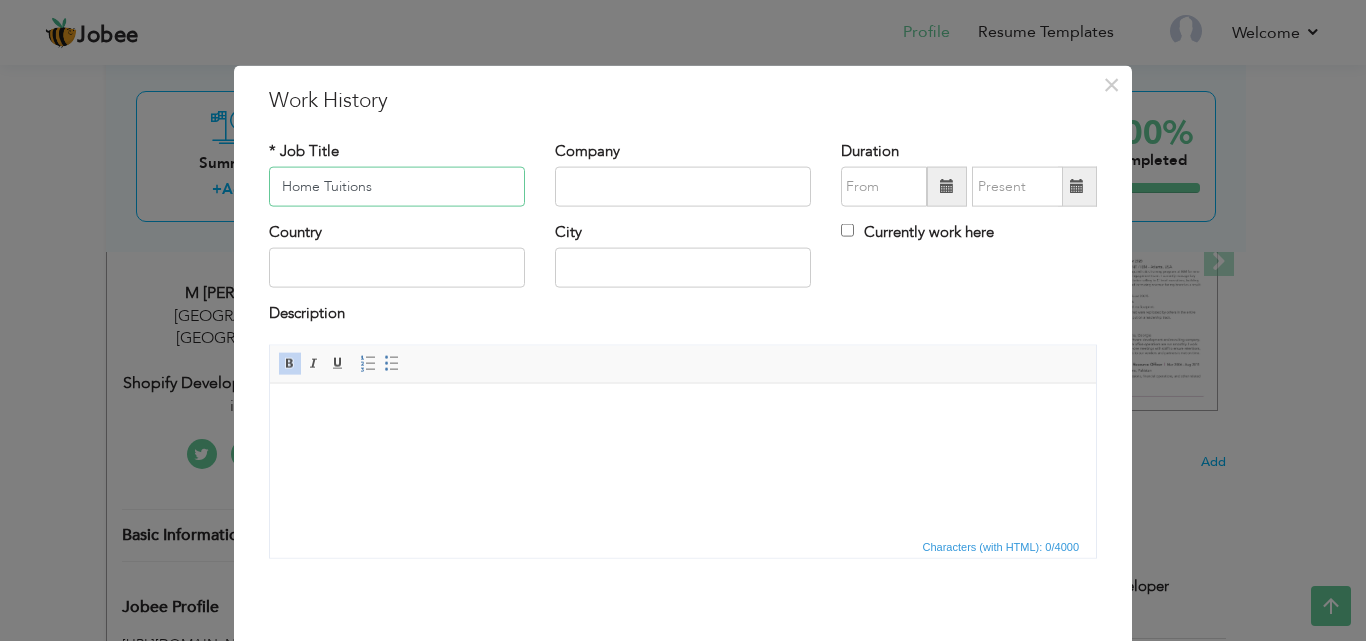 type on "Home Tuitions" 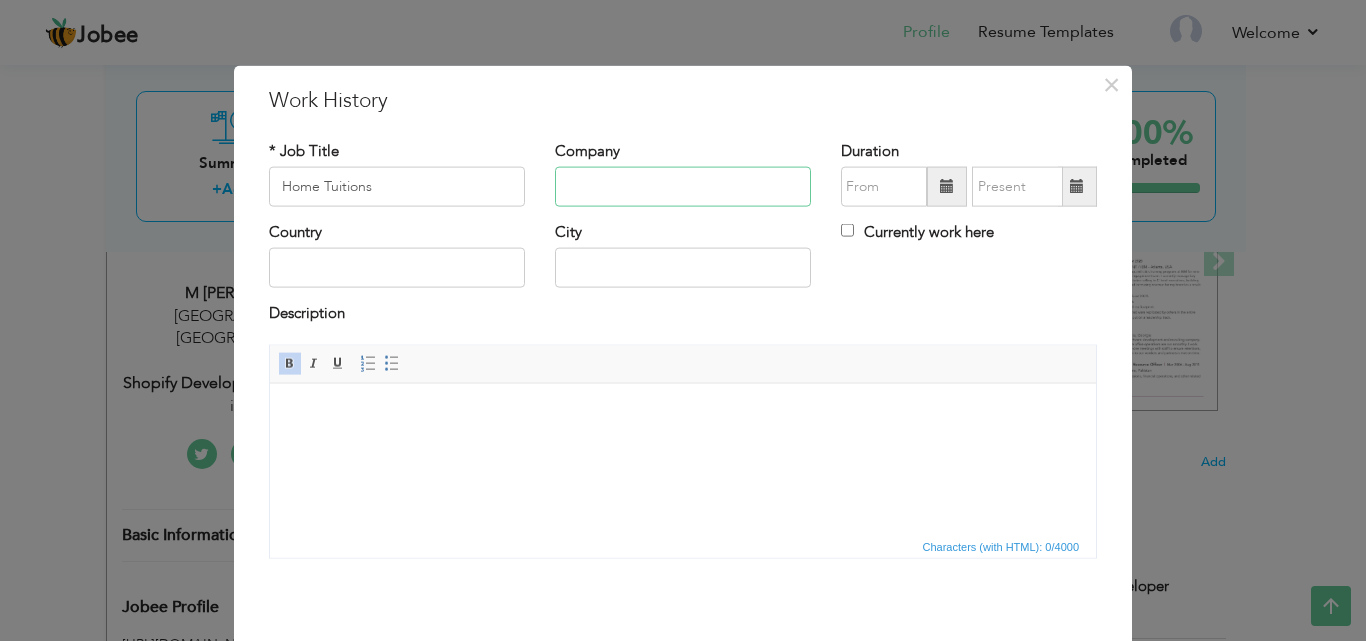 click at bounding box center (683, 187) 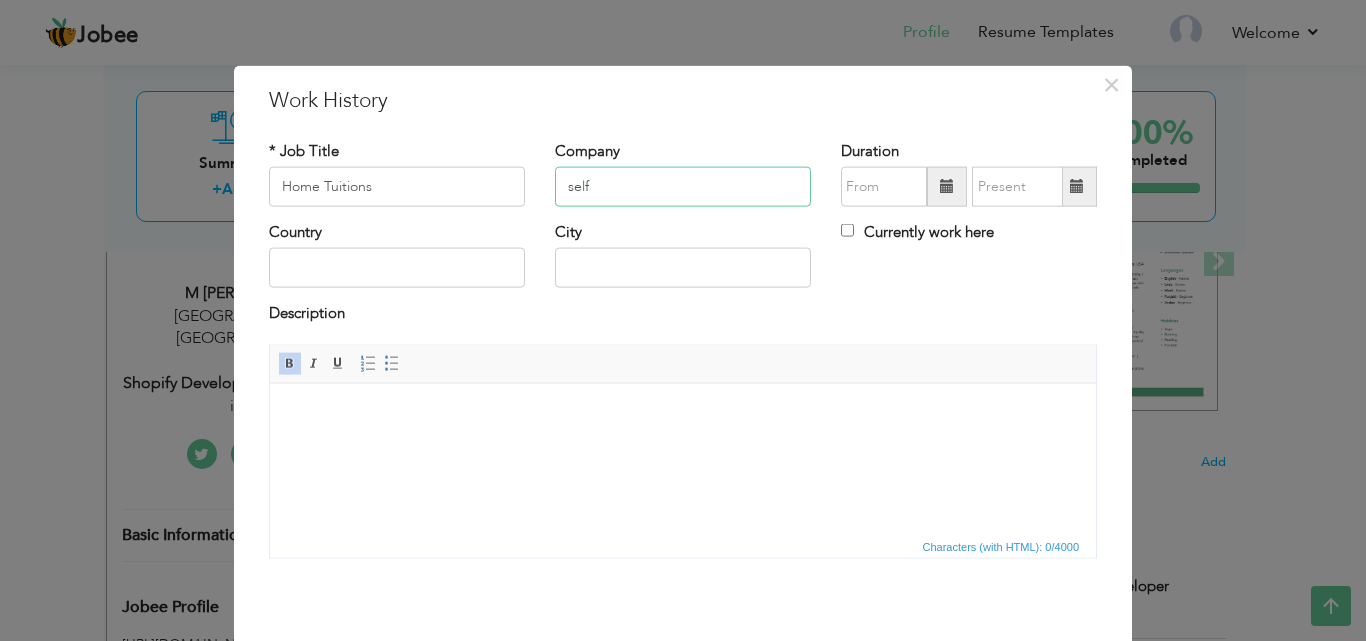 type on "self" 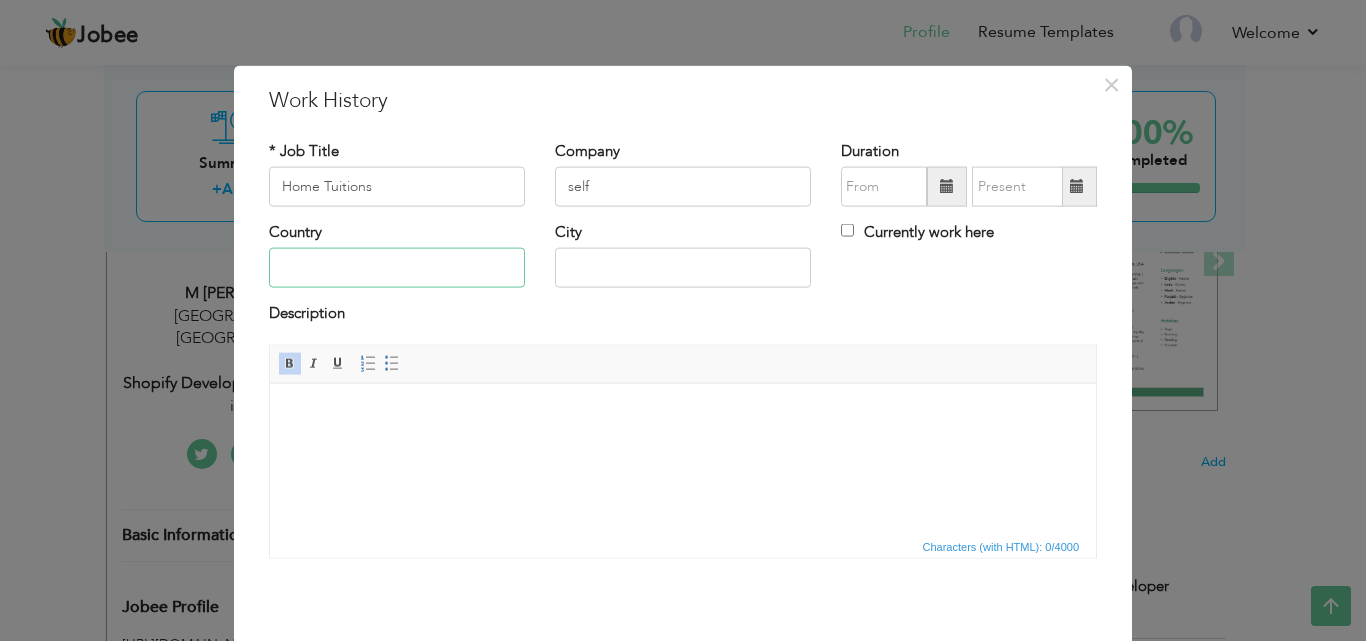 click at bounding box center (397, 268) 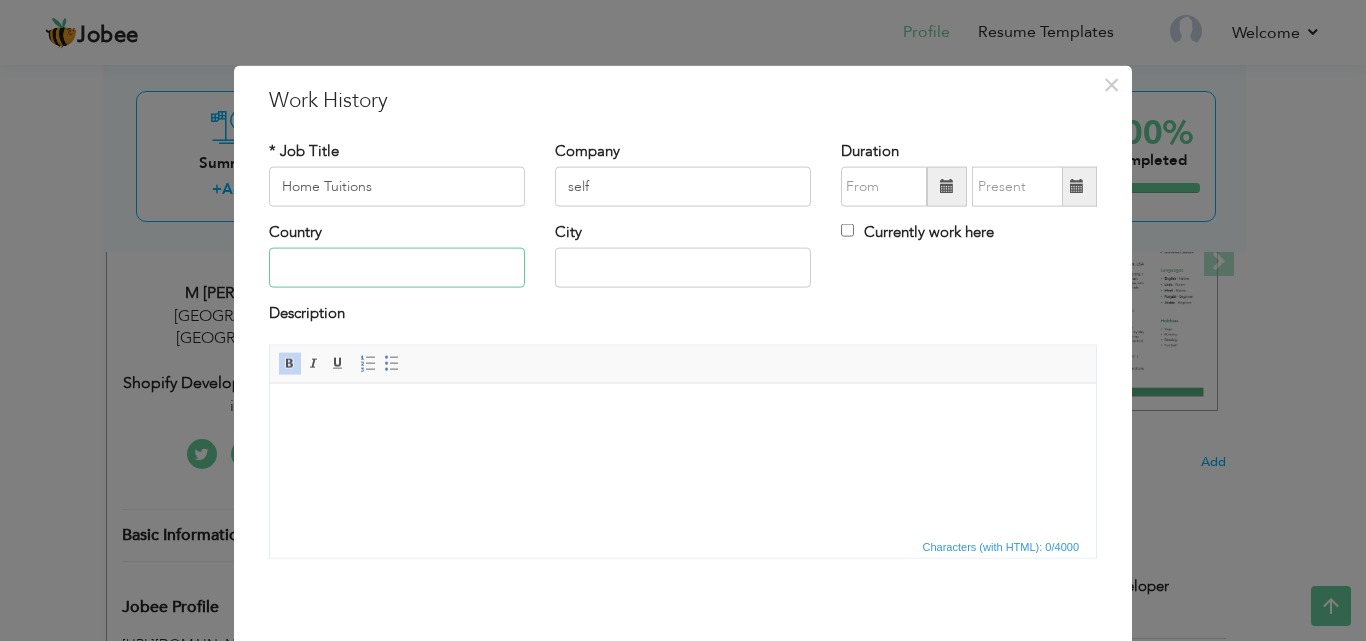 type on "[GEOGRAPHIC_DATA]" 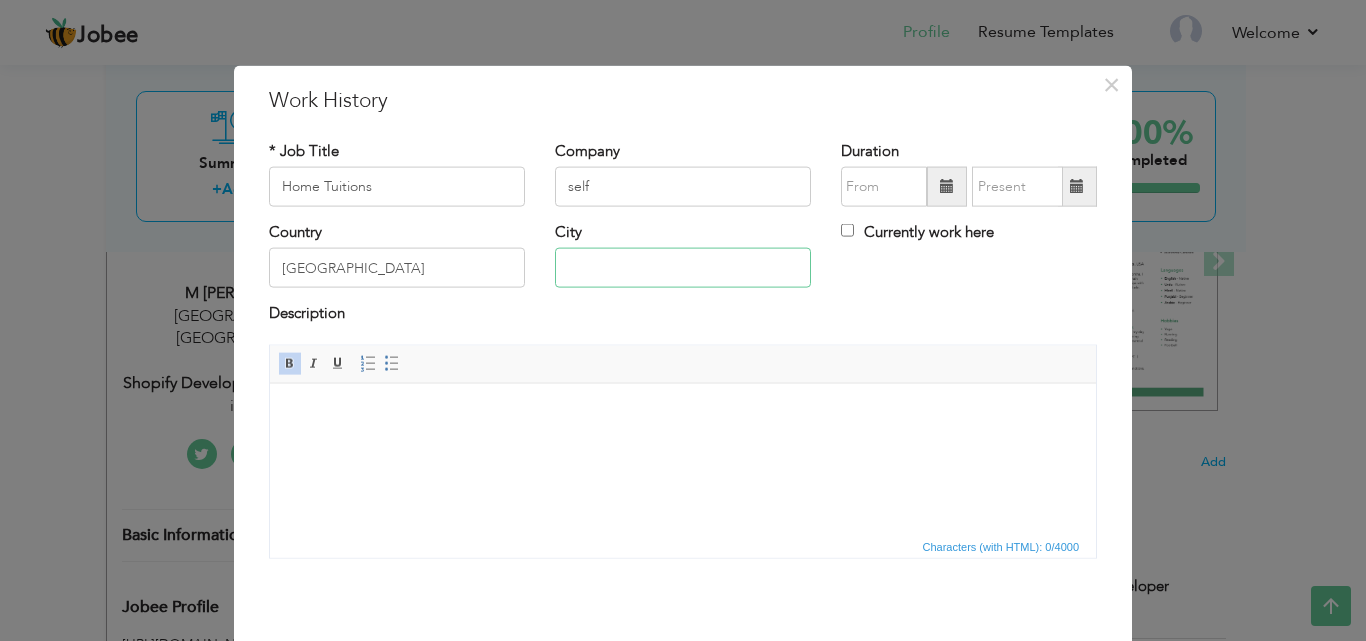 type on "lahore" 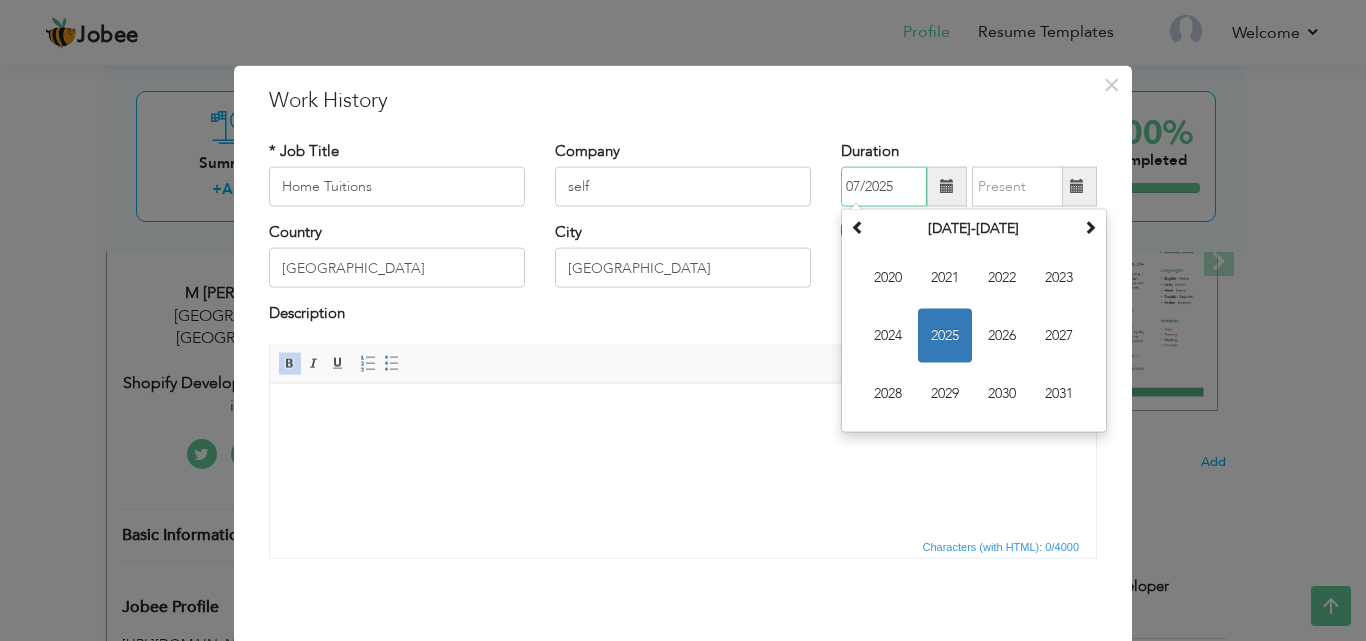 click on "07/2025" at bounding box center [884, 187] 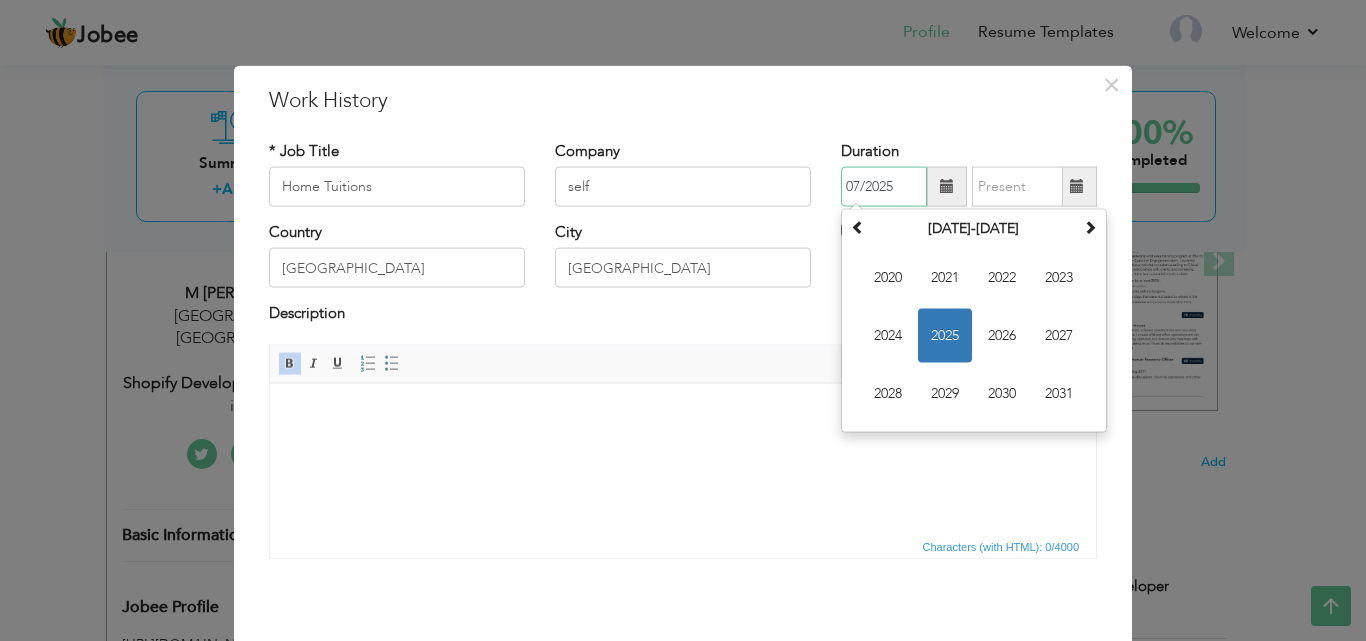 click on "07/2025" at bounding box center [884, 187] 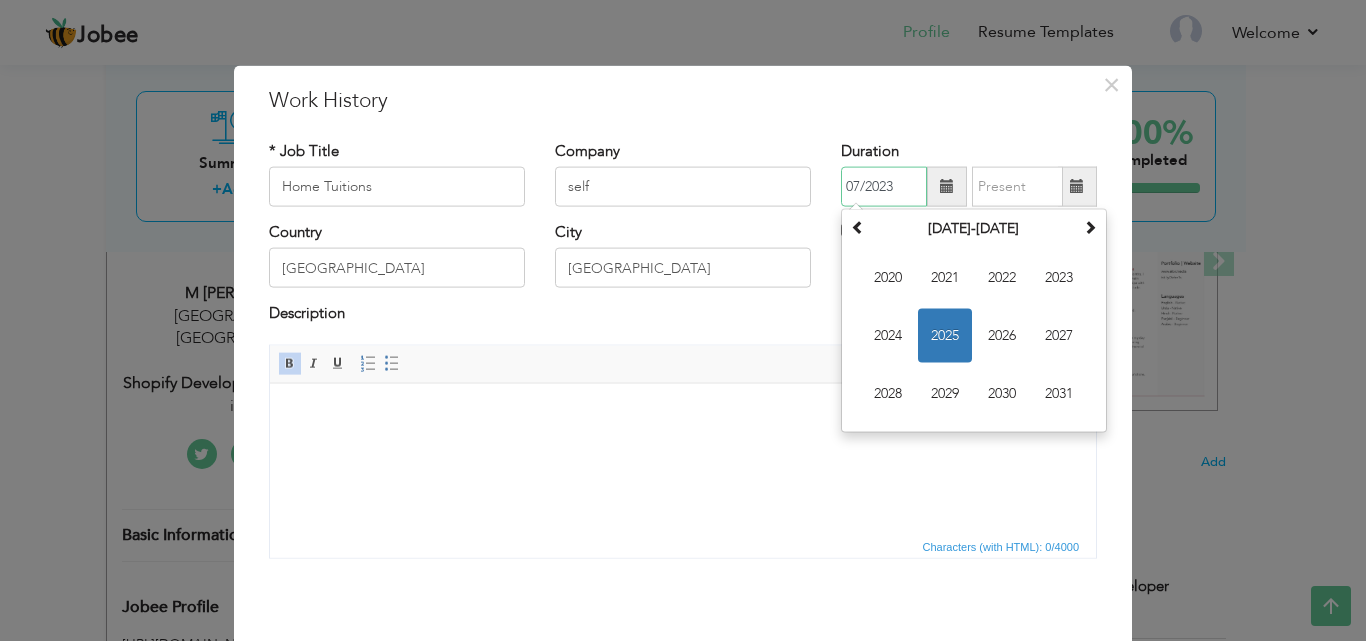 type on "07/2023" 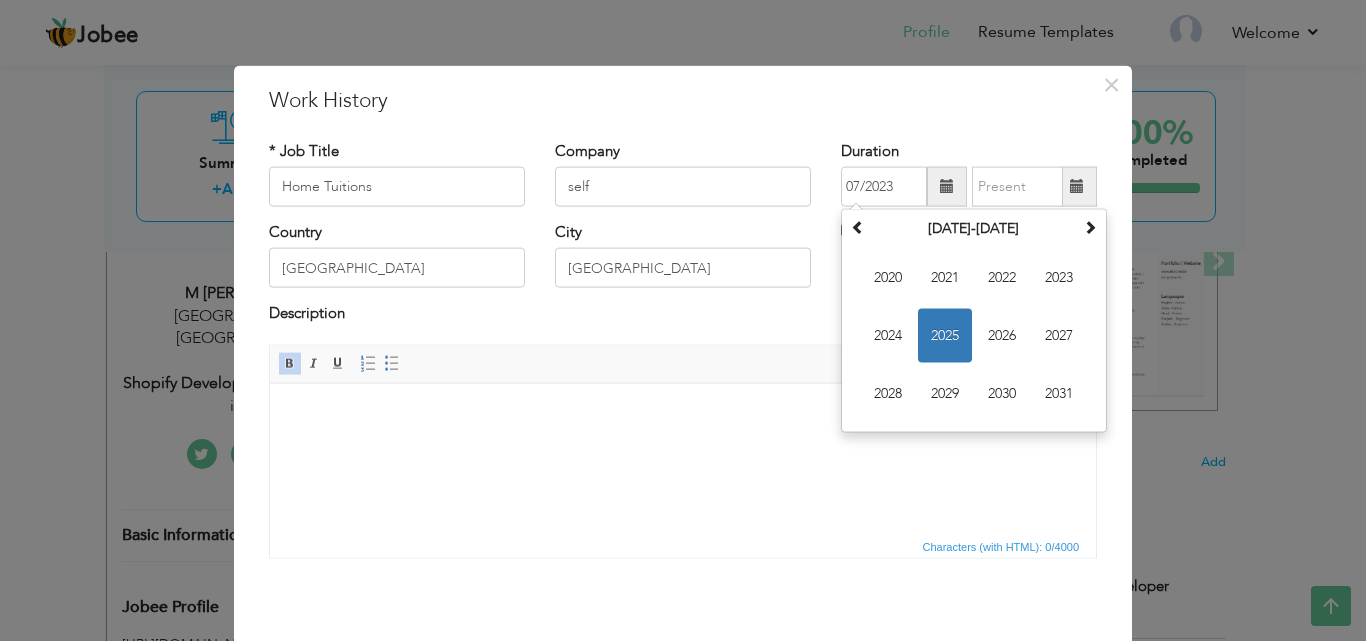 click at bounding box center (1077, 186) 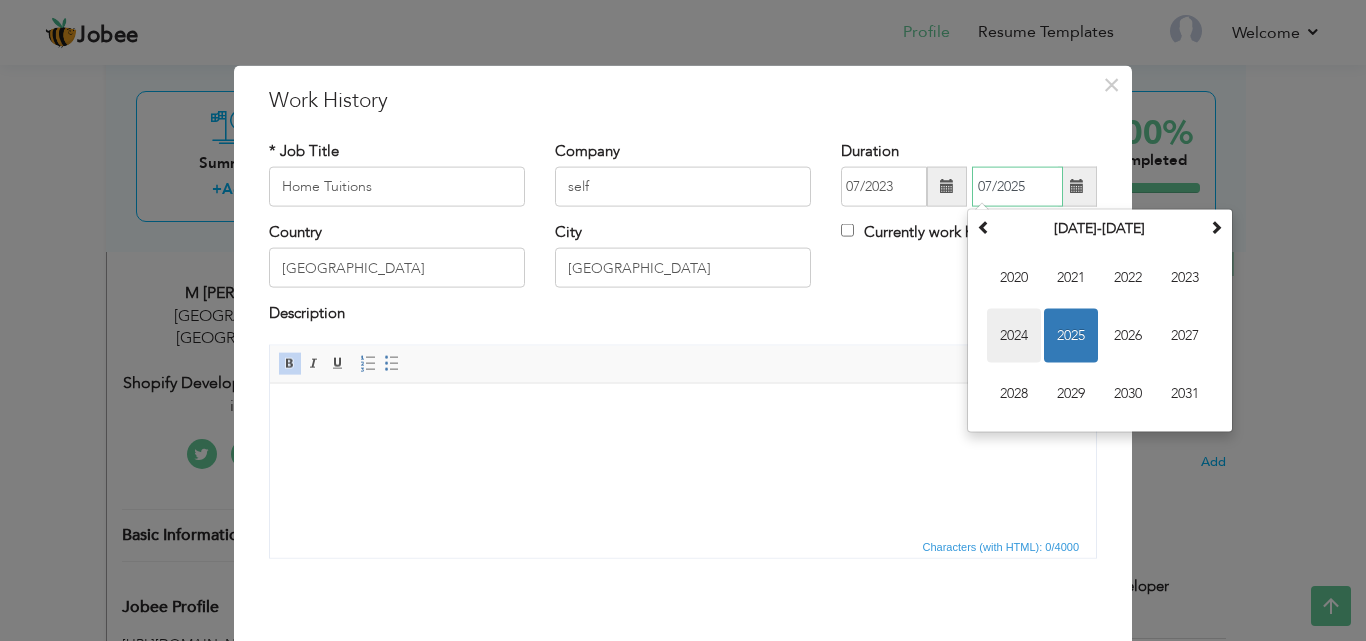 click on "2024" at bounding box center [1014, 336] 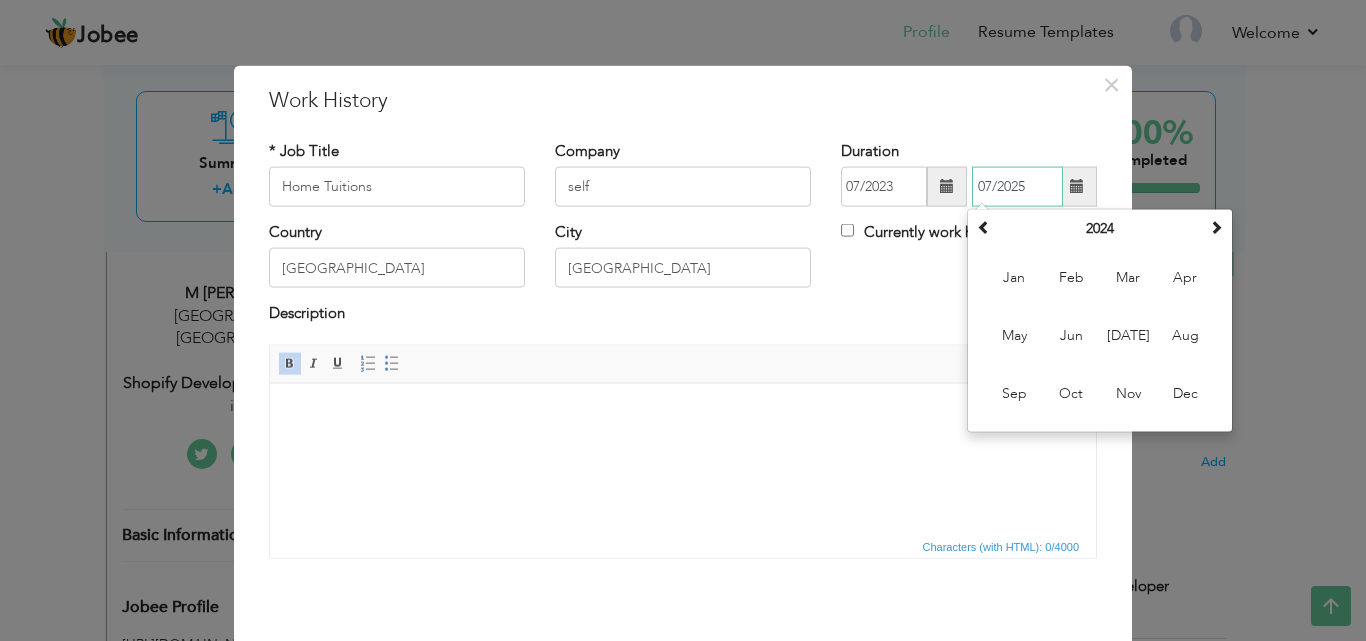 click on "07/2025" at bounding box center [1017, 187] 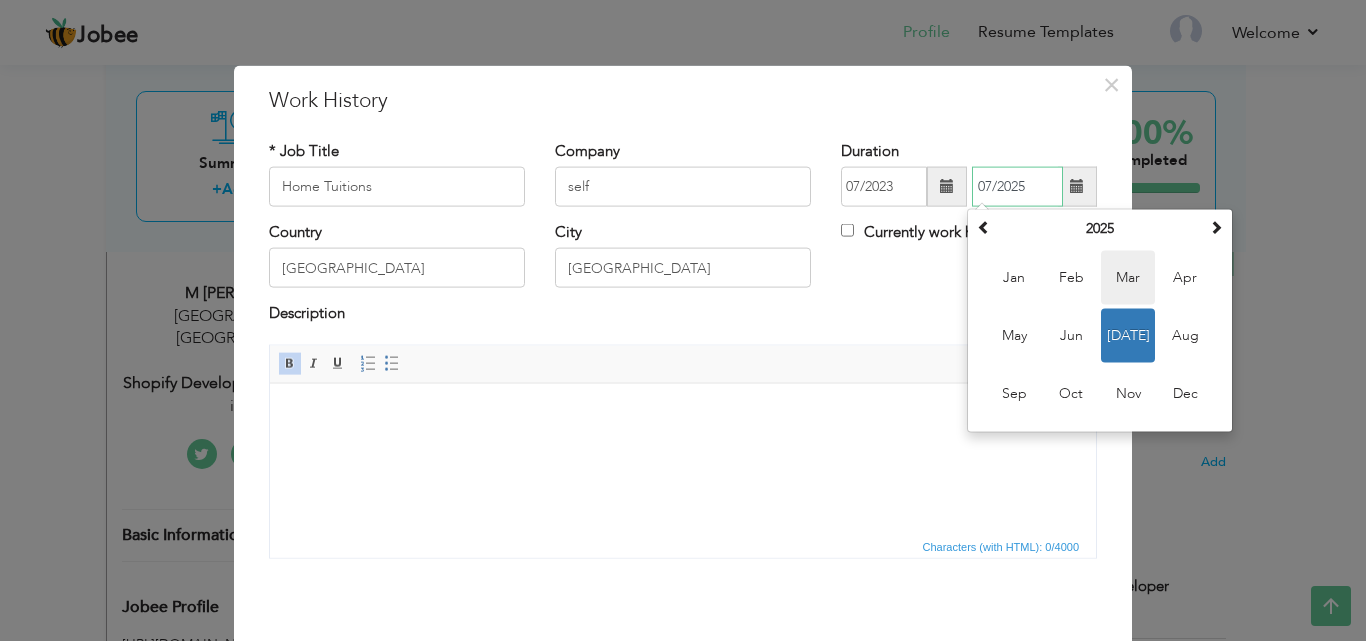 click on "Mar" at bounding box center [1128, 278] 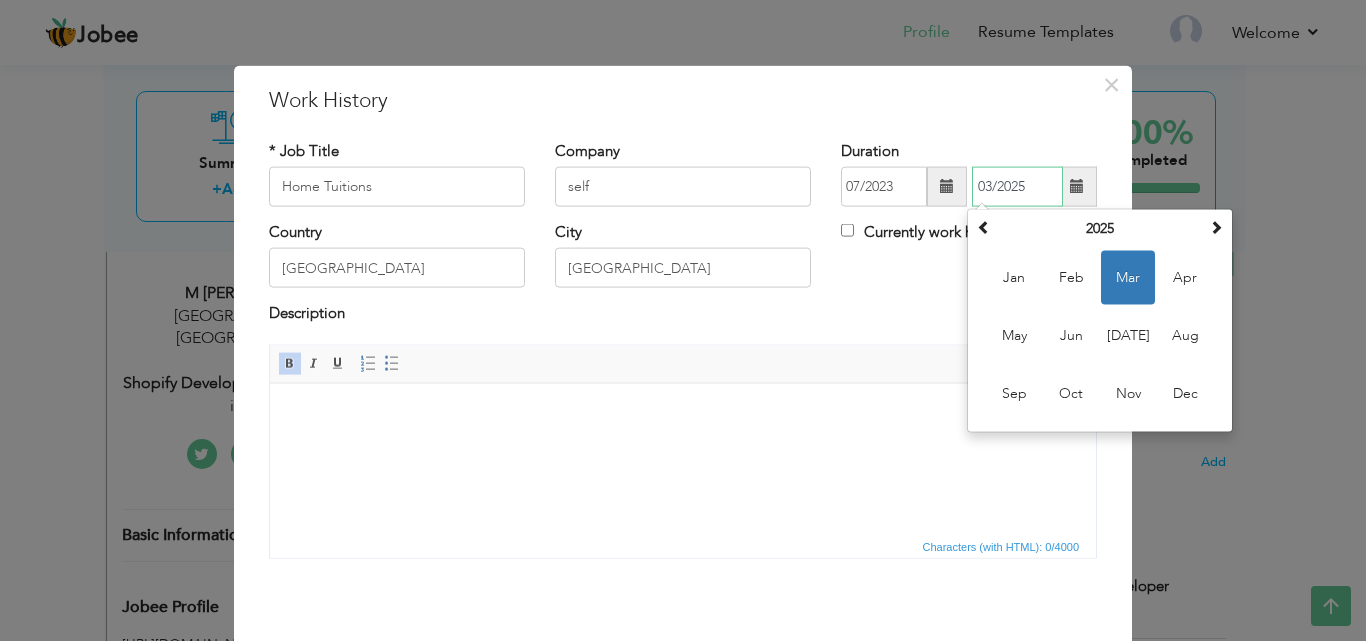 click on "03/2025" at bounding box center (1017, 187) 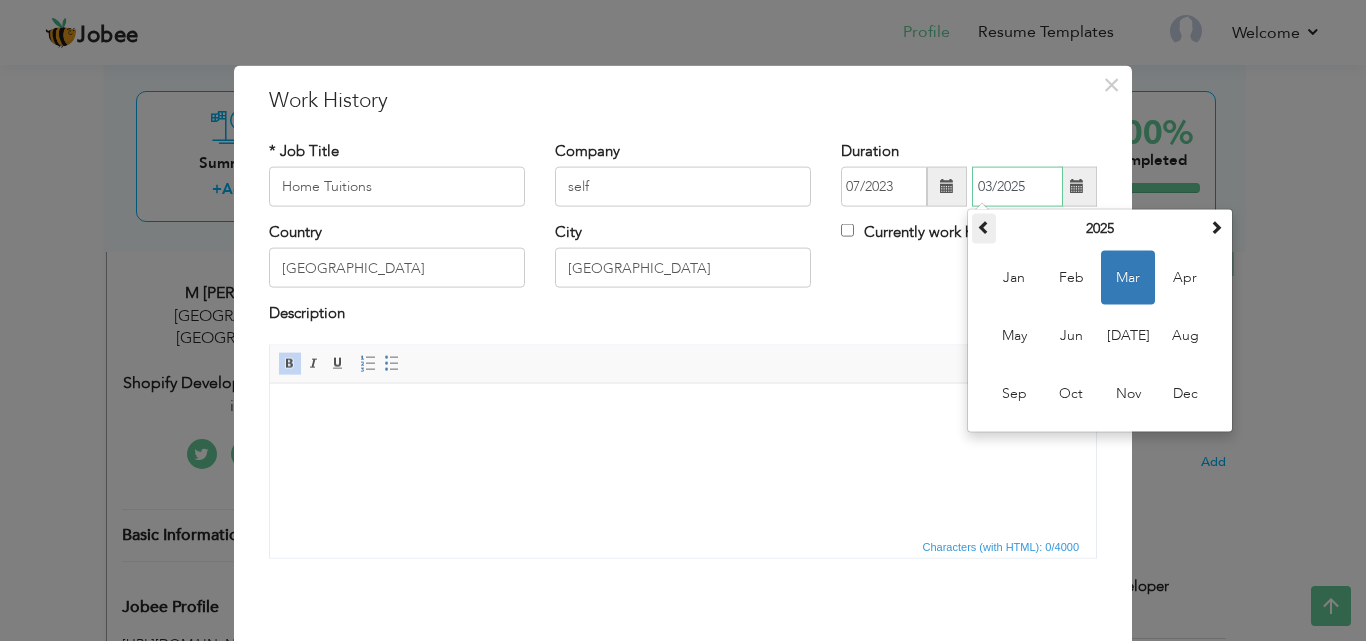 click at bounding box center (984, 227) 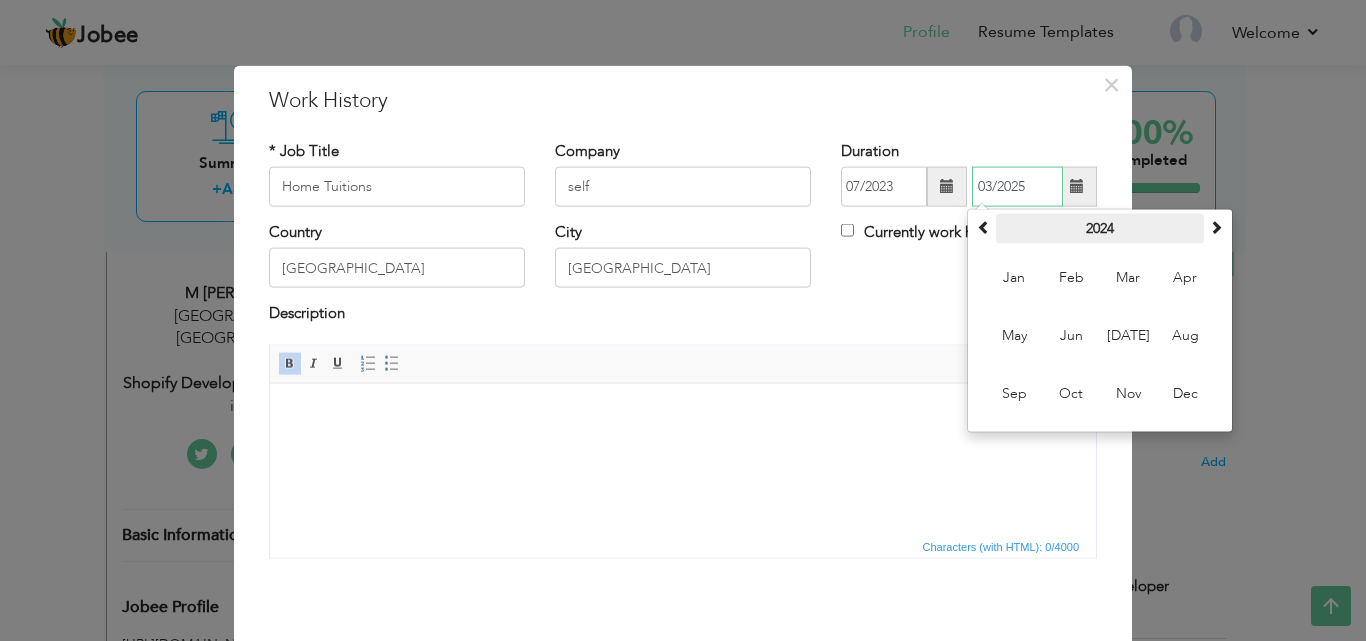 click on "2024" at bounding box center (1100, 229) 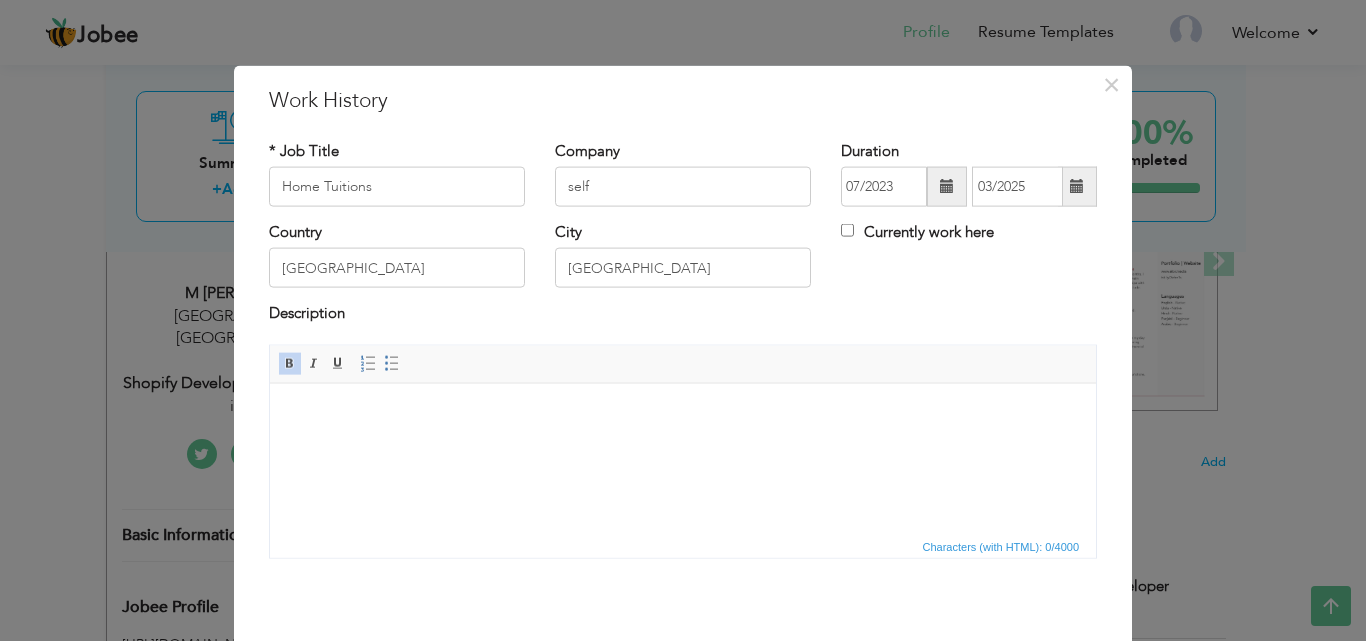 click on "Country
Pakistan
City
lahore
Currently work here" at bounding box center (683, 262) 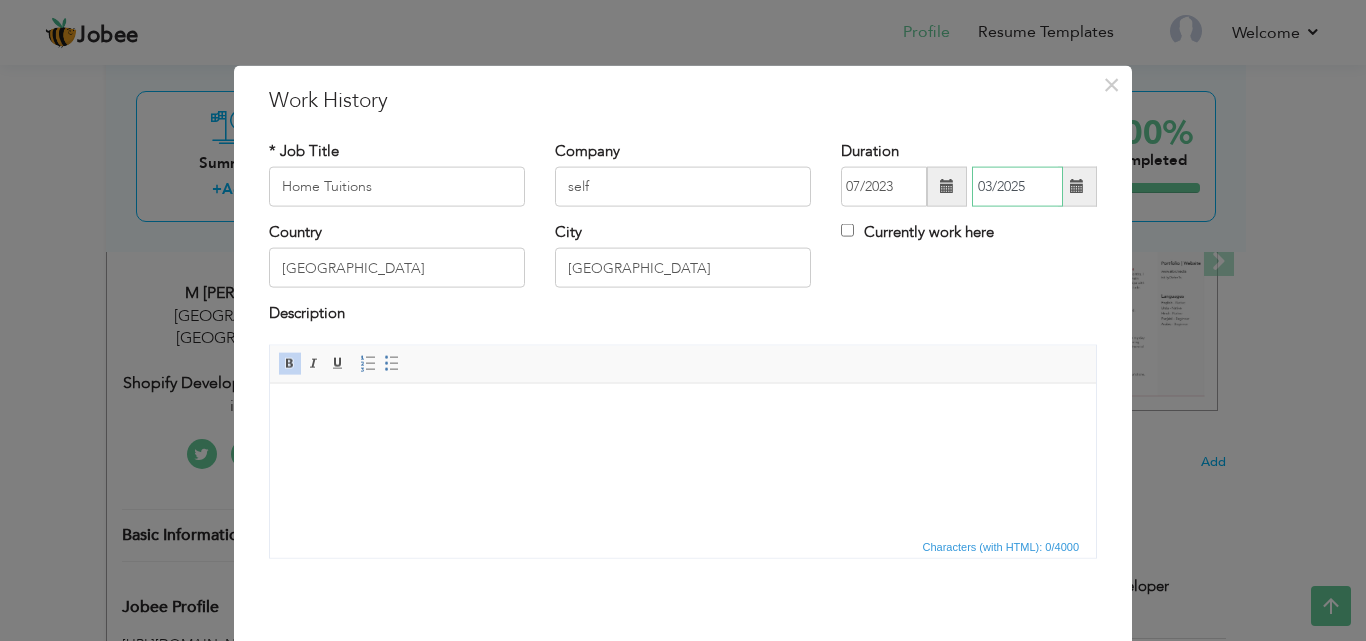 click on "03/2025" at bounding box center [1017, 187] 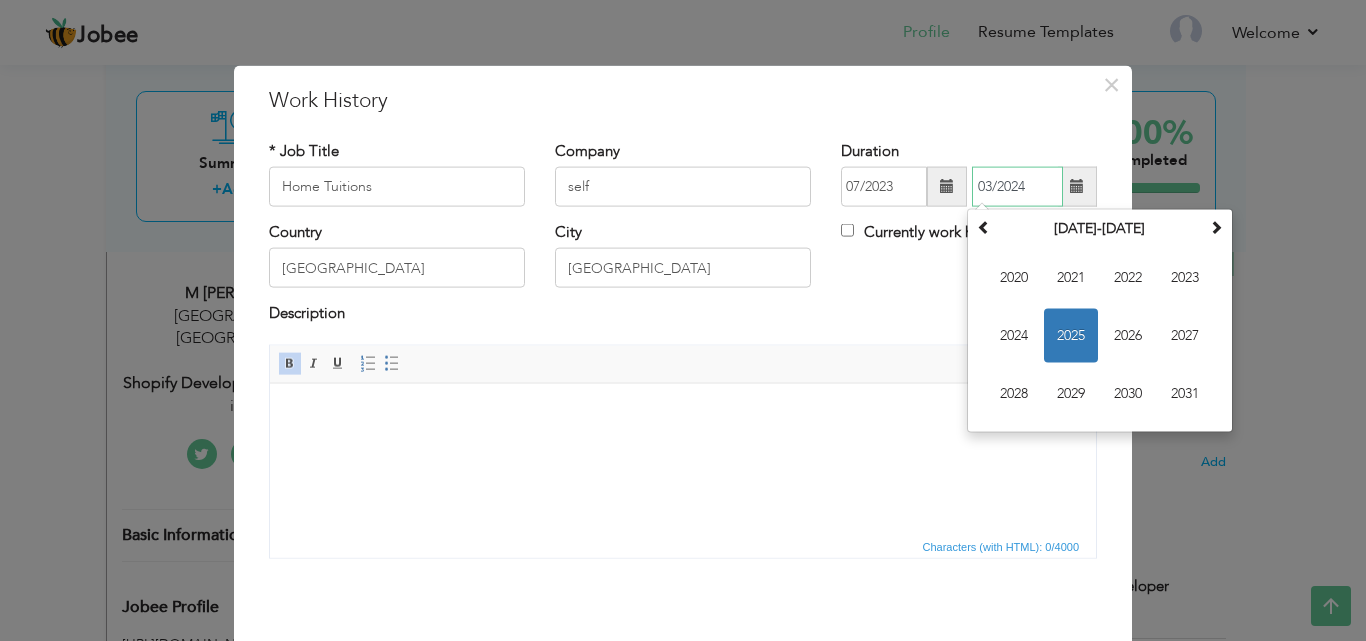 type on "03/2024" 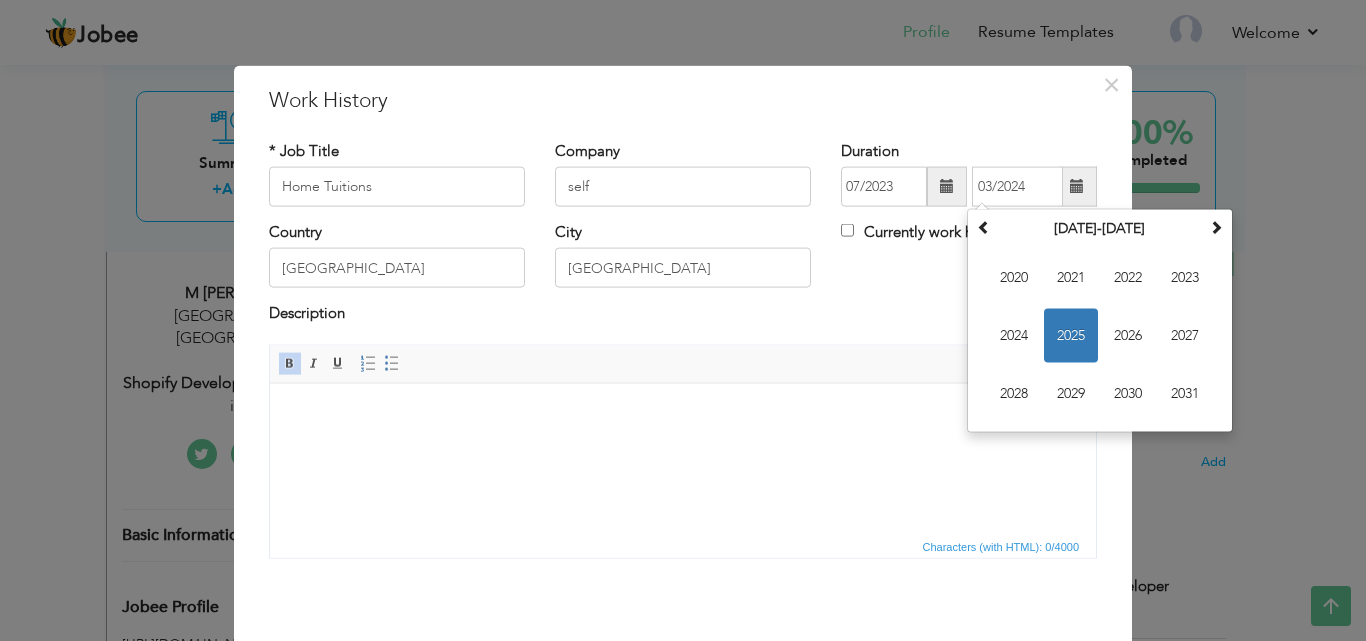 click on "Description" at bounding box center (683, 316) 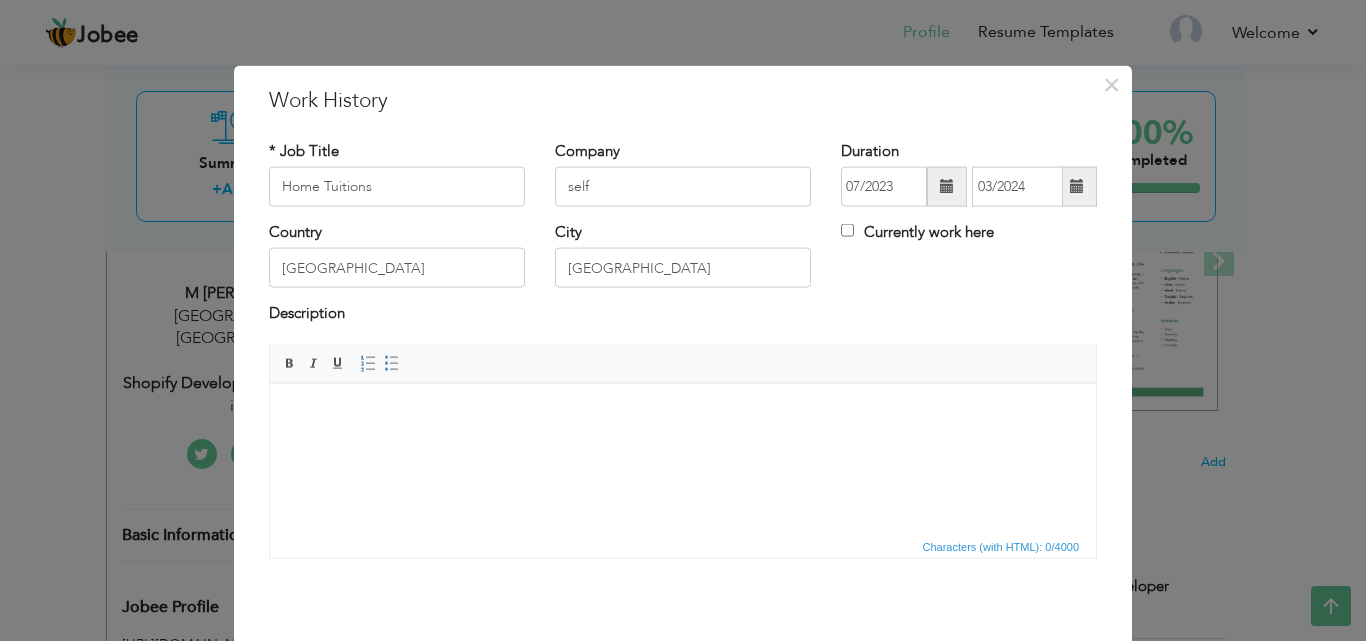click at bounding box center [683, 413] 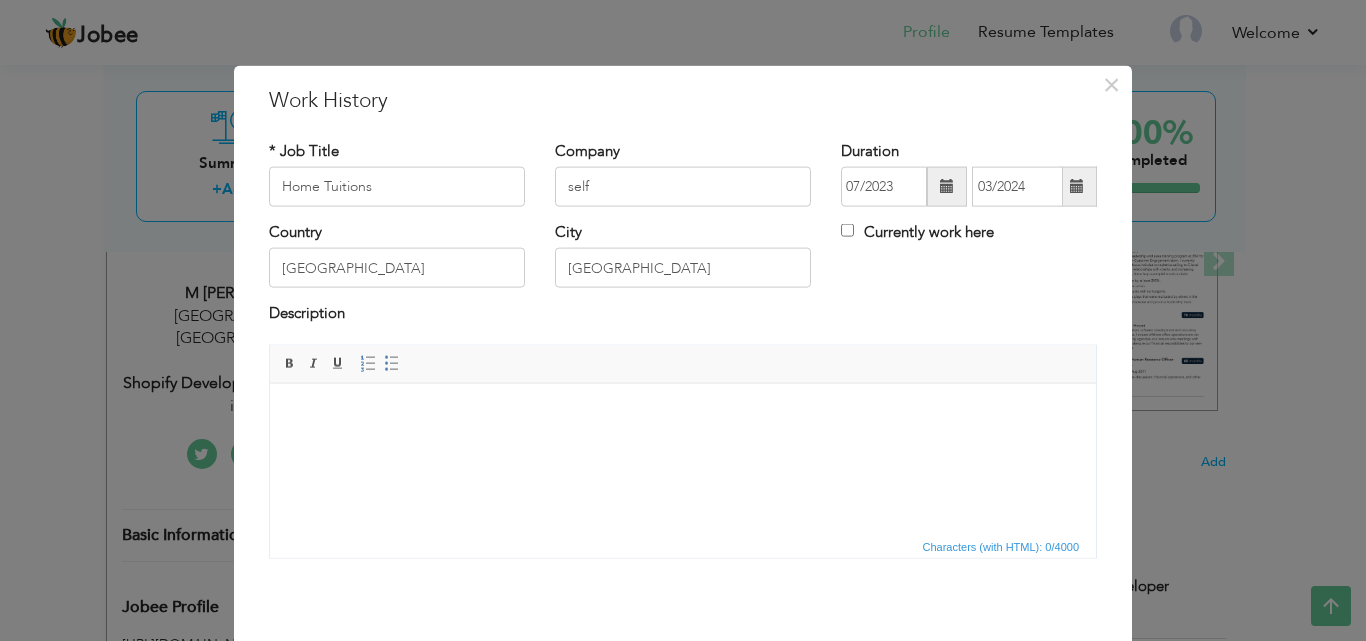 click at bounding box center (683, 413) 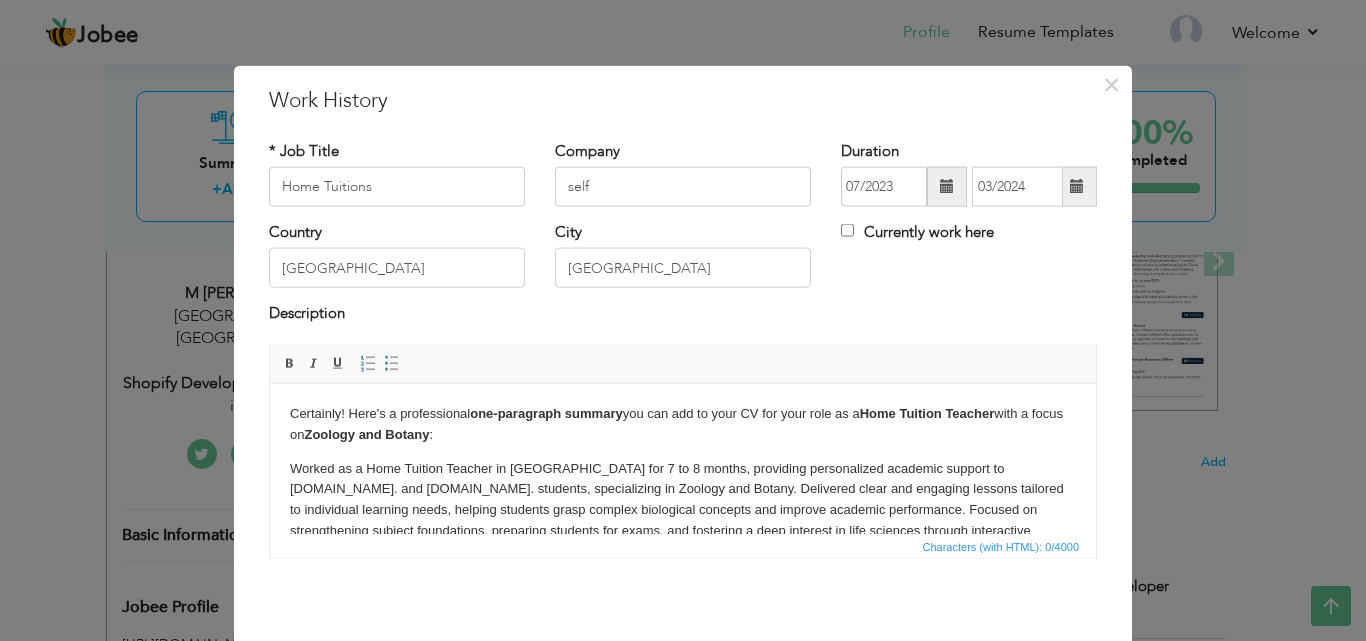 scroll, scrollTop: 4, scrollLeft: 0, axis: vertical 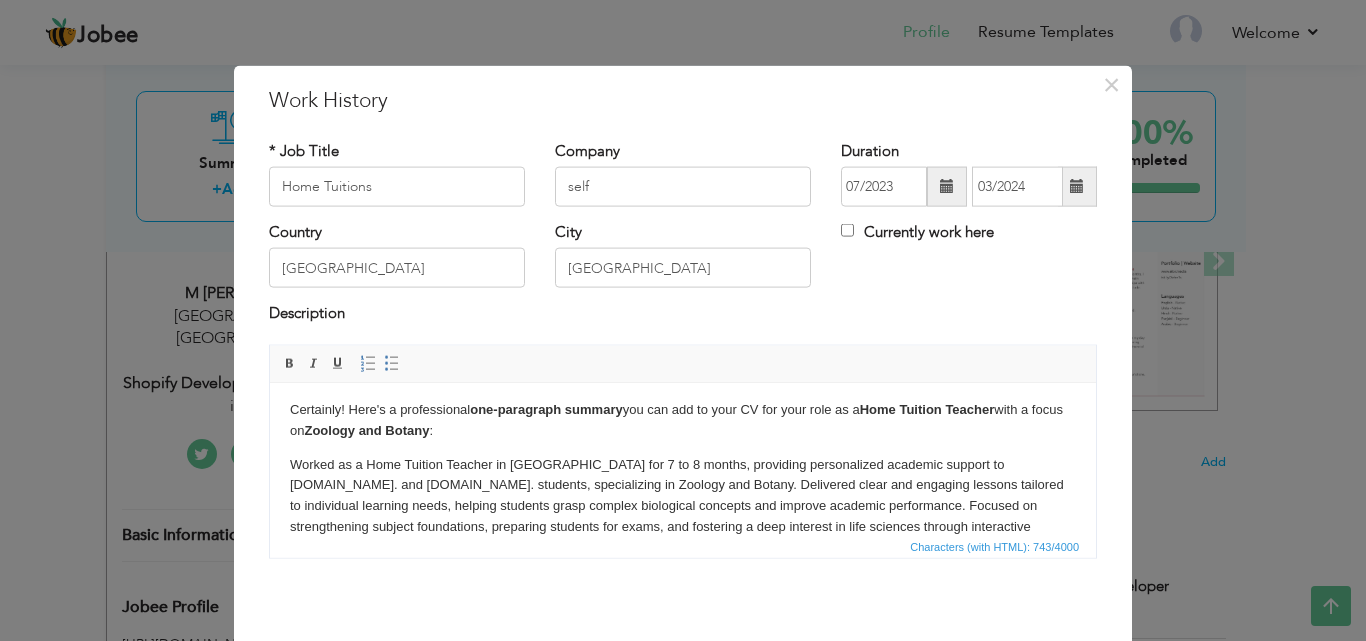 click on "Worked as a Home Tuition Teacher in Lahore for 7 to 8 months, providing personalized academic support to F.Sc. and B.Sc. students, specializing in Zoology and Botany. Delivered clear and engaging lessons tailored to individual learning needs, helping students grasp complex biological concepts and improve academic performance. Focused on strengthening subject foundations, preparing students for exams, and fostering a deep interest in life sciences through interactive teaching methods and consistent progress tracking." at bounding box center [683, 506] 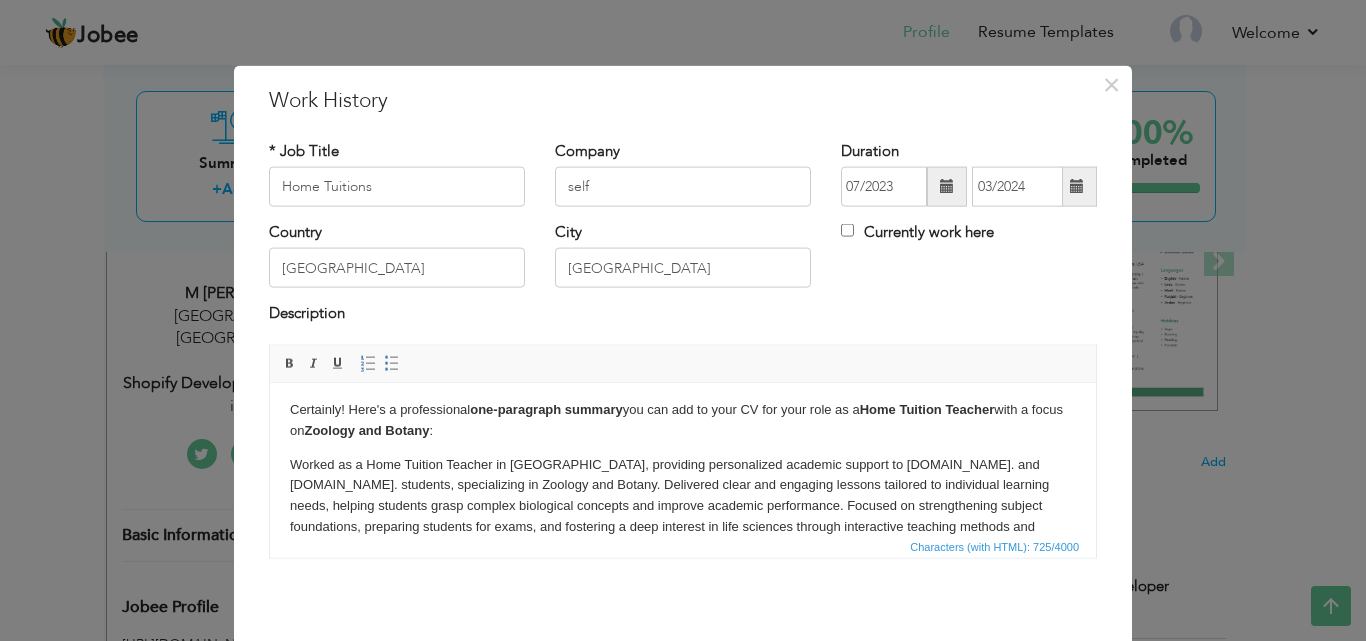 click on "Worked as a Home Tuition Teacher in Lahore , providing personalized academic support to F.Sc. and B.Sc. students, specializing in Zoology and Botany. Delivered clear and engaging lessons tailored to individual learning needs, helping students grasp complex biological concepts and improve academic performance. Focused on strengthening subject foundations, preparing students for exams, and fostering a deep interest in life sciences through interactive teaching methods and consistent progress tracking." at bounding box center (683, 506) 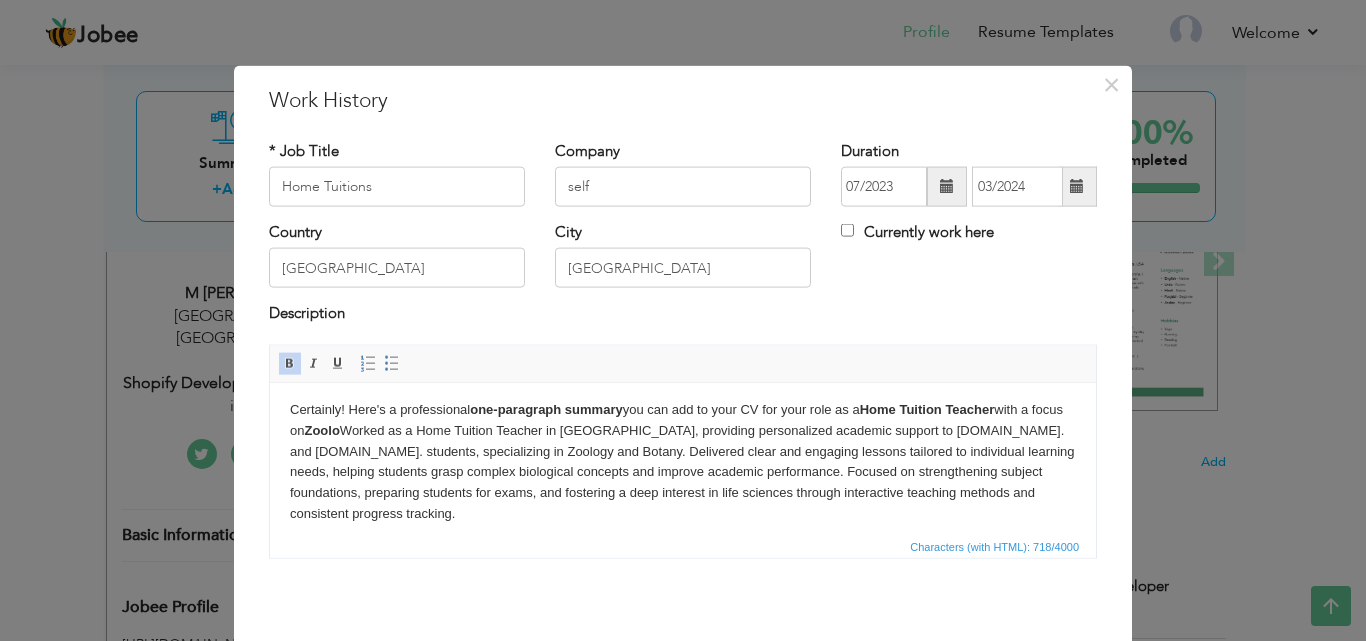 scroll, scrollTop: 0, scrollLeft: 0, axis: both 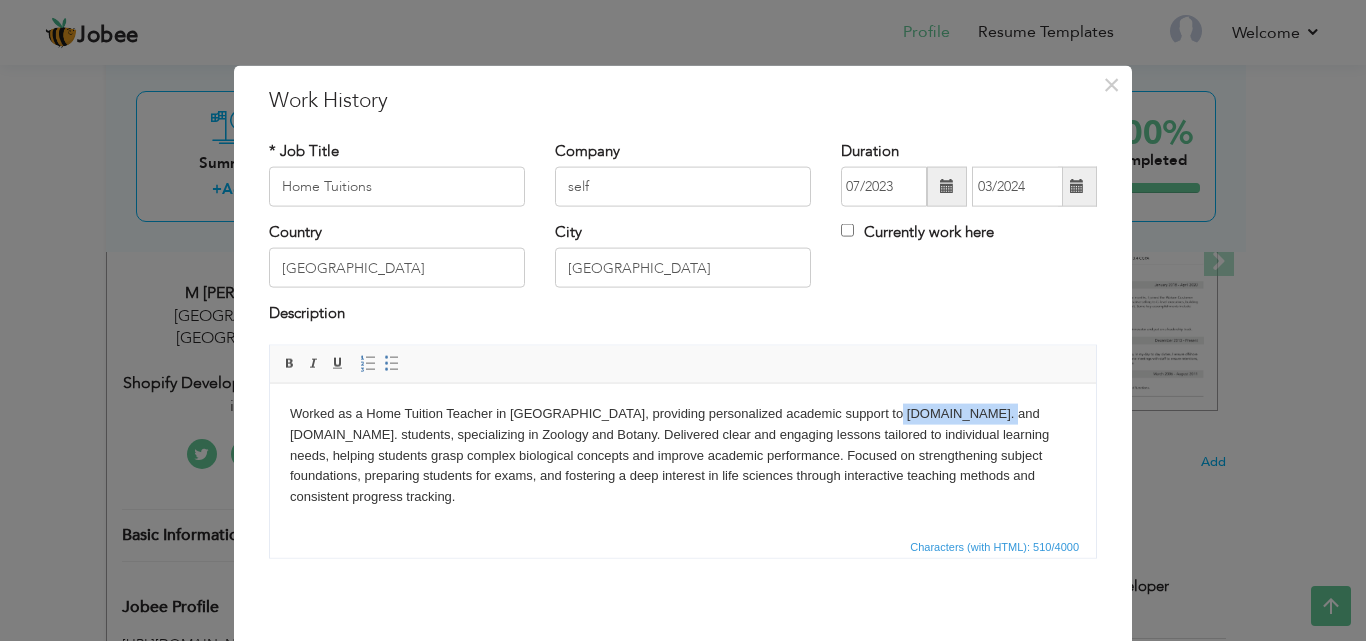 drag, startPoint x: 899, startPoint y: 411, endPoint x: 808, endPoint y: 410, distance: 91.00549 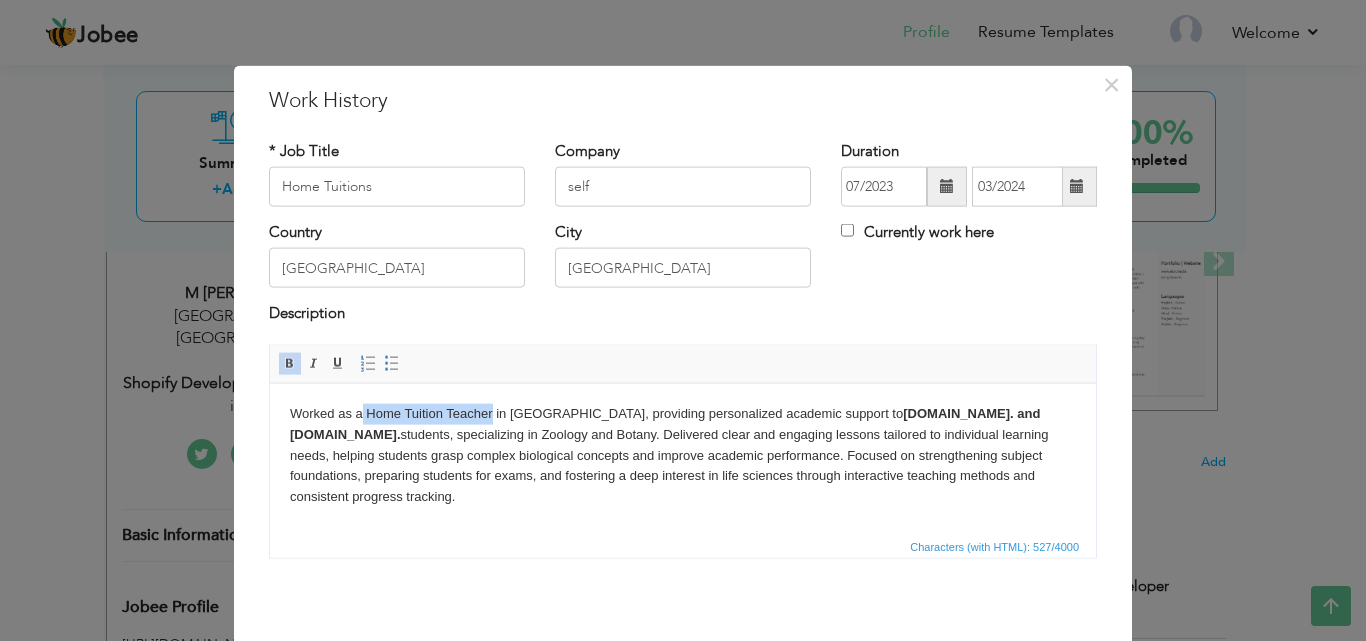 drag, startPoint x: 492, startPoint y: 415, endPoint x: 363, endPoint y: 416, distance: 129.00388 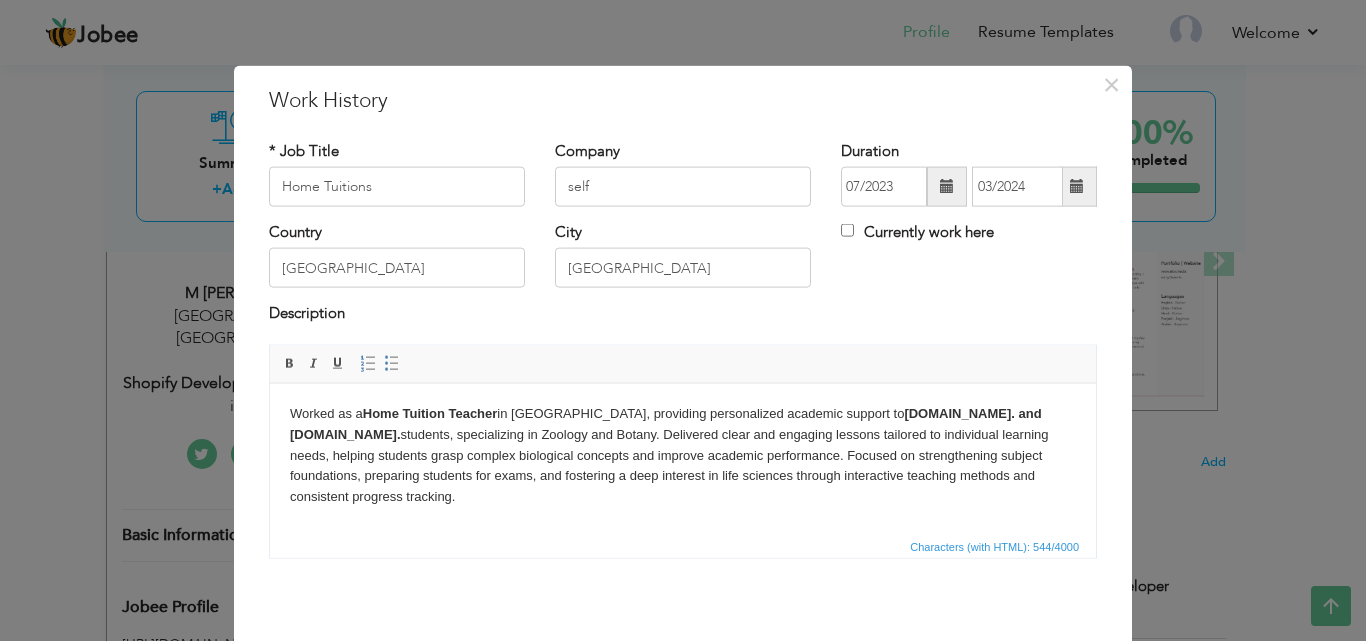 click on "Worked as a  Home Tuition Teacher  in Lahore , providing personalized academic support to  F.Sc. and B.Sc.  students, specializing in Zoology and Botany. Delivered clear and engaging lessons tailored to individual learning needs, helping students grasp complex biological concepts and improve academic performance. Focused on strengthening subject foundations, preparing students for exams, and fostering a deep interest in life sciences through interactive teaching methods and consistent progress tracking." at bounding box center [683, 455] 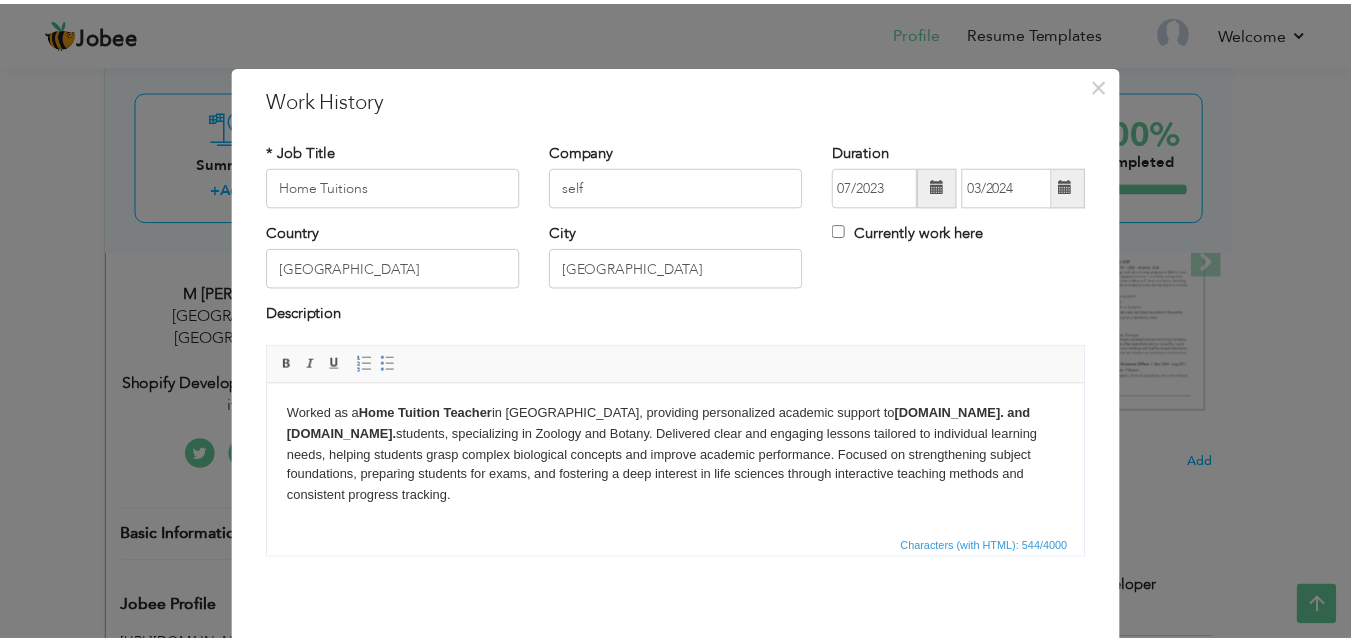 scroll, scrollTop: 79, scrollLeft: 0, axis: vertical 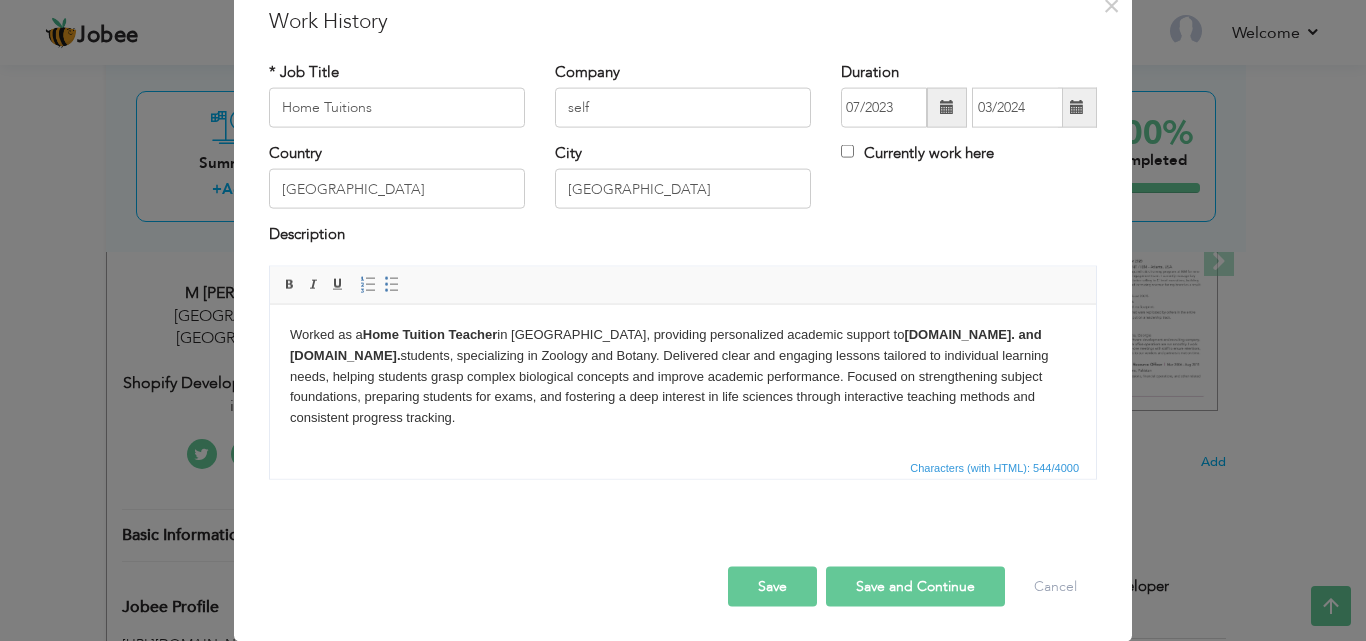 click on "Save" at bounding box center [772, 586] 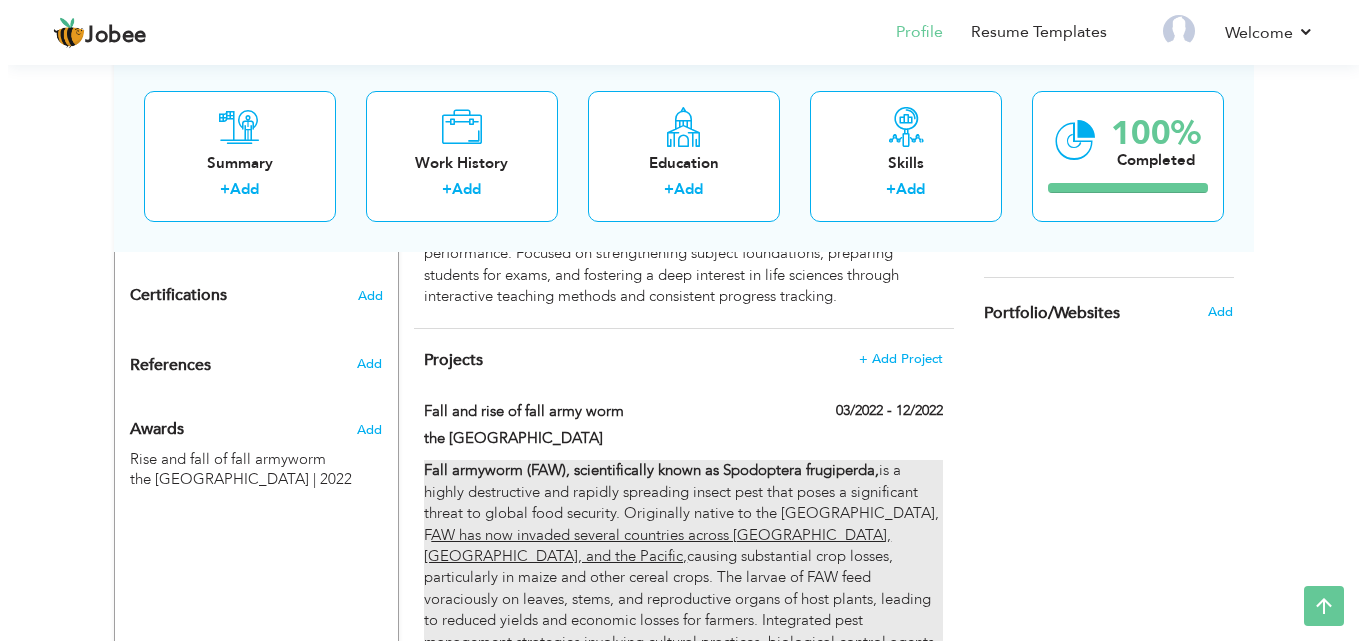 scroll, scrollTop: 967, scrollLeft: 0, axis: vertical 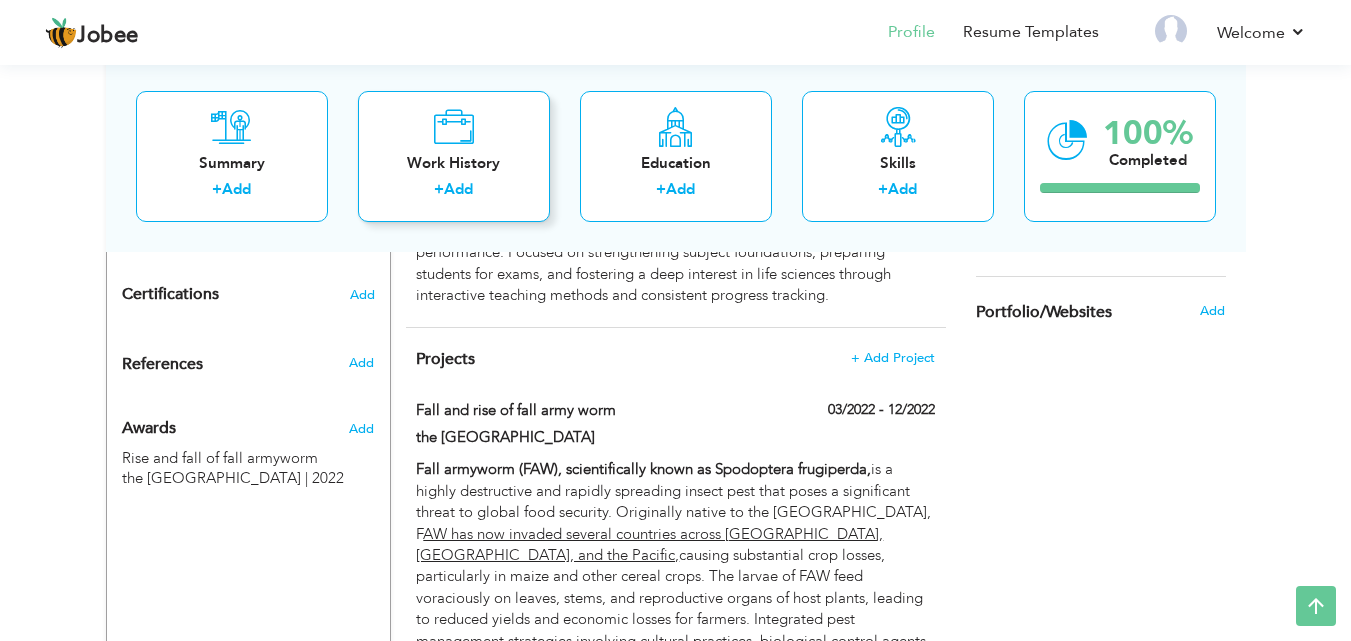 click on "Work History
+  Add" at bounding box center [454, 155] 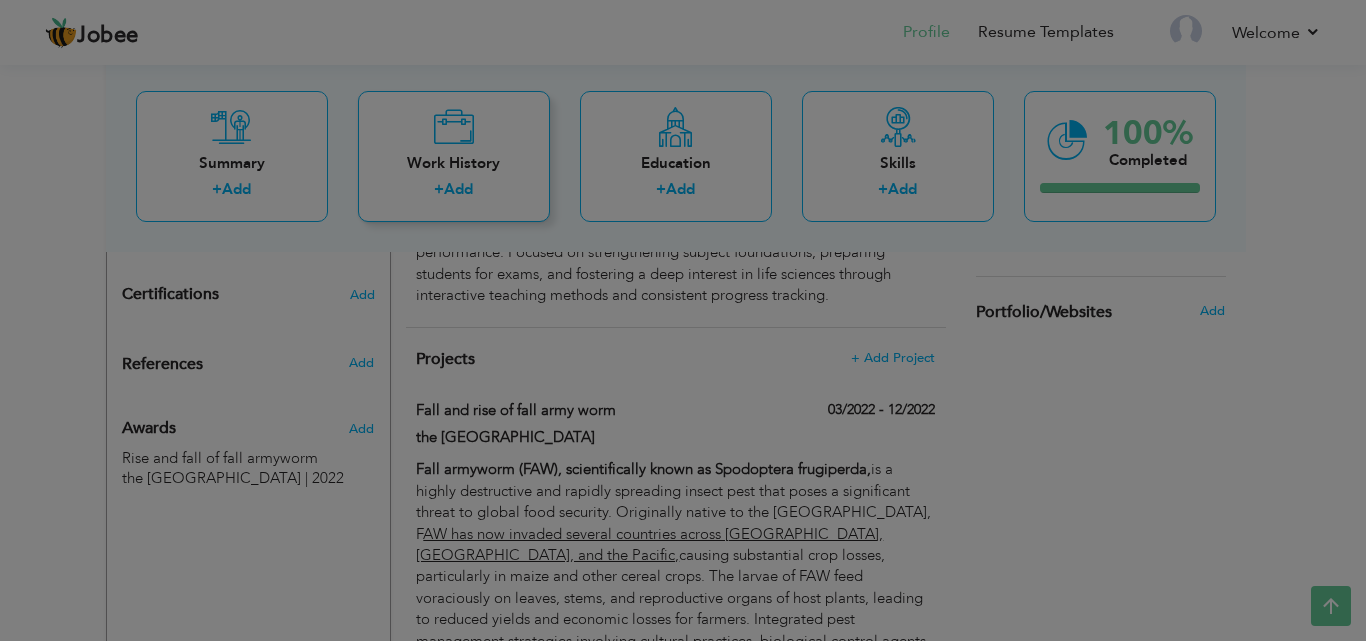 scroll, scrollTop: 0, scrollLeft: 0, axis: both 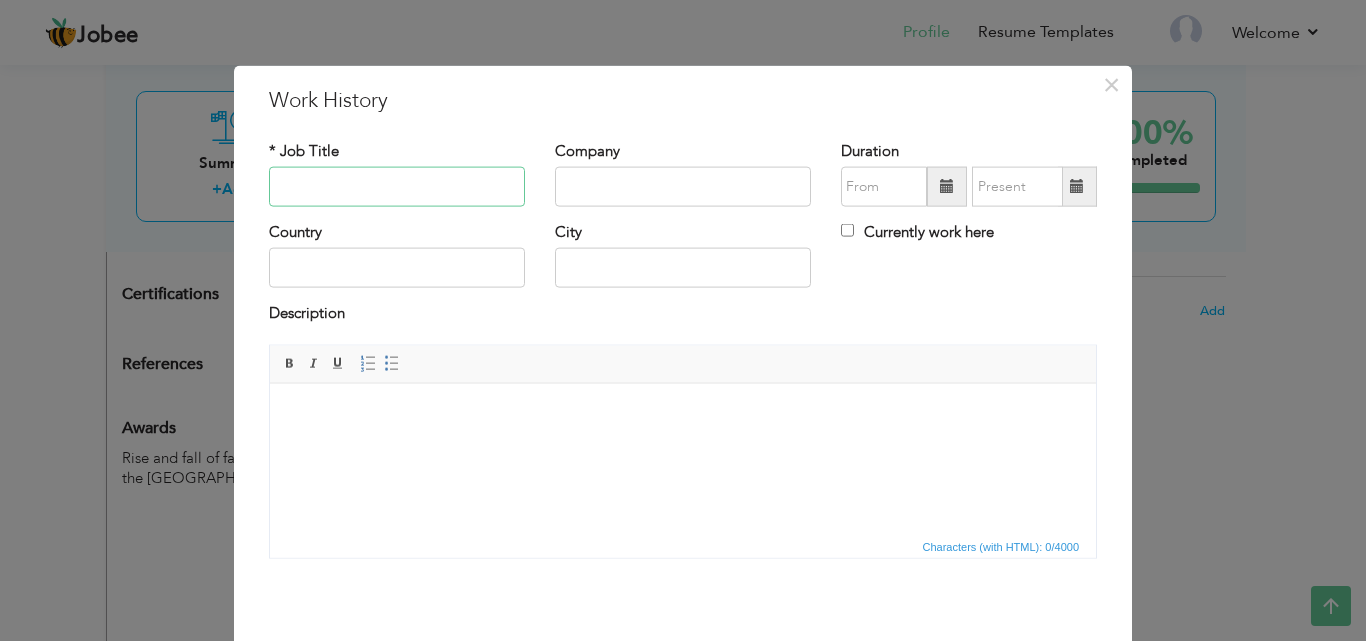 click at bounding box center [397, 187] 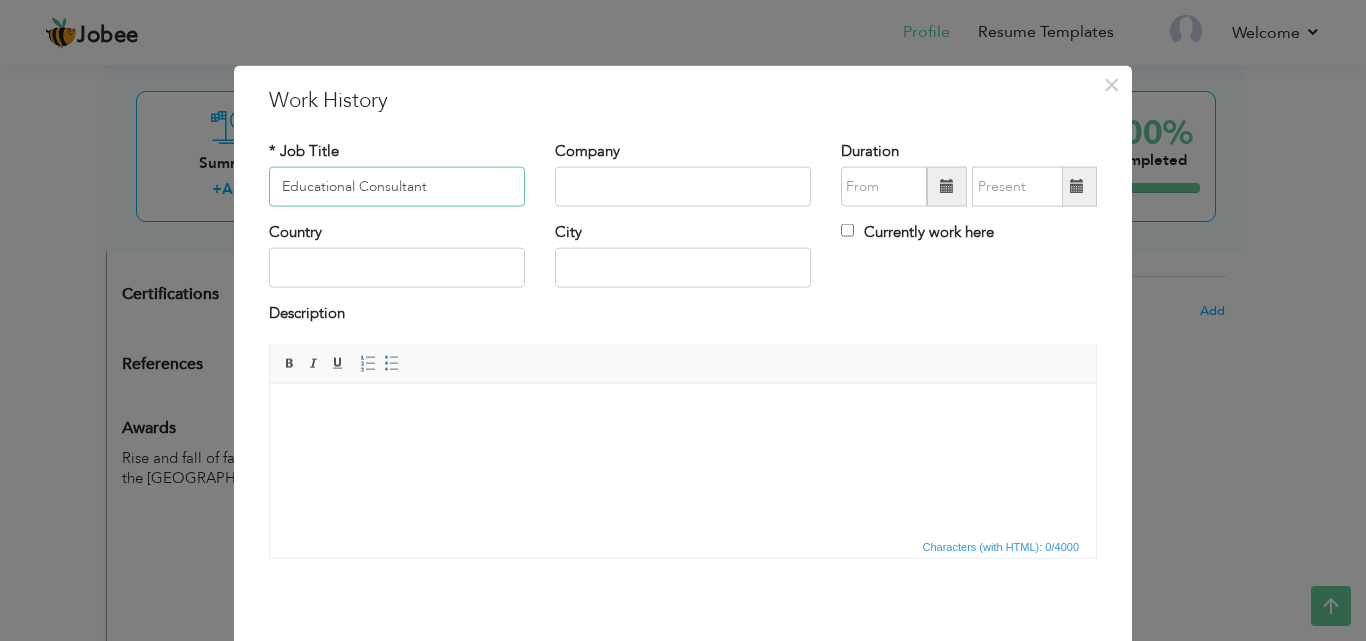 type on "Educational Consultant" 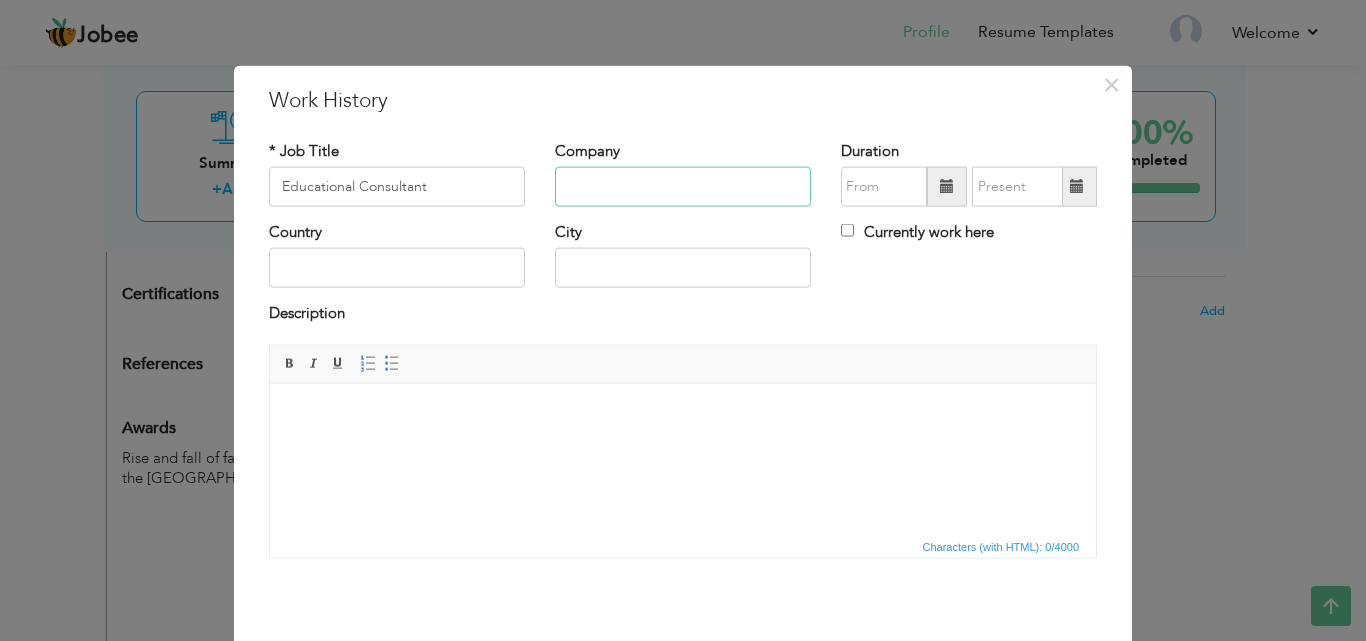 click at bounding box center [683, 187] 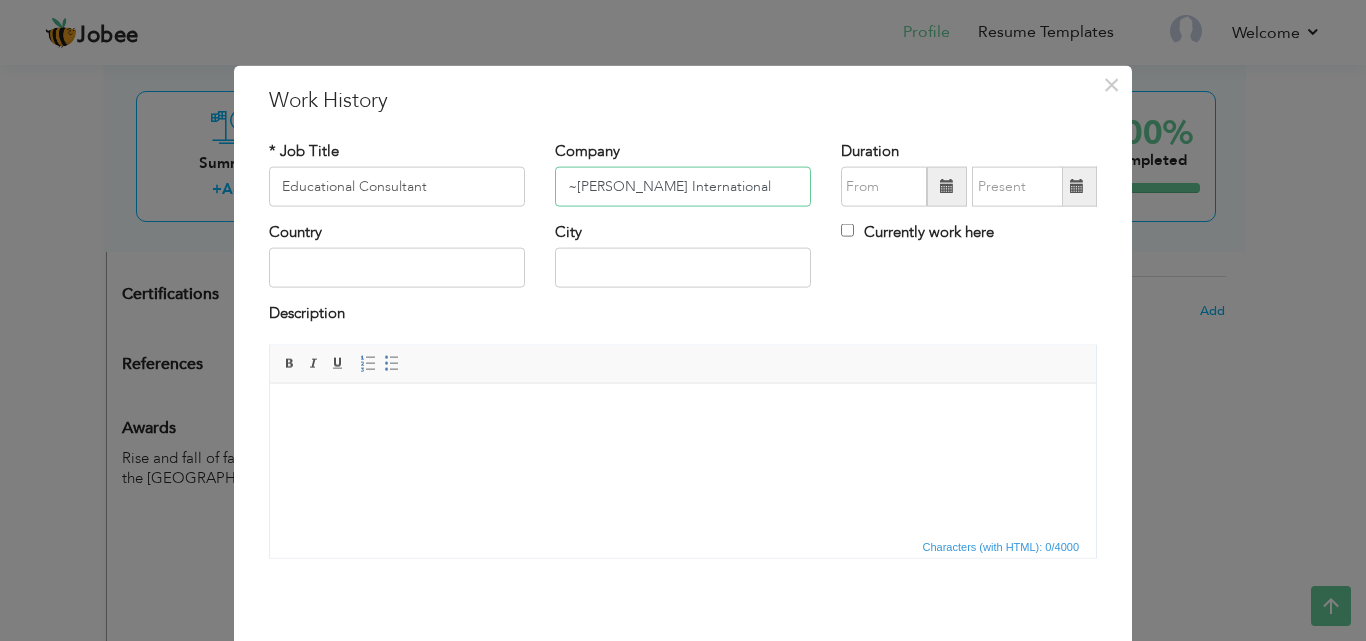 click on "~Malaika Orkans International" at bounding box center (683, 187) 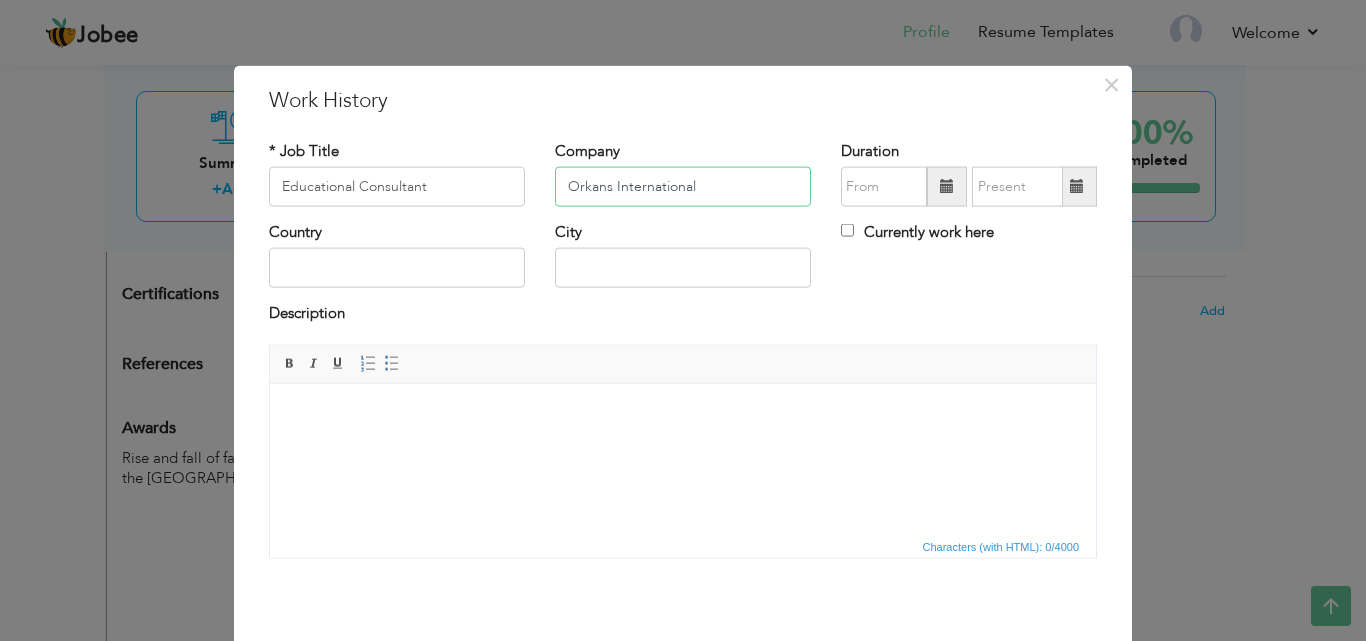 type on "Orkans International" 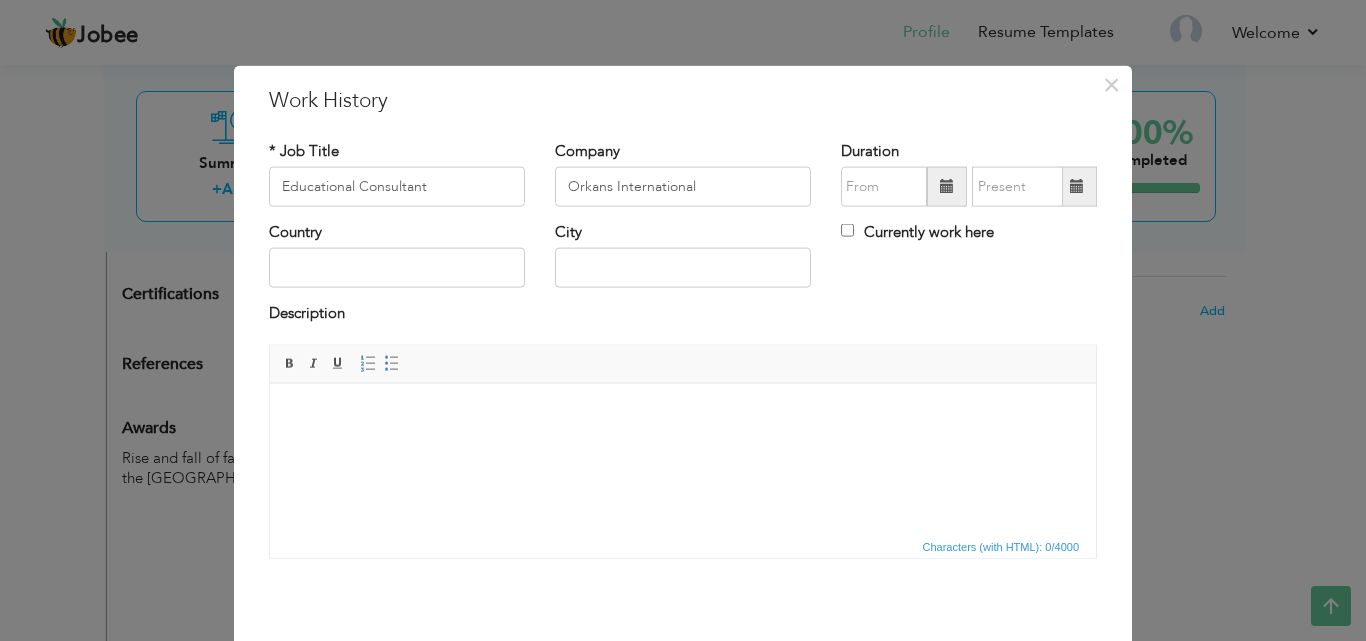click at bounding box center [947, 186] 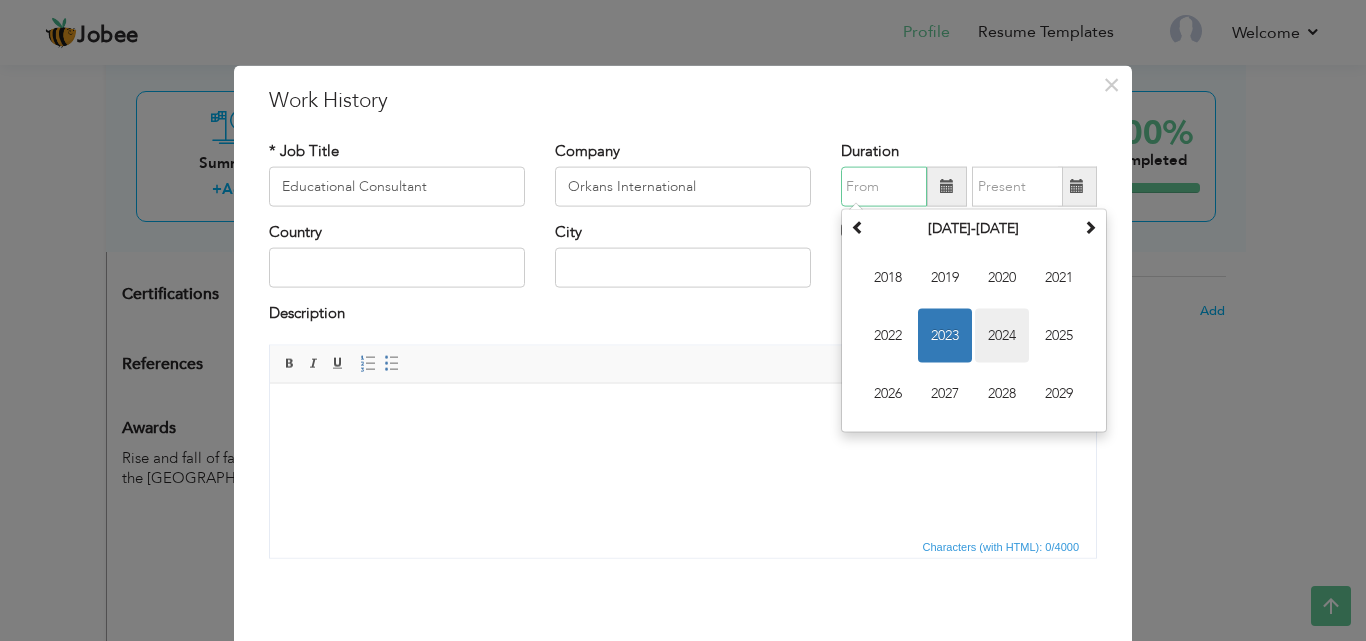 click on "2024" at bounding box center [1002, 336] 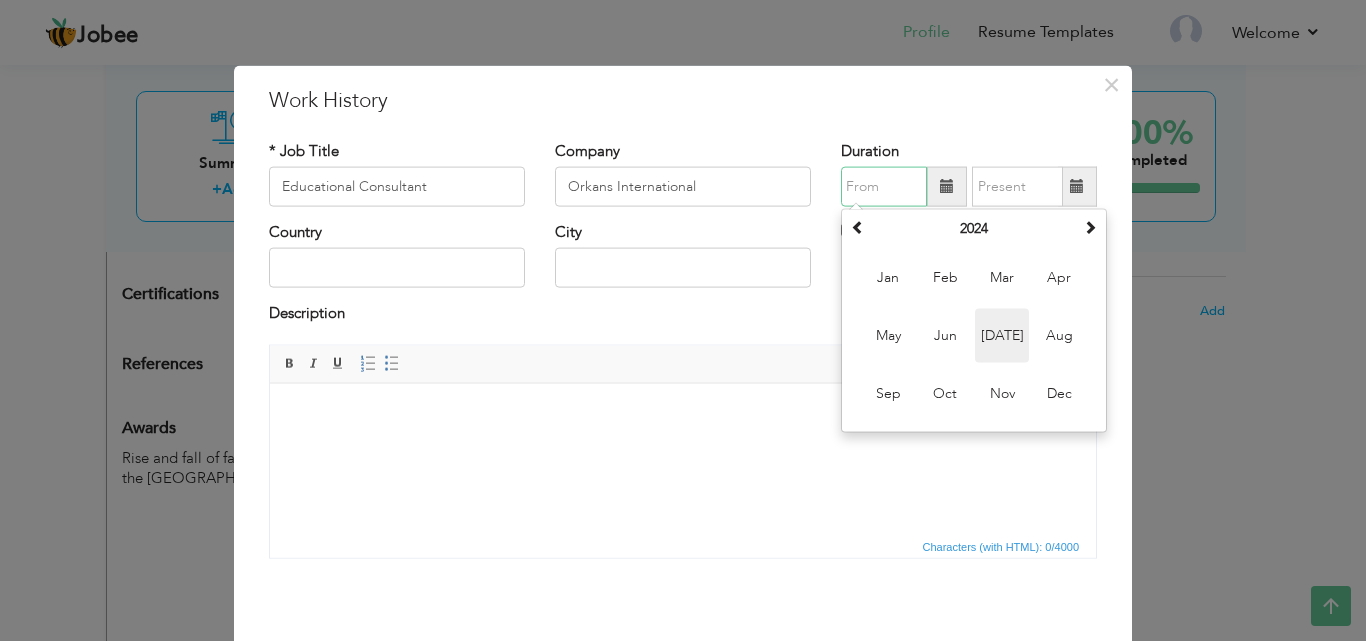 click on "[DATE]" at bounding box center [1002, 336] 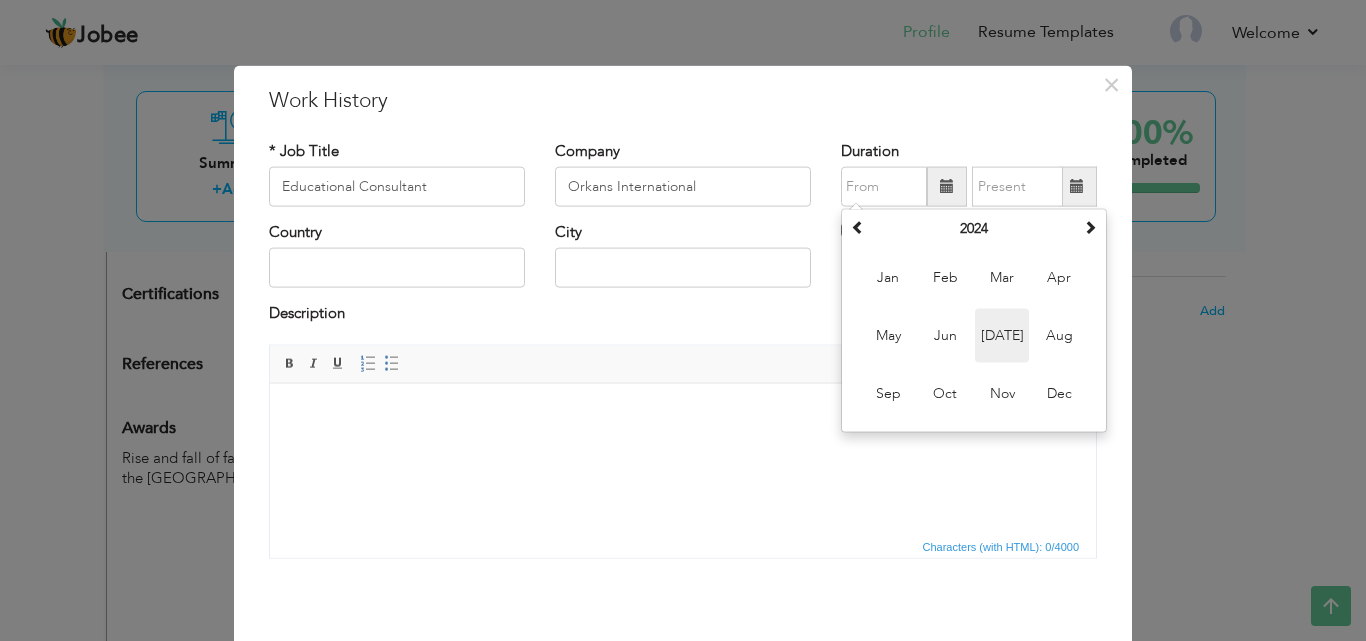 type on "07/2024" 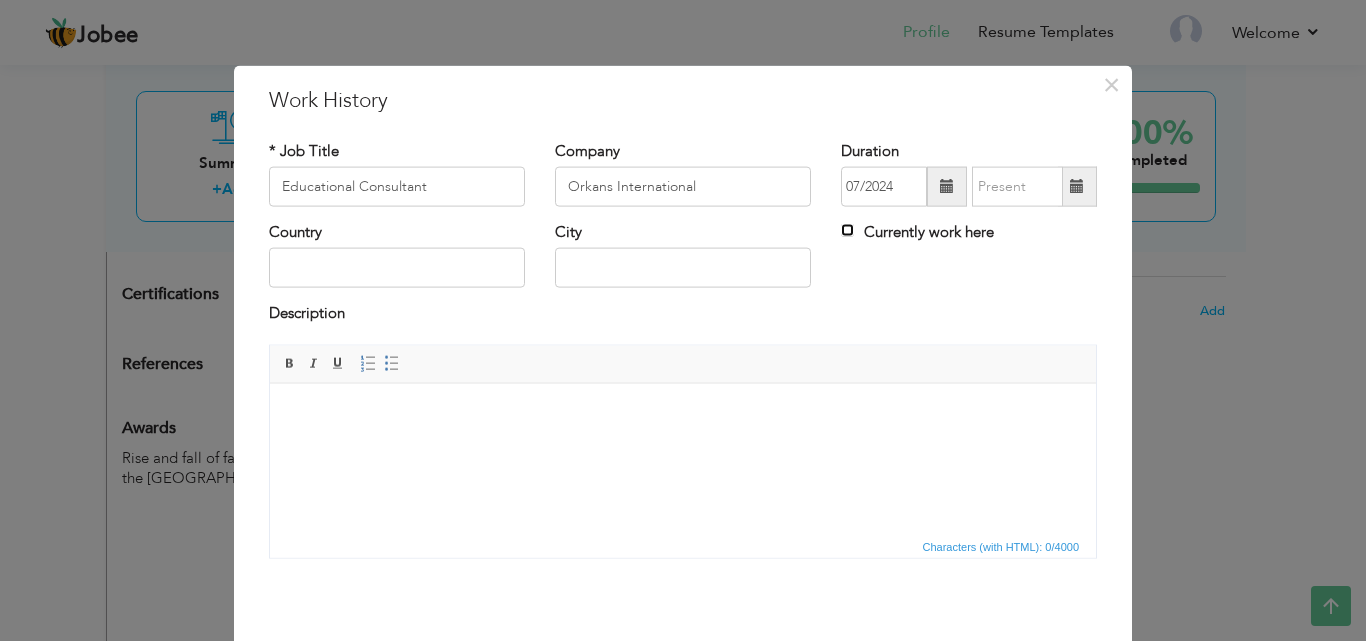 click on "Currently work here" at bounding box center (847, 230) 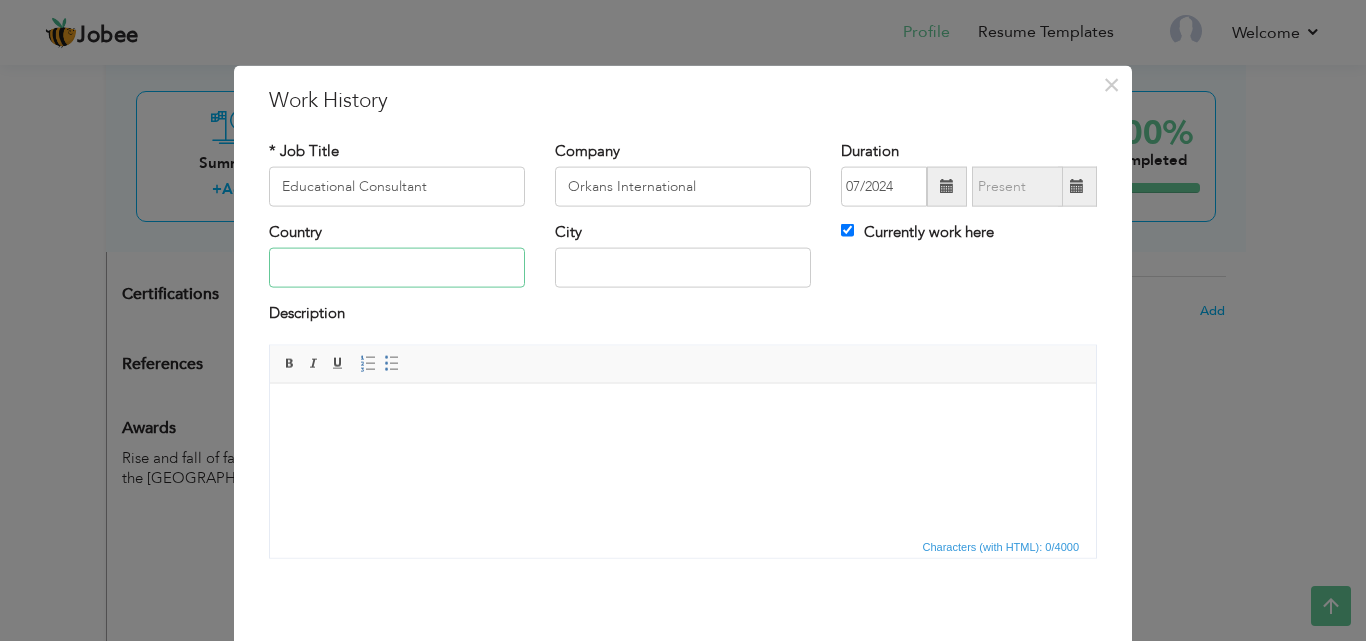 click at bounding box center [397, 268] 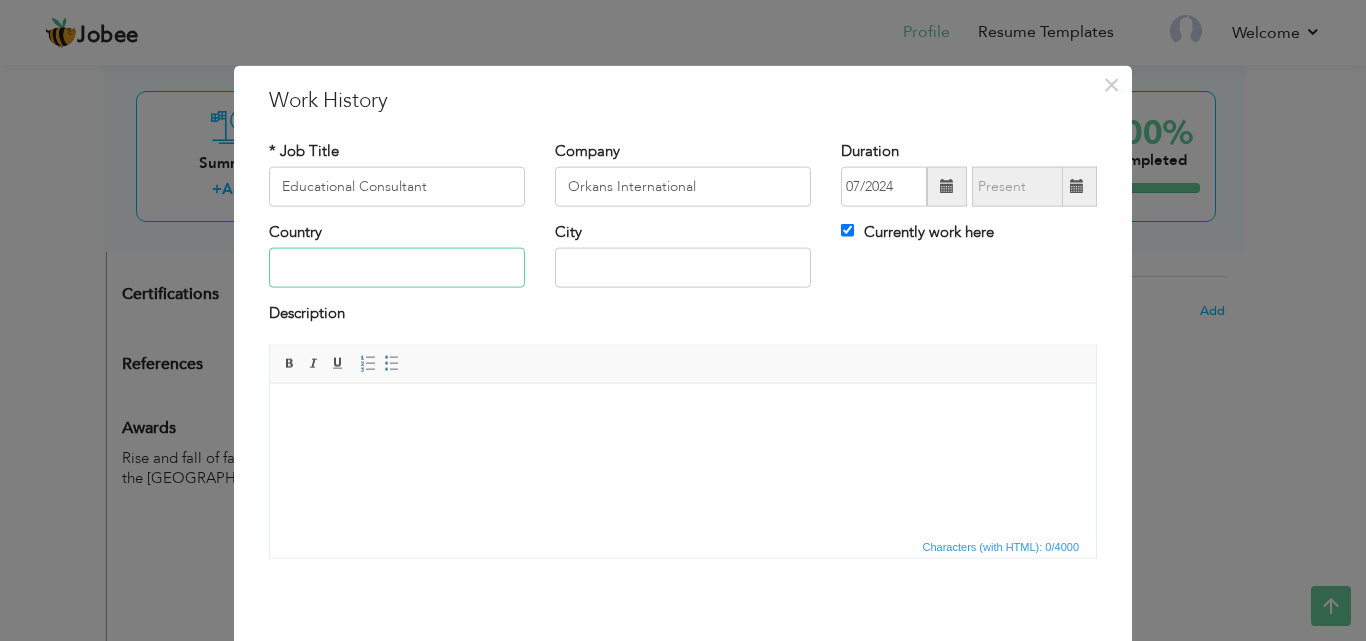 type on "[GEOGRAPHIC_DATA]" 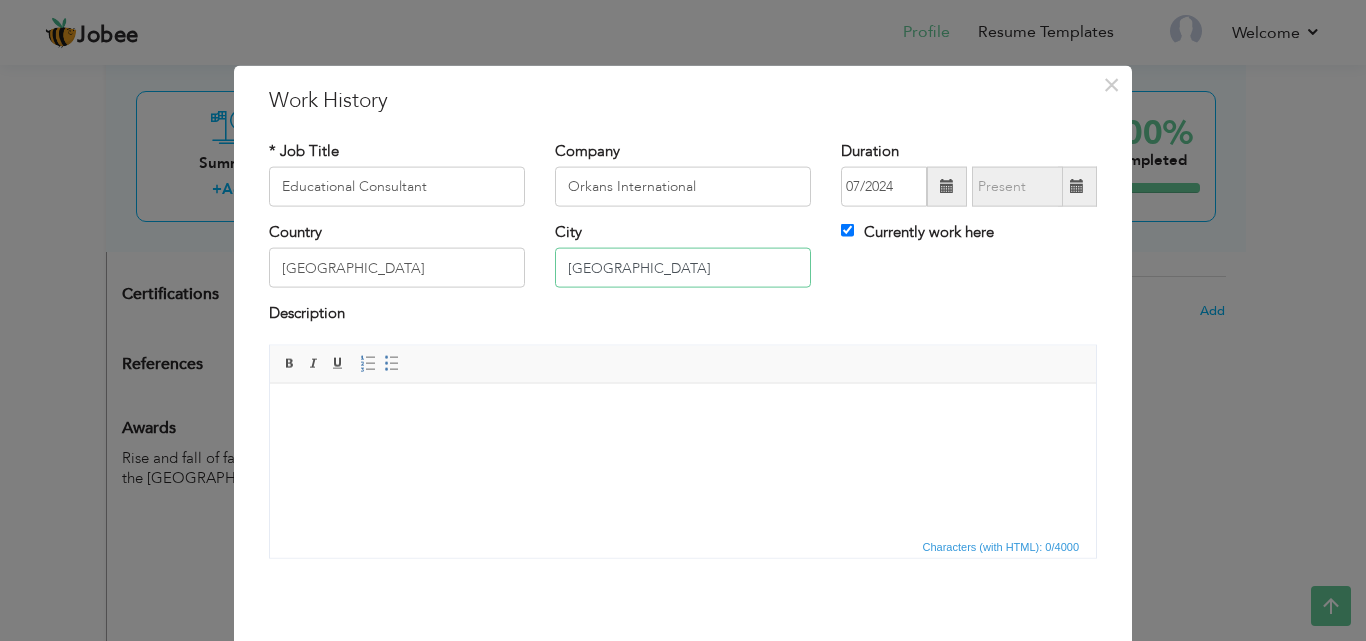 click on "lahore" at bounding box center [683, 268] 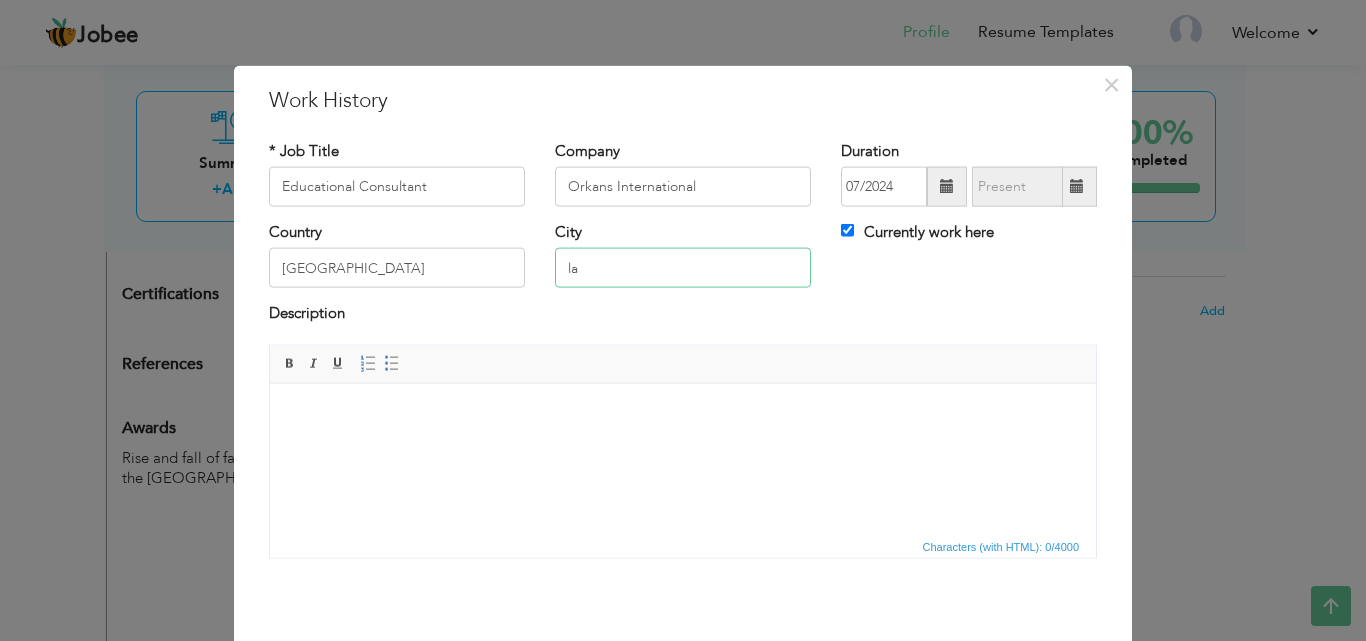 type on "l" 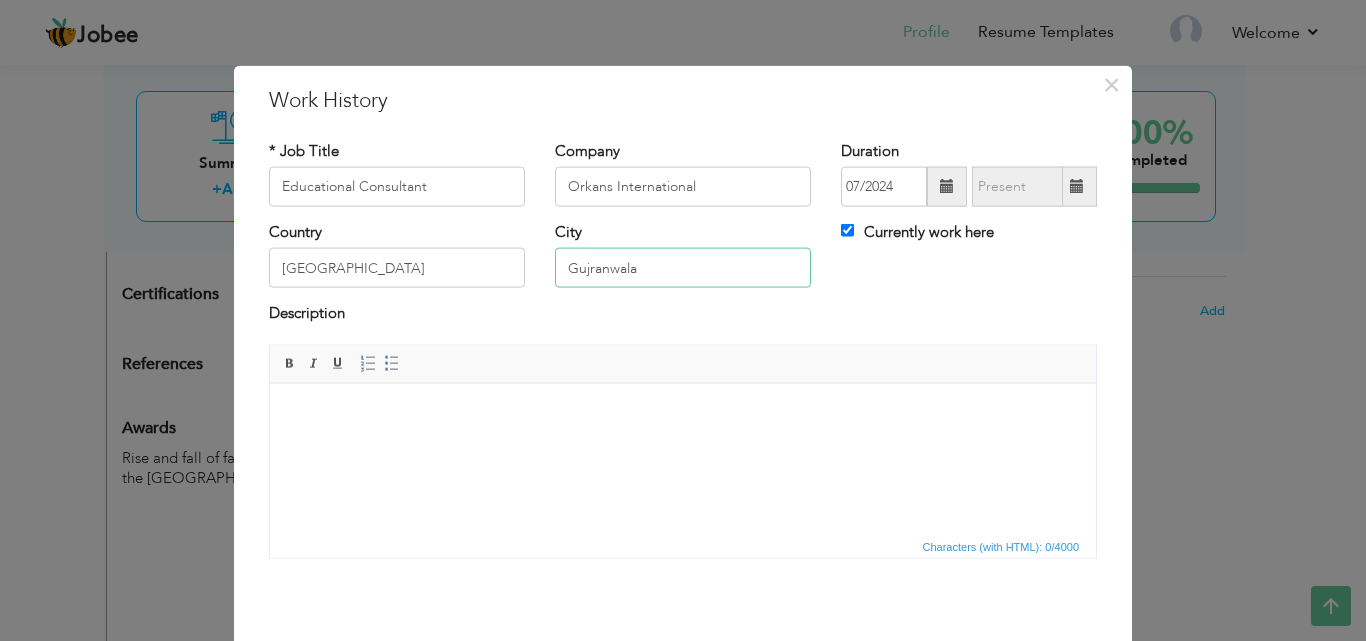 type on "Gujranwala" 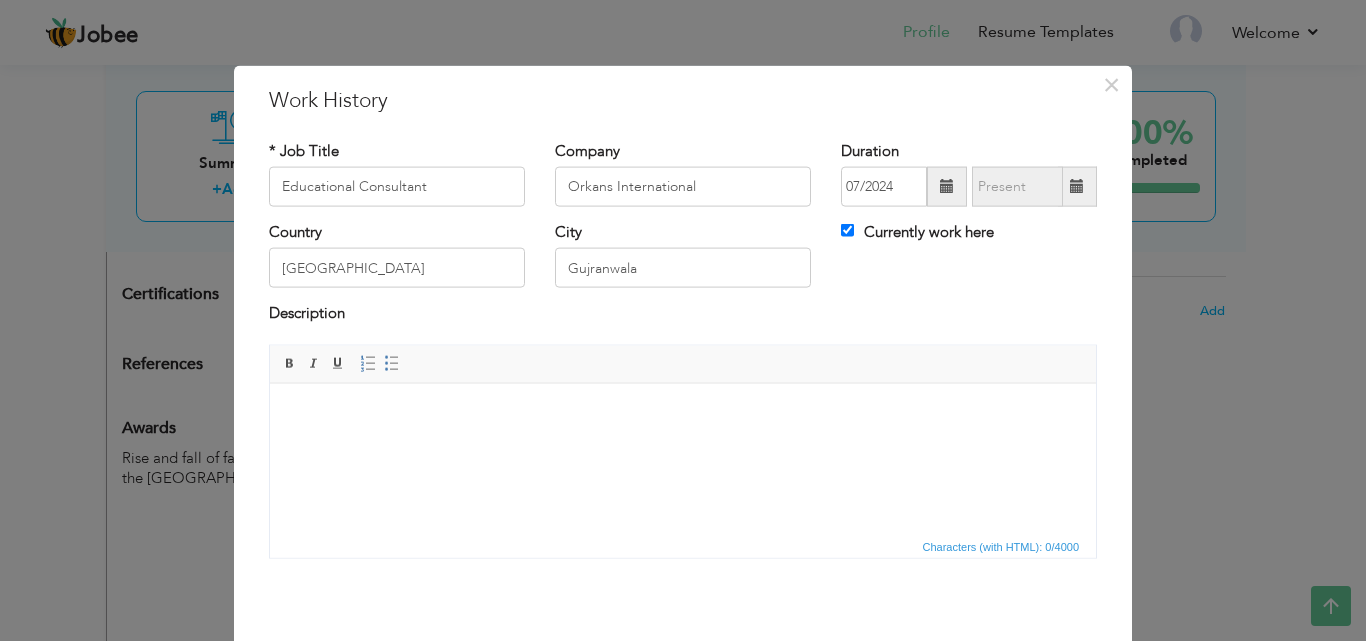 click on "City
Gujranwala" at bounding box center [683, 262] 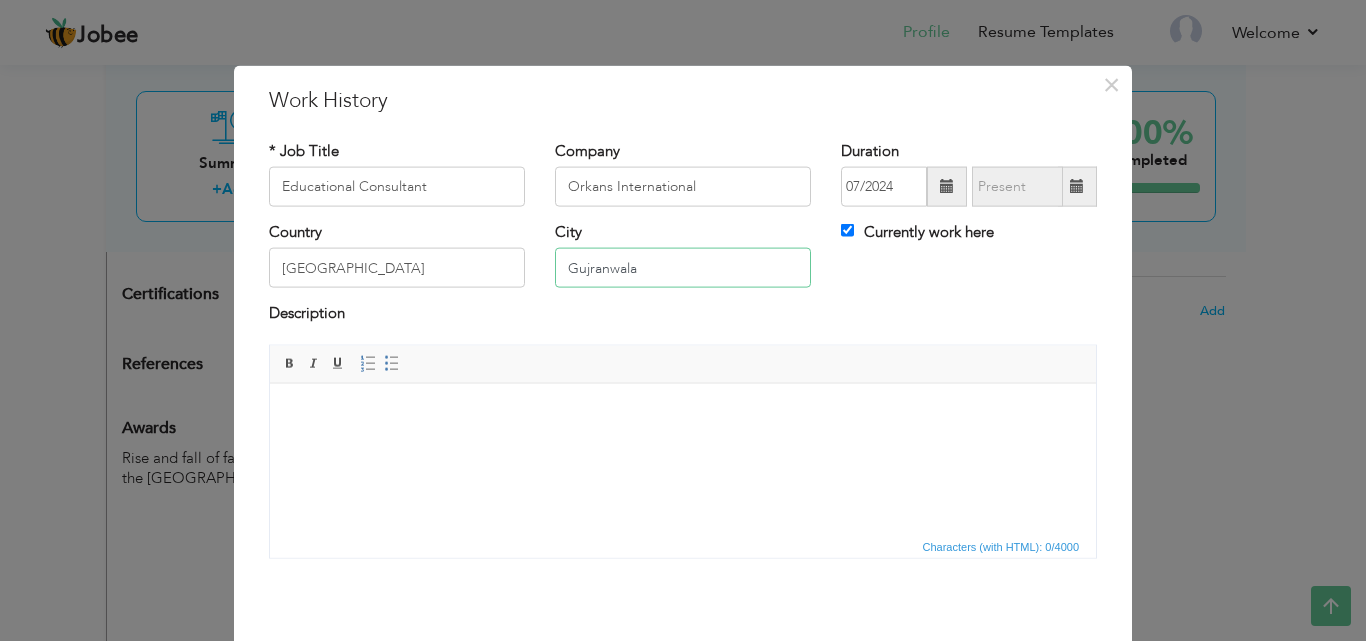 click on "Gujranwala" at bounding box center [683, 268] 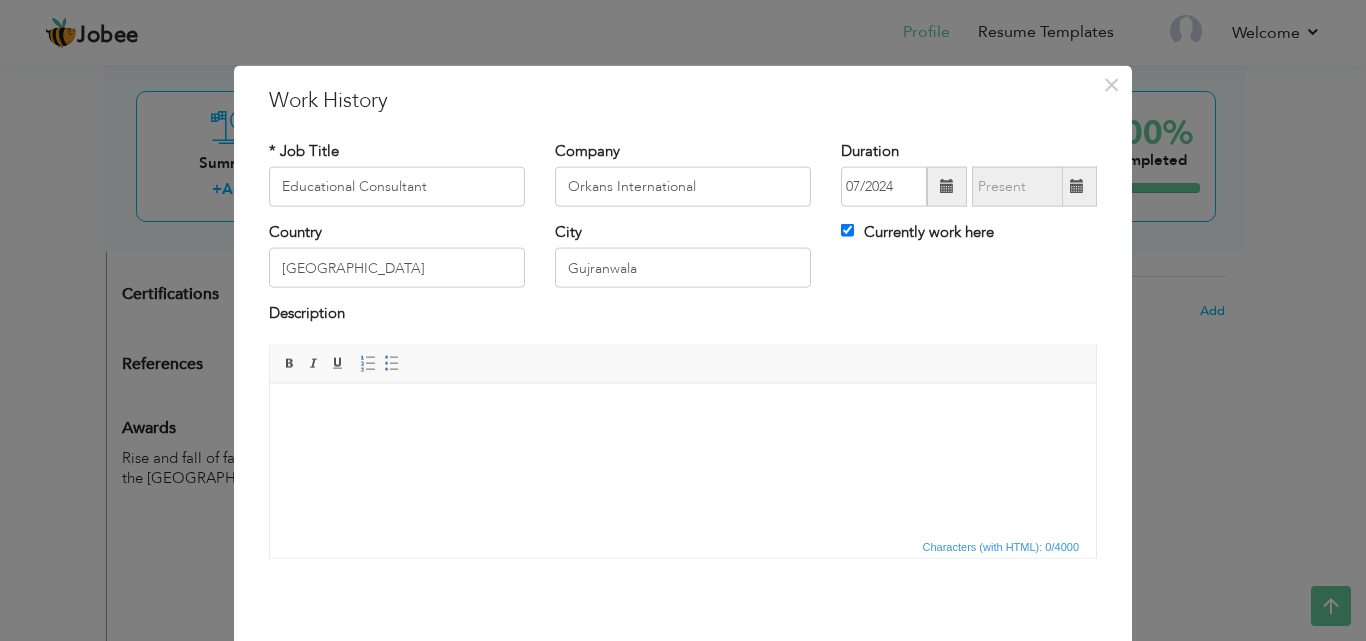 click at bounding box center [683, 413] 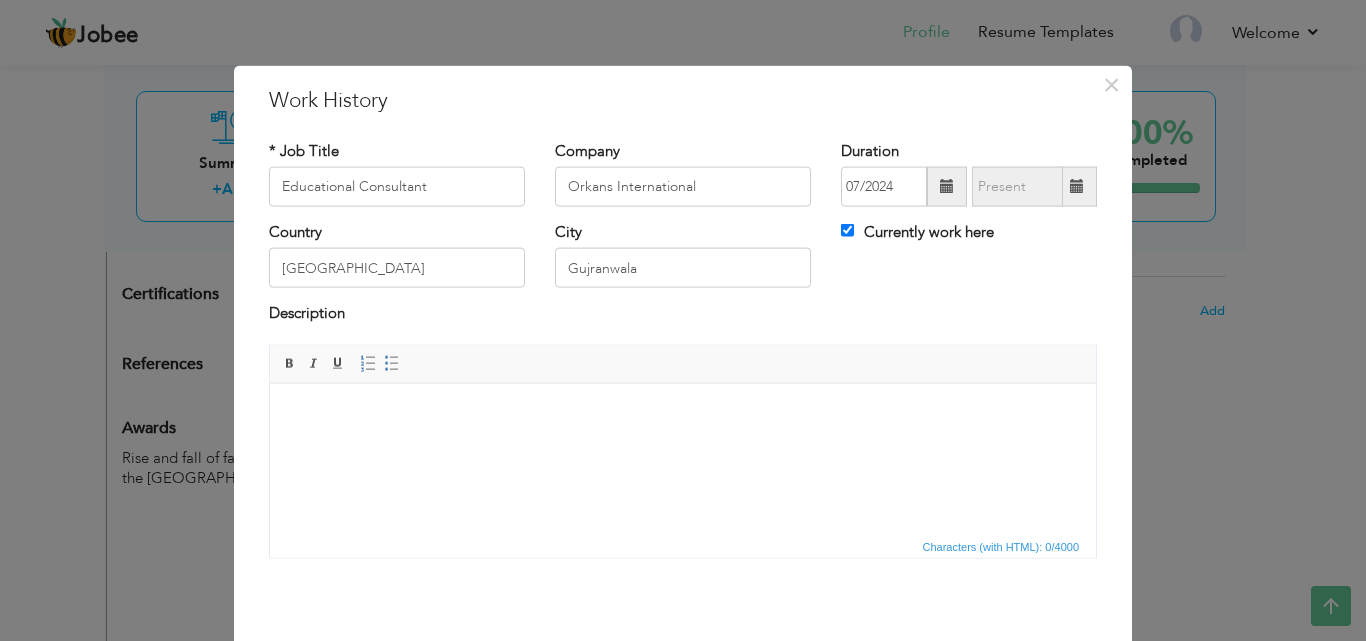 paste 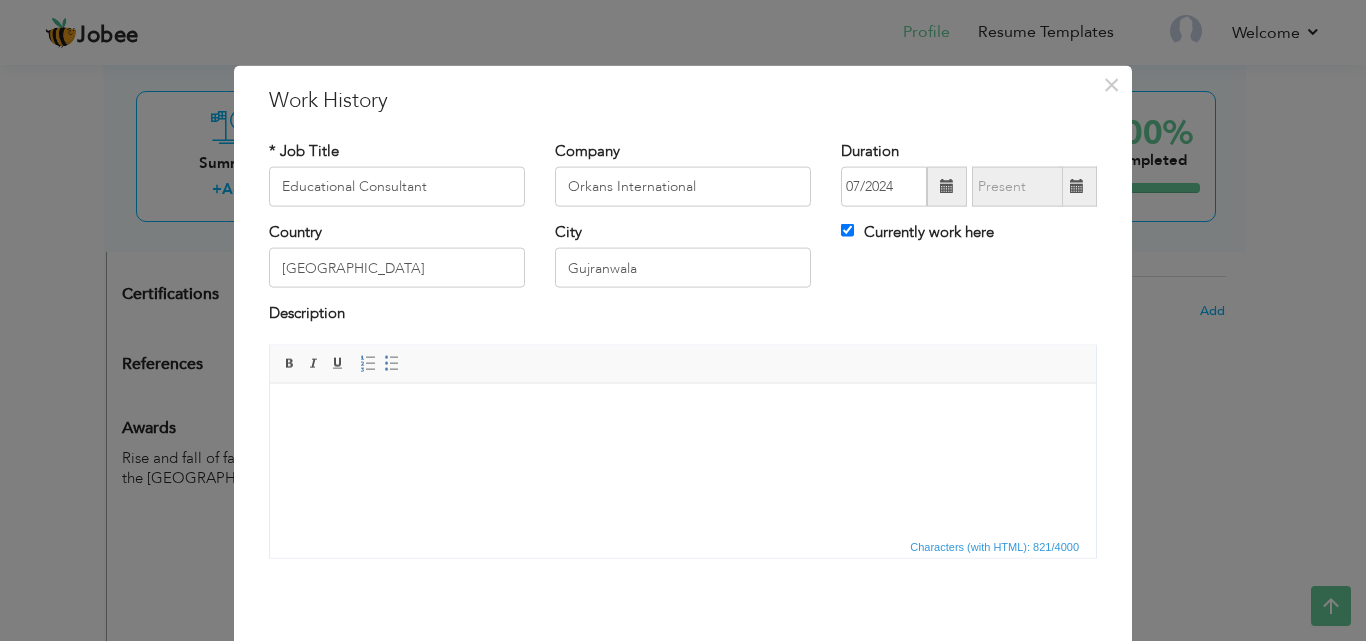 scroll, scrollTop: 25, scrollLeft: 0, axis: vertical 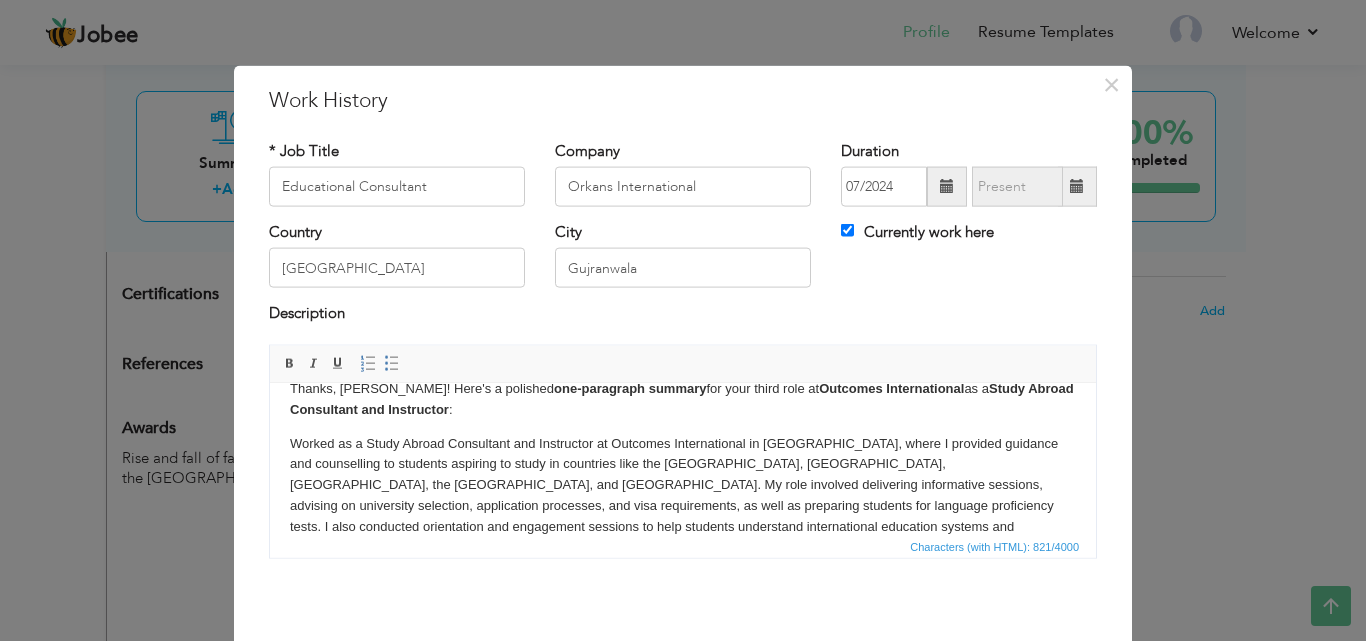 click on "Worked as a Study Abroad Consultant and Instructor at Outcomes International in Gujranwala, where I provided guidance and counselling to students aspiring to study in countries like the UK, Australia, Germany, the USA, and Canada. My role involved delivering informative sessions, advising on university selection, application processes, and visa requirements, as well as preparing students for language proficiency tests. I also conducted orientation and engagement sessions to help students understand international education systems and confidently take the next steps toward their academic goals abroad." at bounding box center (683, 495) 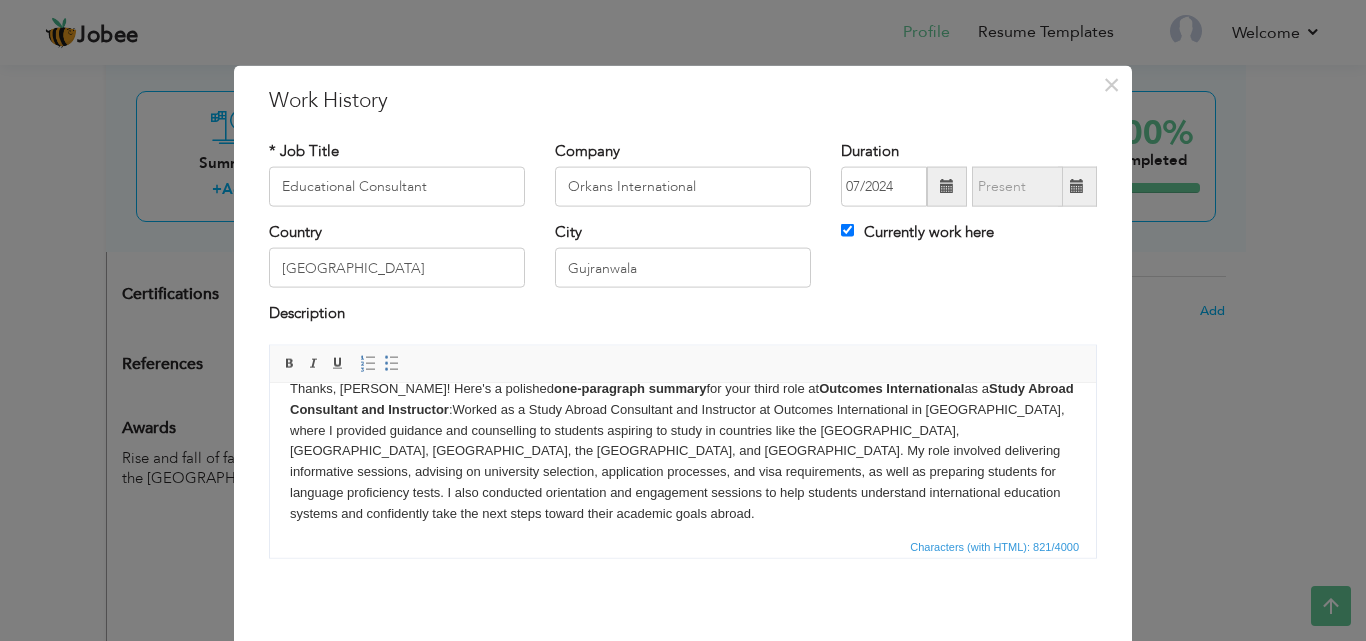 scroll, scrollTop: 15, scrollLeft: 0, axis: vertical 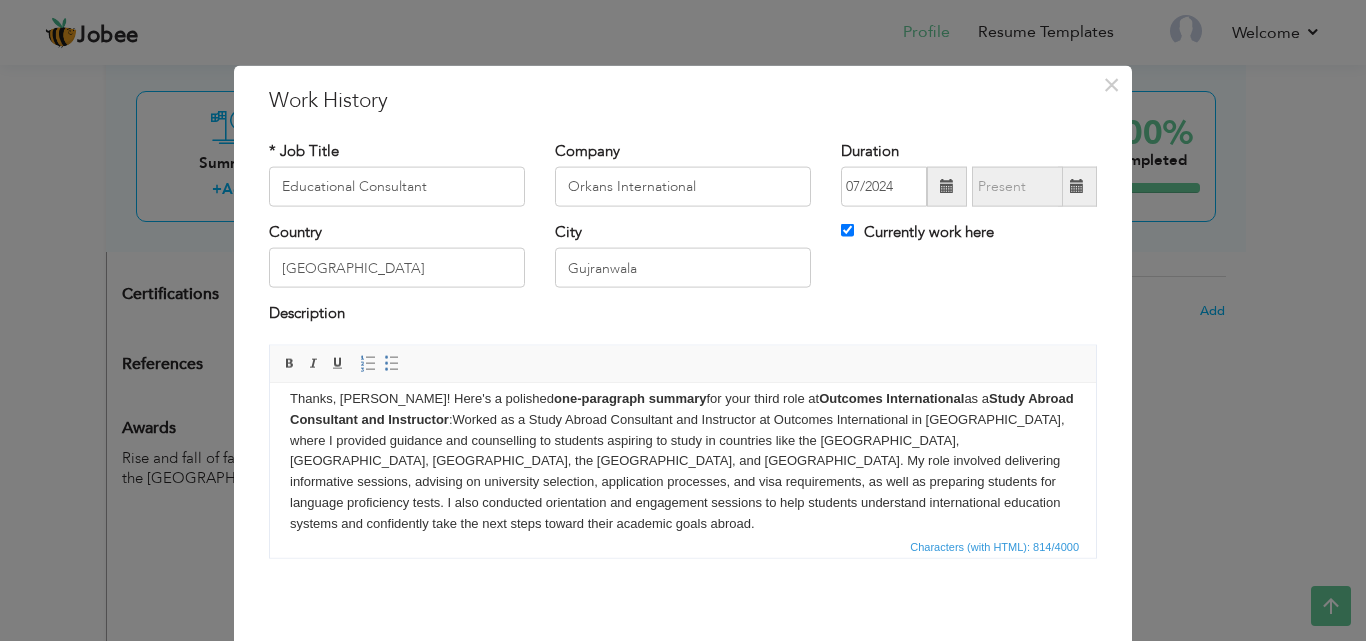 type 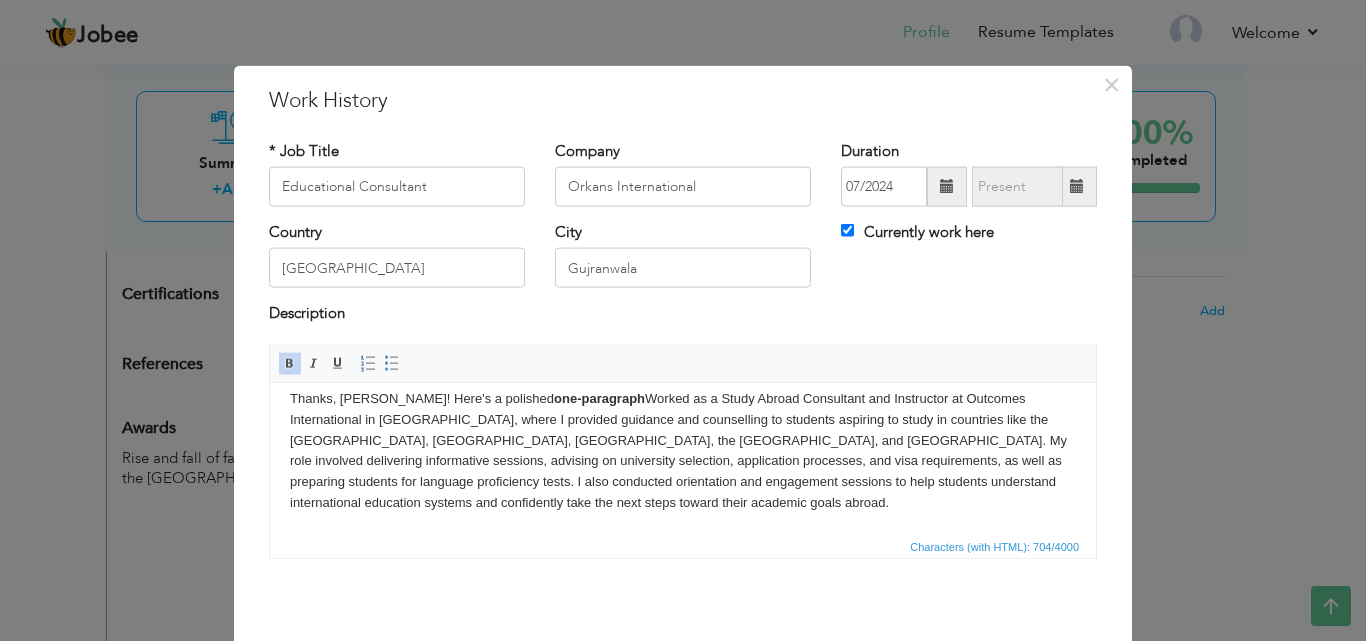 scroll, scrollTop: 0, scrollLeft: 0, axis: both 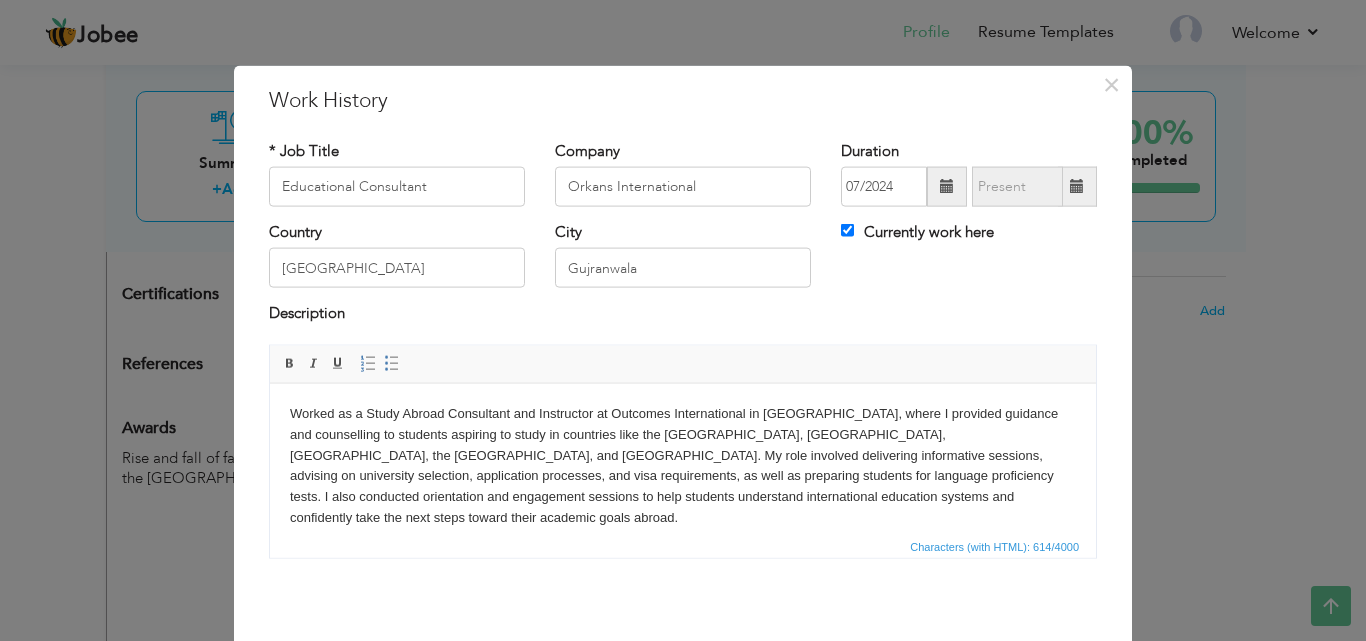 click on "Worked as a Study Abroad Consultant and Instructor at Outcomes International in Gujranwala, where I provided guidance and counselling to students aspiring to study in countries like the UK, Australia, Germany, the USA, and Canada. My role involved delivering informative sessions, advising on university selection, application processes, and visa requirements, as well as preparing students for language proficiency tests. I also conducted orientation and engagement sessions to help students understand international education systems and confidently take the next steps toward their academic goals abroad." at bounding box center (683, 465) 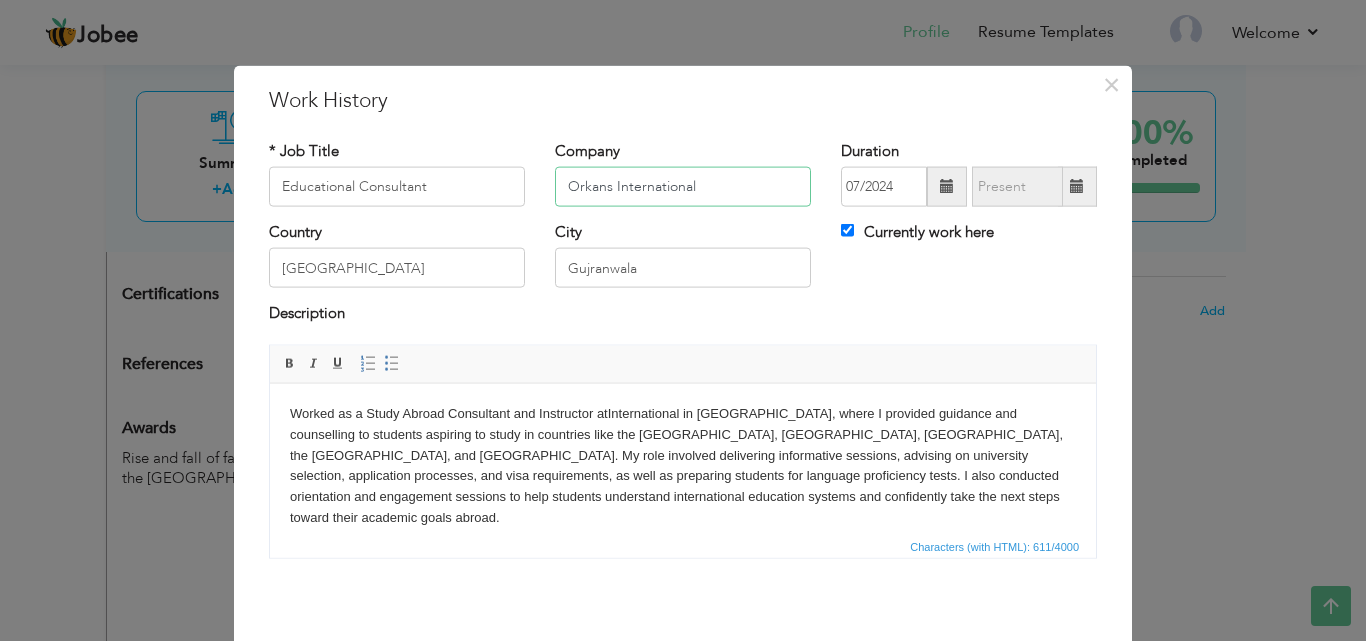 click on "Orkans International" at bounding box center (683, 187) 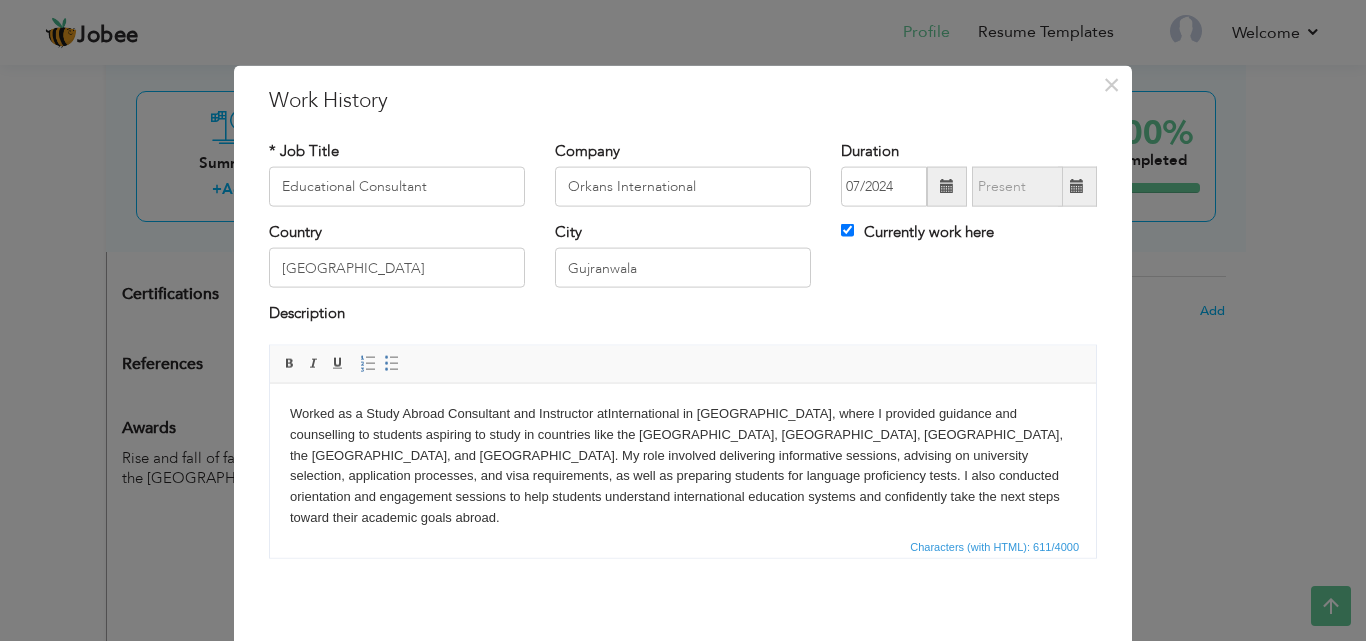 click on "Worked as a Study Abroad Consultant and Instructor at   International in Gujranwala, where I provided guidance and counselling to students aspiring to study in countries like the UK, Australia, Germany, the USA, and Canada. My role involved delivering informative sessions, advising on university selection, application processes, and visa requirements, as well as preparing students for language proficiency tests. I also conducted orientation and engagement sessions to help students understand international education systems and confidently take the next steps toward their academic goals abroad." at bounding box center (683, 465) 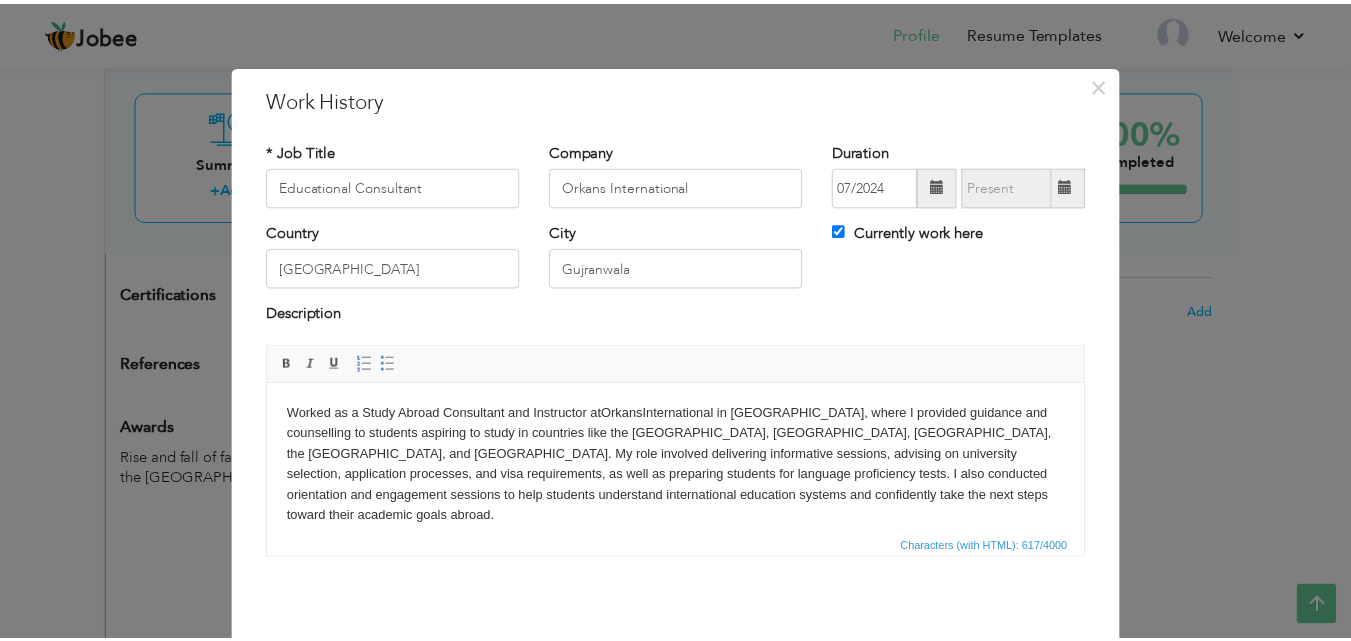 scroll, scrollTop: 79, scrollLeft: 0, axis: vertical 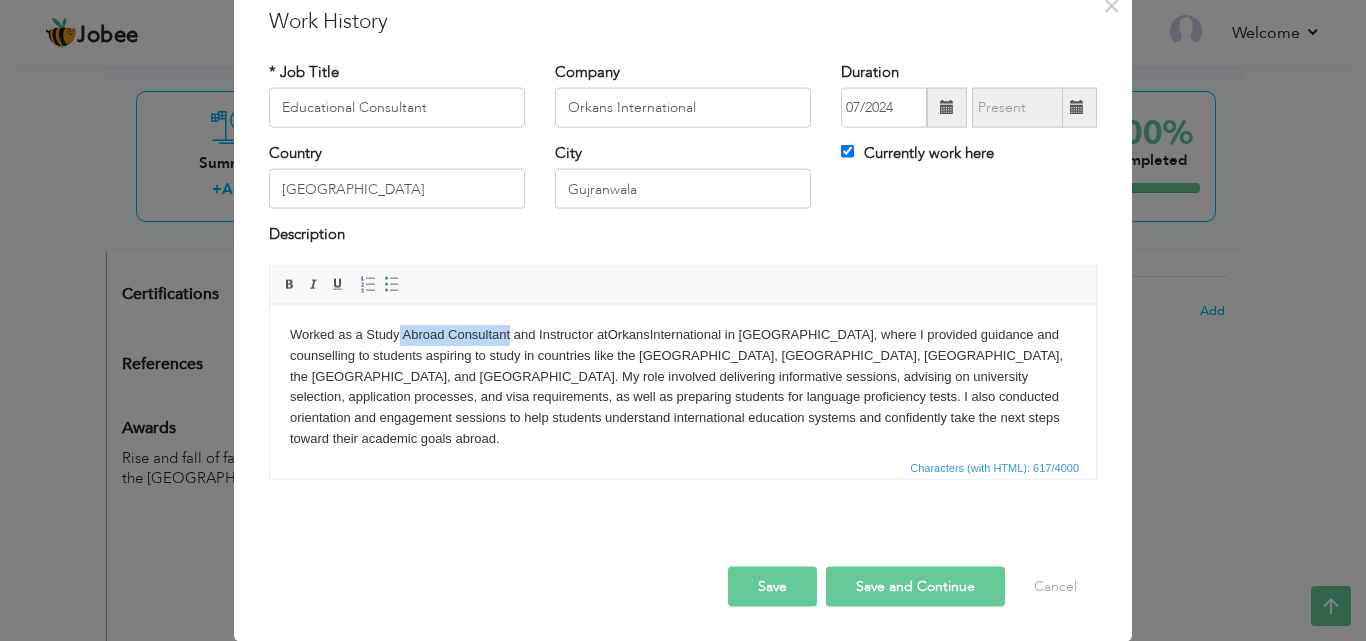 drag, startPoint x: 510, startPoint y: 332, endPoint x: 399, endPoint y: 328, distance: 111.07205 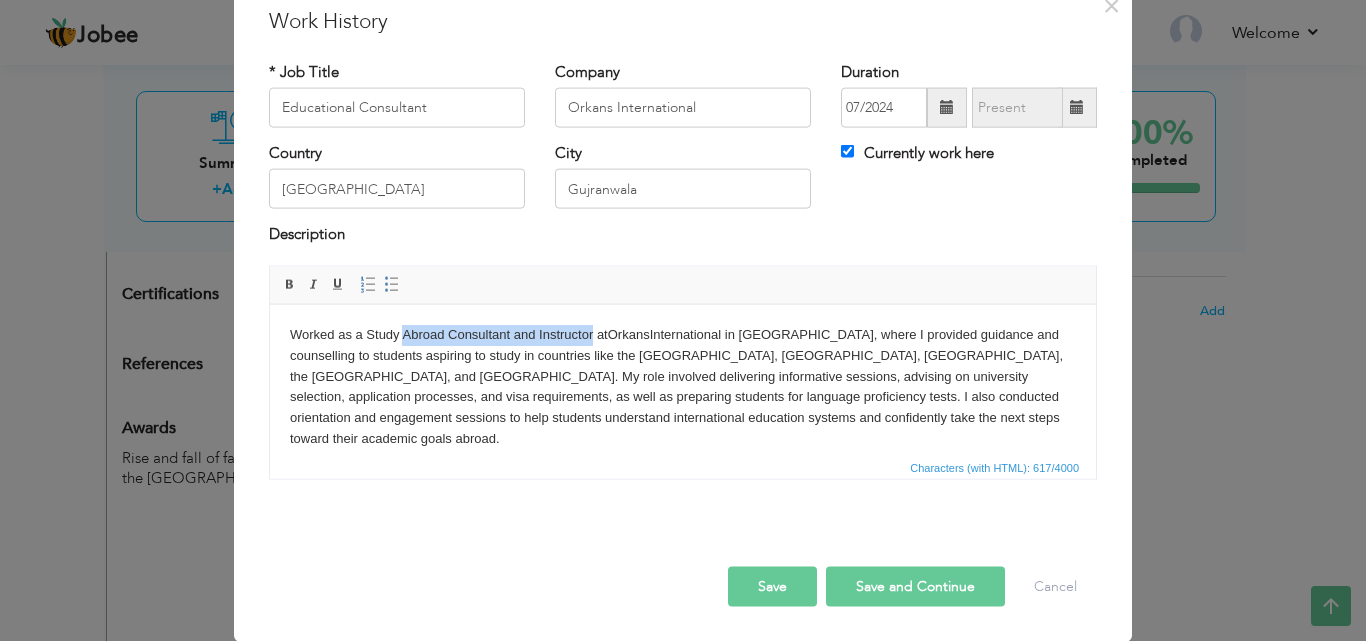 drag, startPoint x: 594, startPoint y: 336, endPoint x: 402, endPoint y: 335, distance: 192.00261 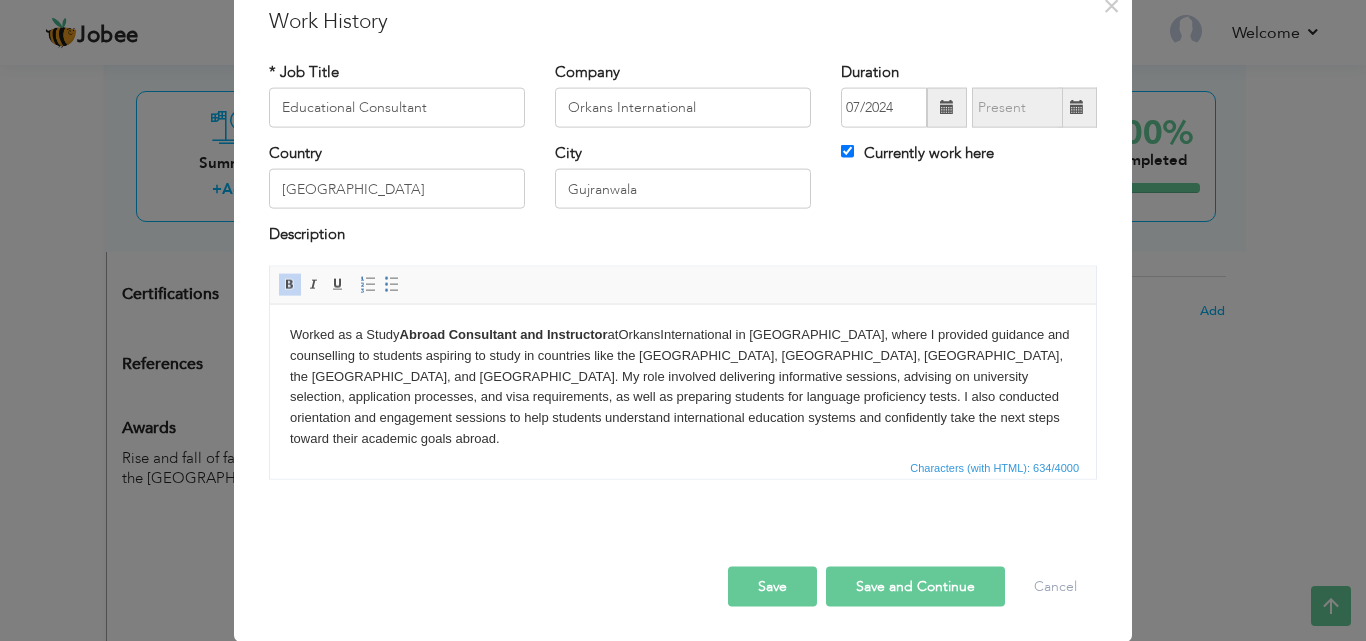 click on "Save" at bounding box center (772, 586) 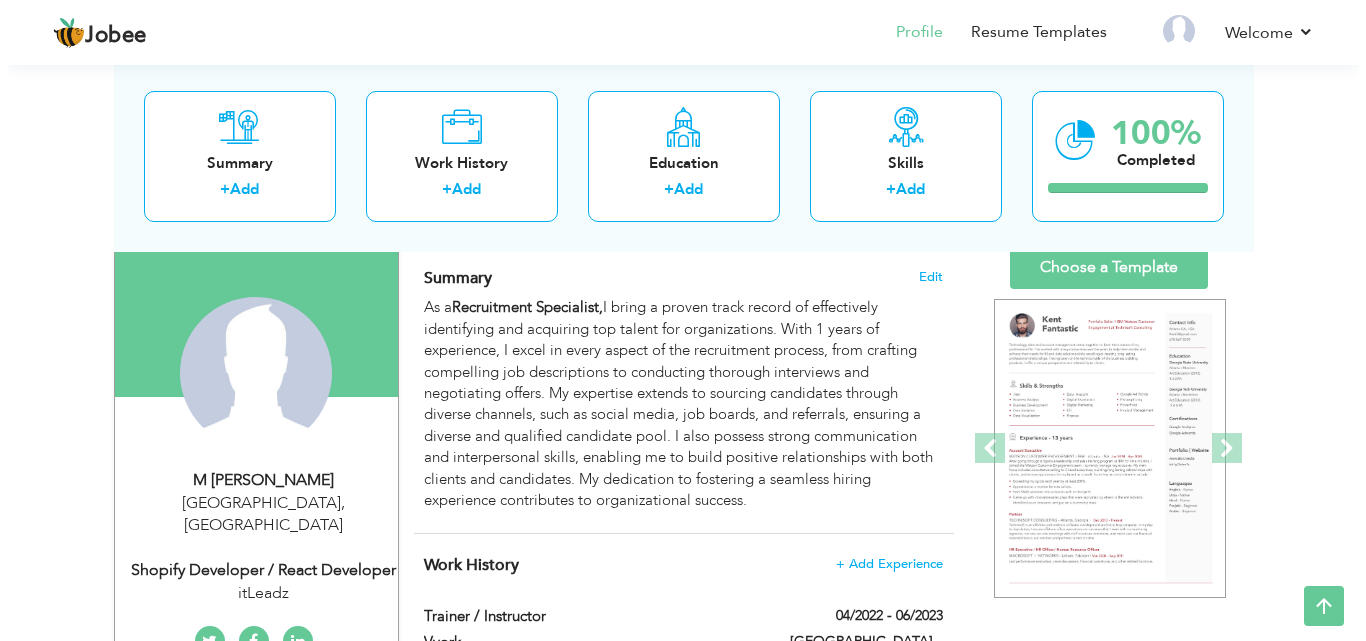scroll, scrollTop: 124, scrollLeft: 0, axis: vertical 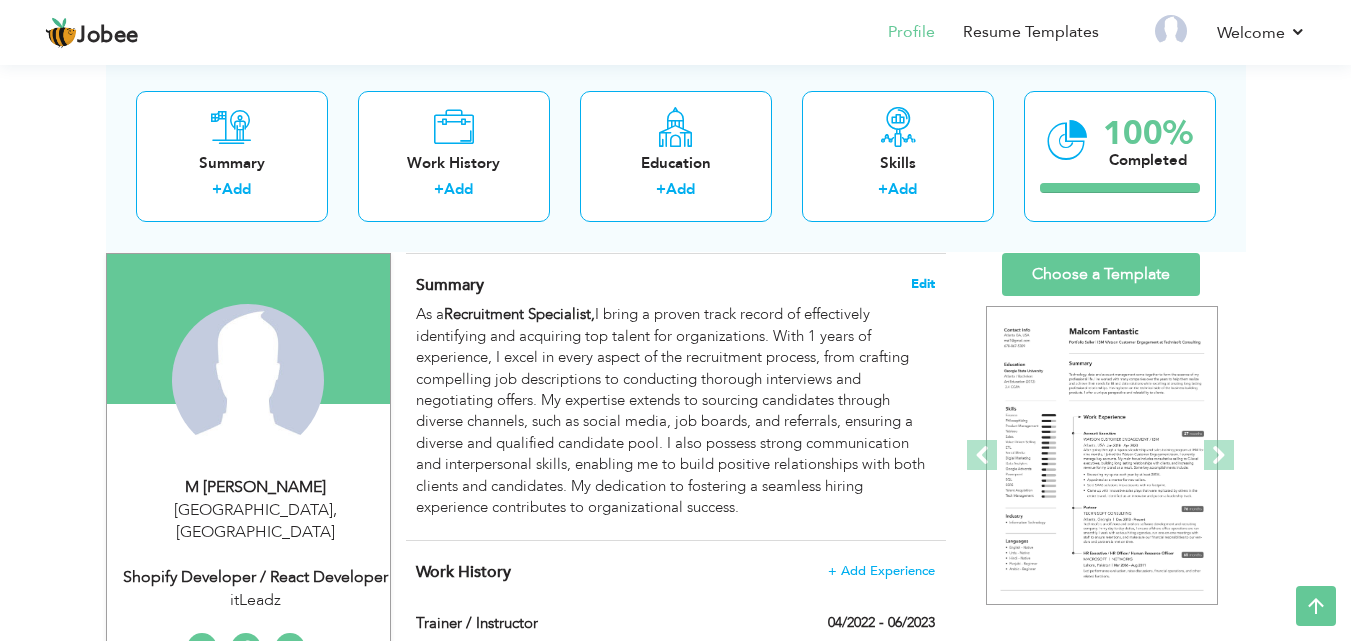click on "Edit" at bounding box center (923, 284) 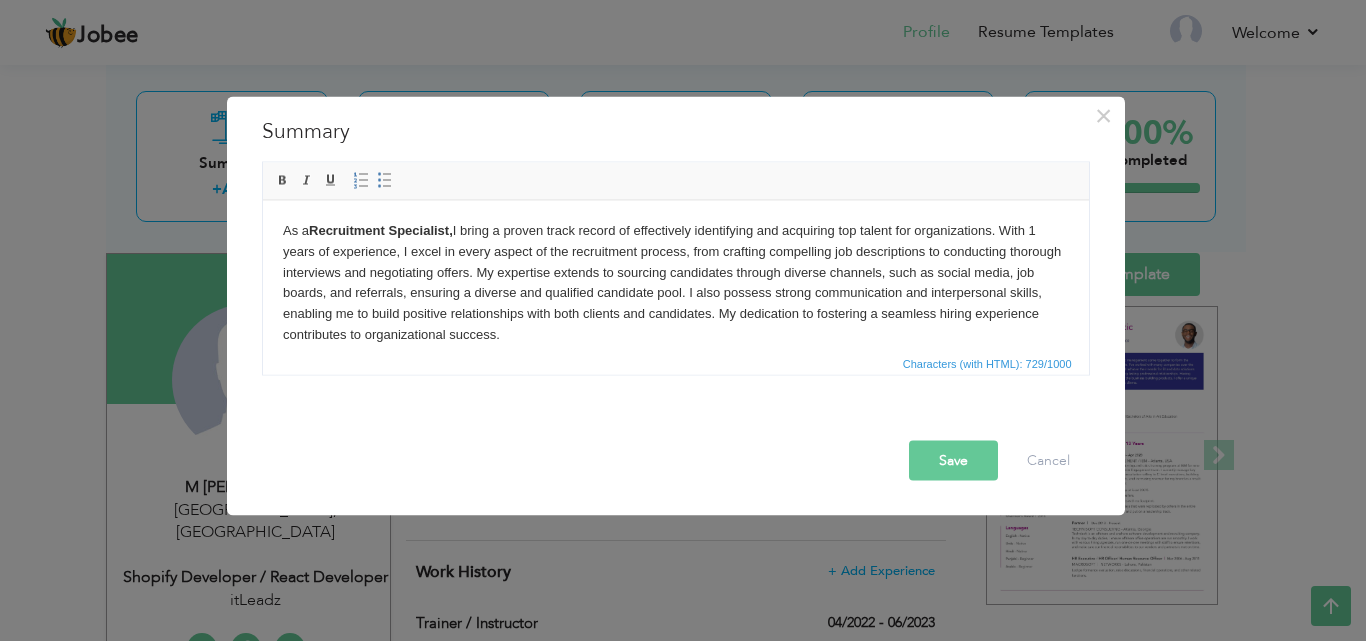 click on "As a  Recruitment Specialist,  I bring a proven track record of effectively identifying and acquiring top talent for organizations. With 1 years of experience, I excel in every aspect of the recruitment process, from crafting compelling job descriptions to conducting thorough interviews and negotiating offers. My expertise extends to sourcing candidates through diverse channels, such as social media, job boards, and referrals, ensuring a diverse and qualified candidate pool. I also possess strong communication and interpersonal skills, enabling me to build positive relationships with both clients and candidates. My dedication to fostering a seamless hiring experience contributes to organizational success." at bounding box center [675, 282] 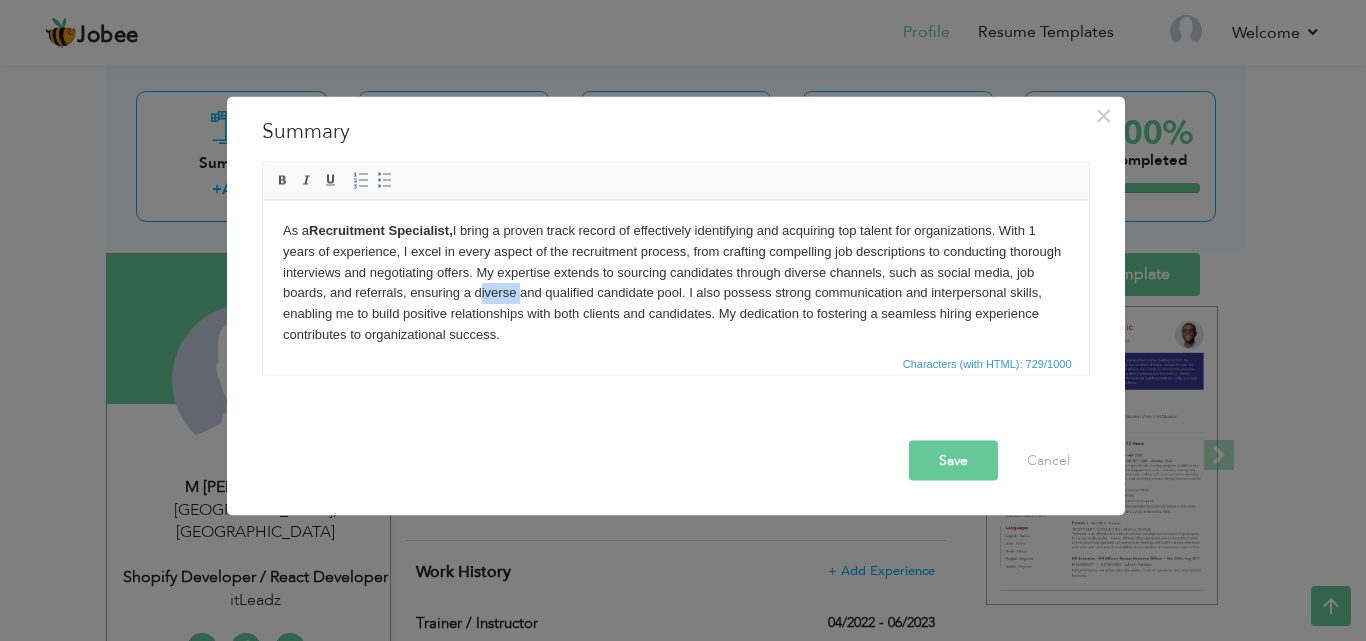 click on "As a  Recruitment Specialist,  I bring a proven track record of effectively identifying and acquiring top talent for organizations. With 1 years of experience, I excel in every aspect of the recruitment process, from crafting compelling job descriptions to conducting thorough interviews and negotiating offers. My expertise extends to sourcing candidates through diverse channels, such as social media, job boards, and referrals, ensuring a diverse and qualified candidate pool. I also possess strong communication and interpersonal skills, enabling me to build positive relationships with both clients and candidates. My dedication to fostering a seamless hiring experience contributes to organizational success." at bounding box center (675, 282) 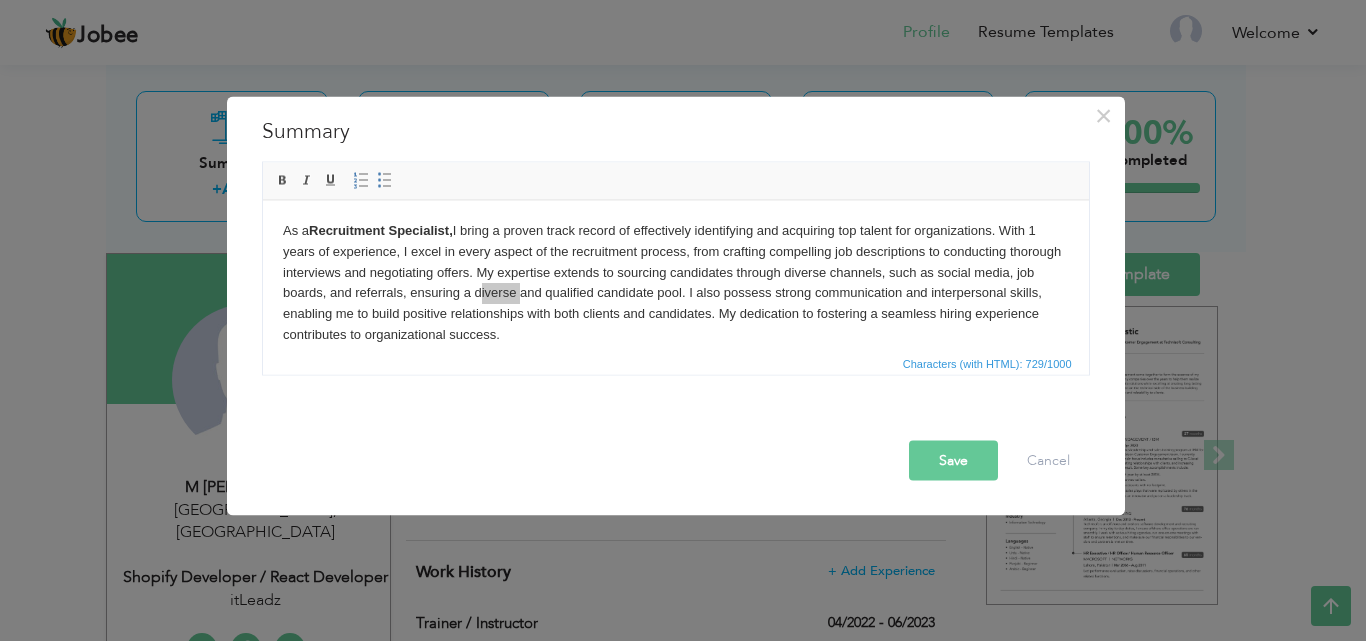 click on "Characters (with HTML): 729/1000" at bounding box center (676, 362) 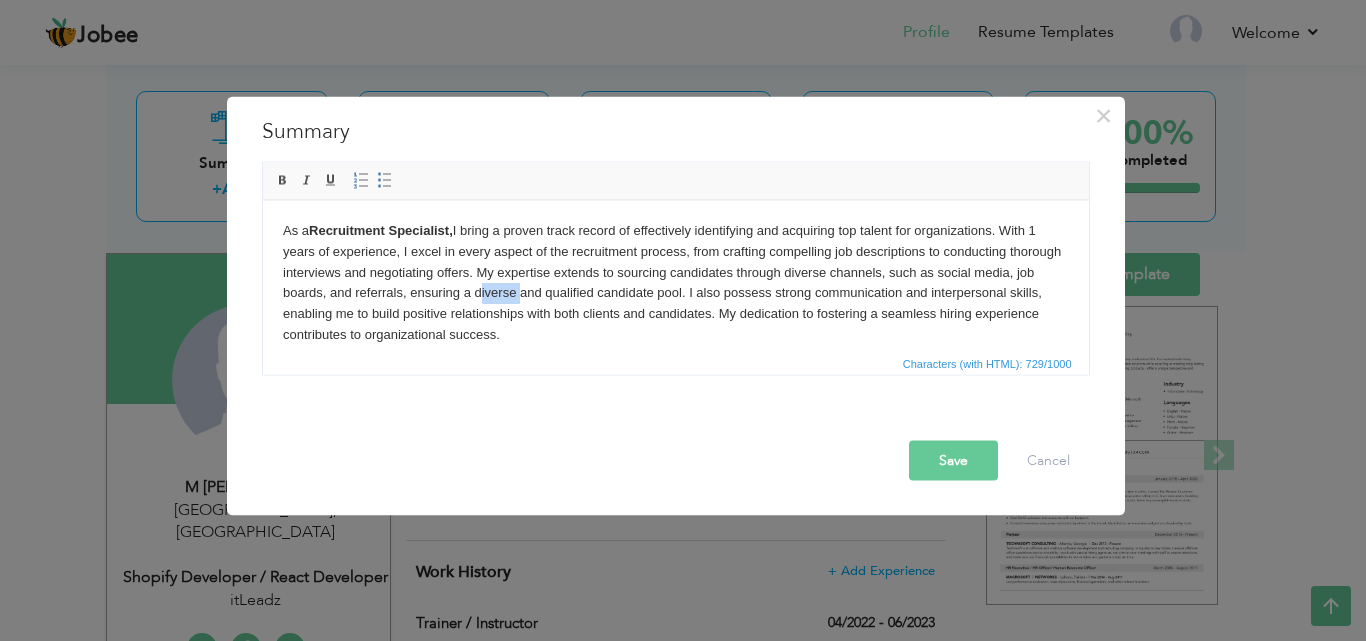 click on "As a  Recruitment Specialist,  I bring a proven track record of effectively identifying and acquiring top talent for organizations. With 1 years of experience, I excel in every aspect of the recruitment process, from crafting compelling job descriptions to conducting thorough interviews and negotiating offers. My expertise extends to sourcing candidates through diverse channels, such as social media, job boards, and referrals, ensuring a diverse and qualified candidate pool. I also possess strong communication and interpersonal skills, enabling me to build positive relationships with both clients and candidates. My dedication to fostering a seamless hiring experience contributes to organizational success." at bounding box center (675, 282) 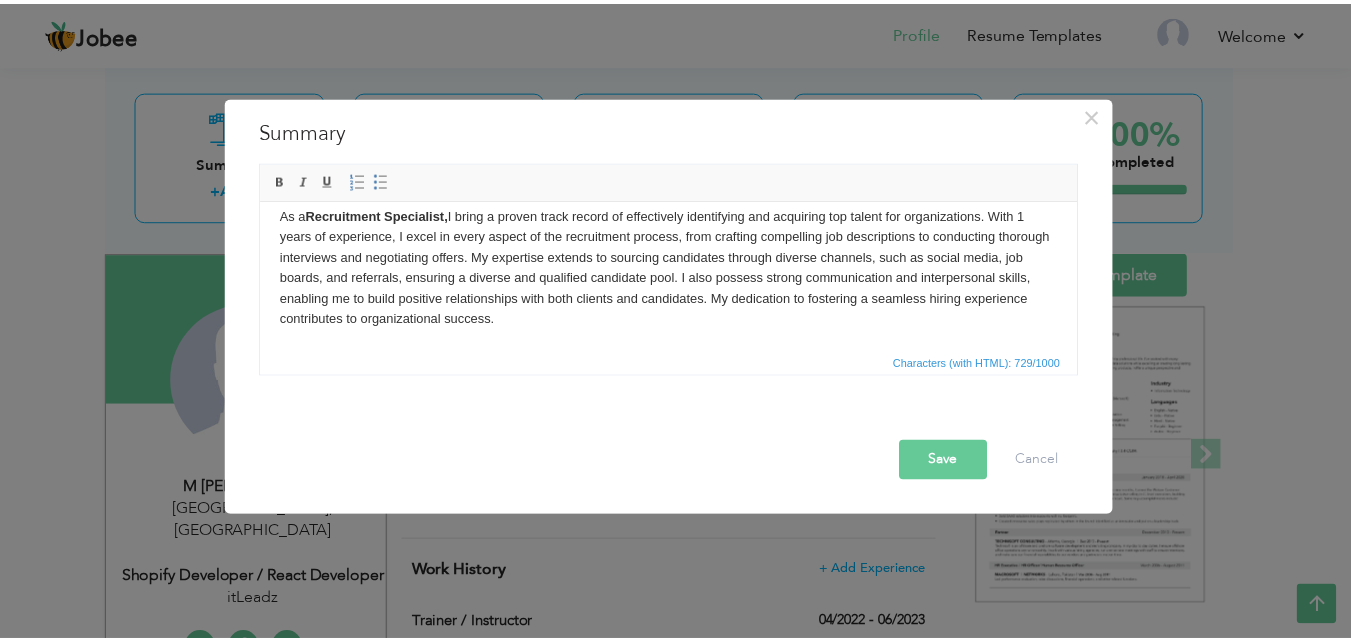 scroll, scrollTop: 0, scrollLeft: 0, axis: both 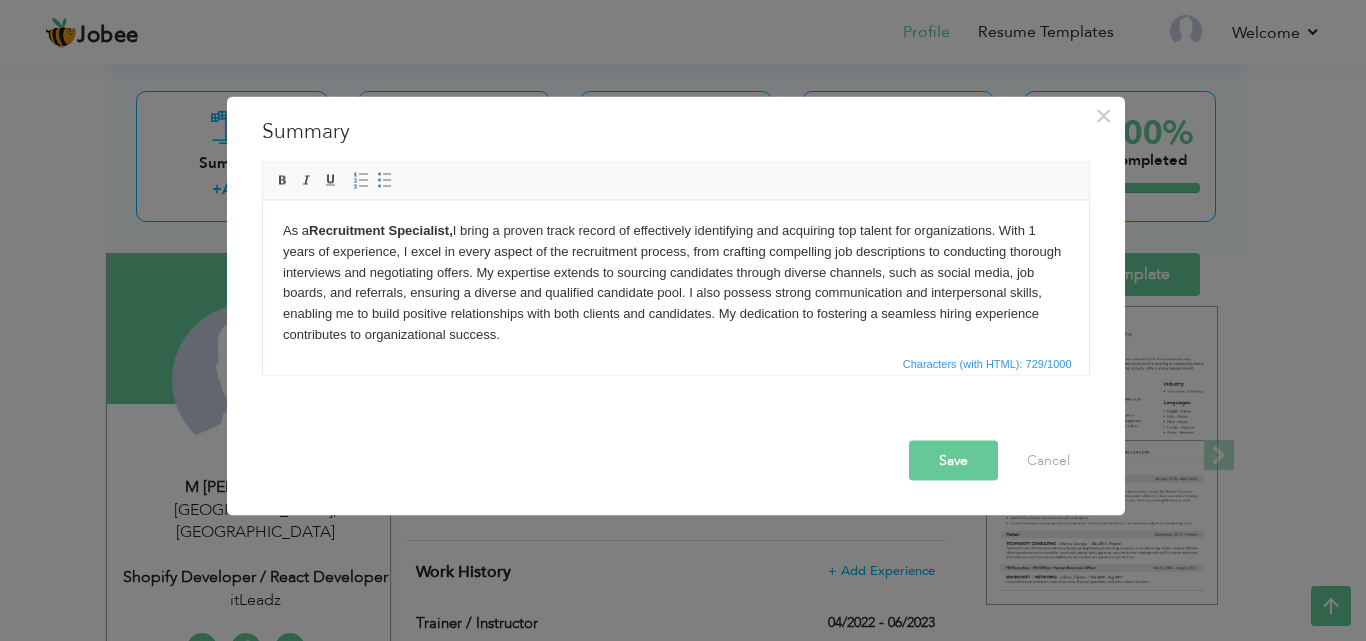 drag, startPoint x: 609, startPoint y: 342, endPoint x: 276, endPoint y: 212, distance: 357.47586 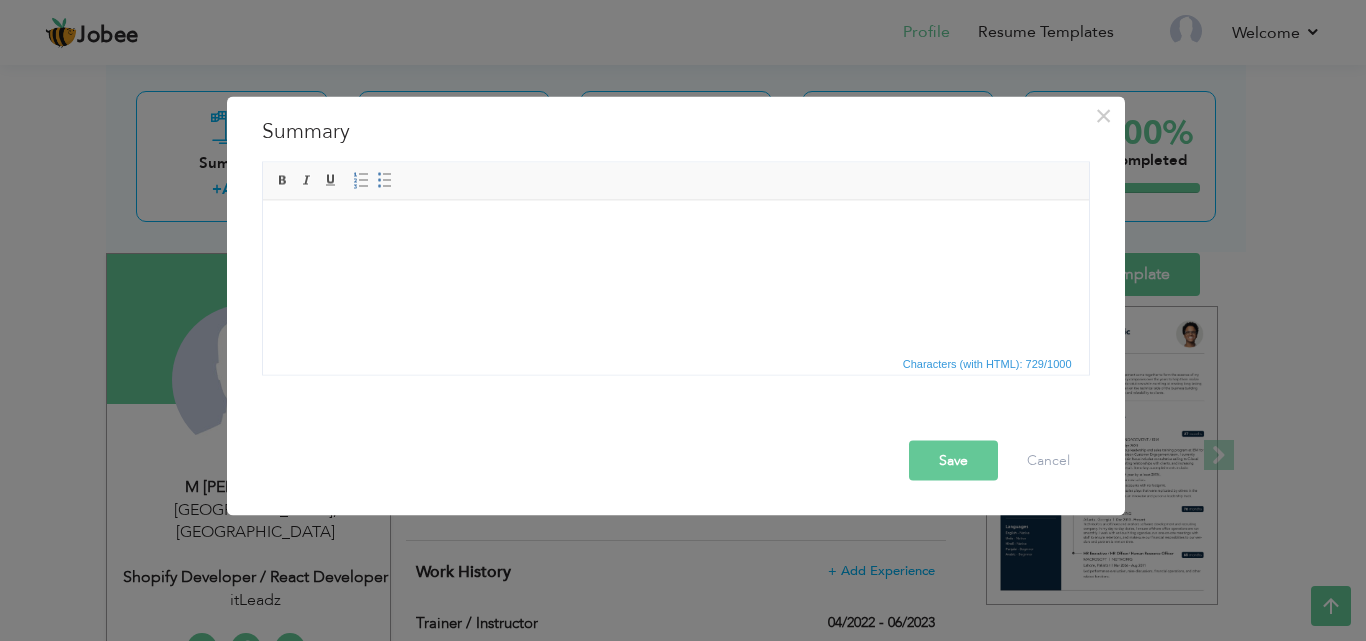 click at bounding box center [675, 230] 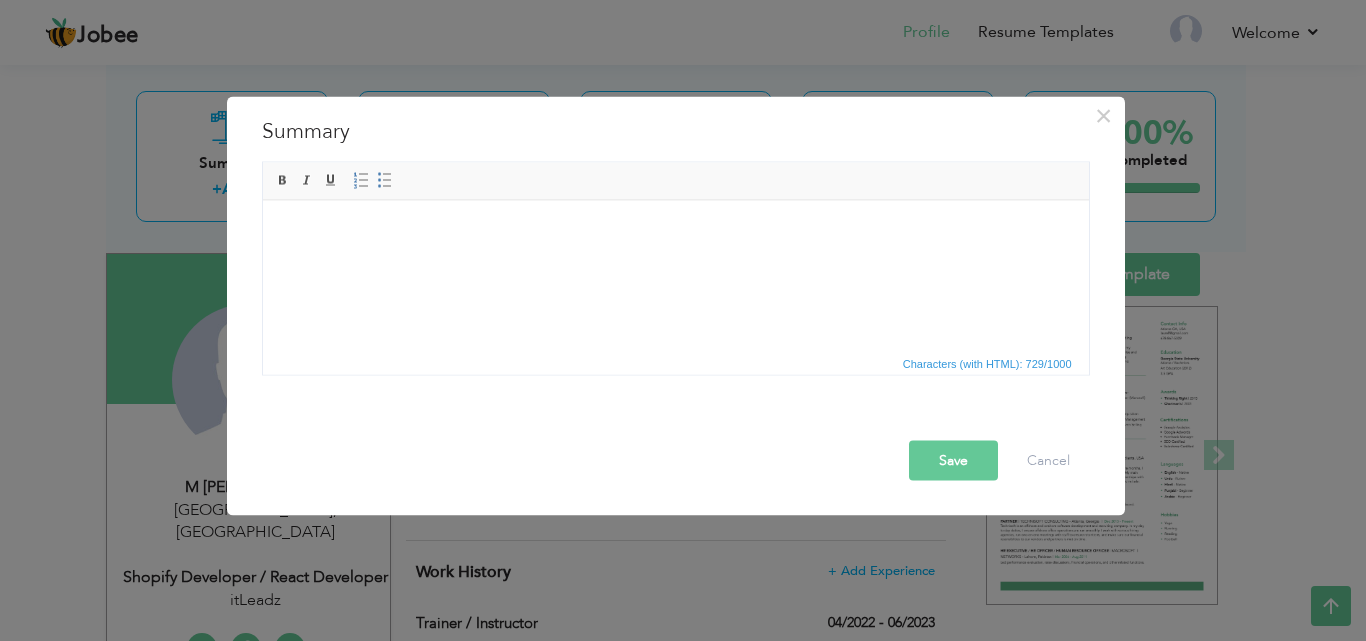 click at bounding box center [675, 230] 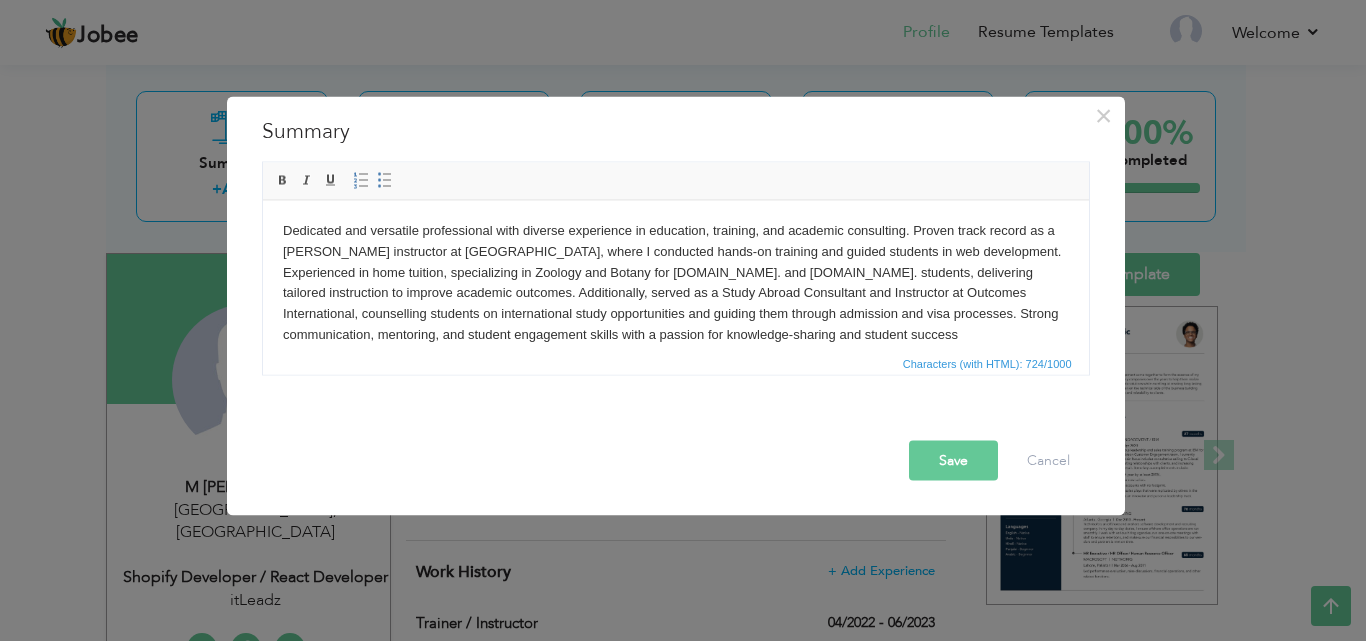 click on "Dedicated and versatile professional with diverse experience in education, training, and academic consulting. Proven track record as a MERN stack instructor at WeWork, where I conducted hands-on training and guided students in web development. Experienced in home tuition, specializing in Zoology and Botany for F.Sc. and B.Sc. students, delivering tailored instruction to improve academic outcomes. Additionally, served as a Study Abroad Consultant and Instructor at Outcomes International, counselling students on international study opportunities and guiding them through admission and visa processes. Strong communication, mentoring, and student engagement skills with a passion for knowledge-sharing and student success" at bounding box center (675, 282) 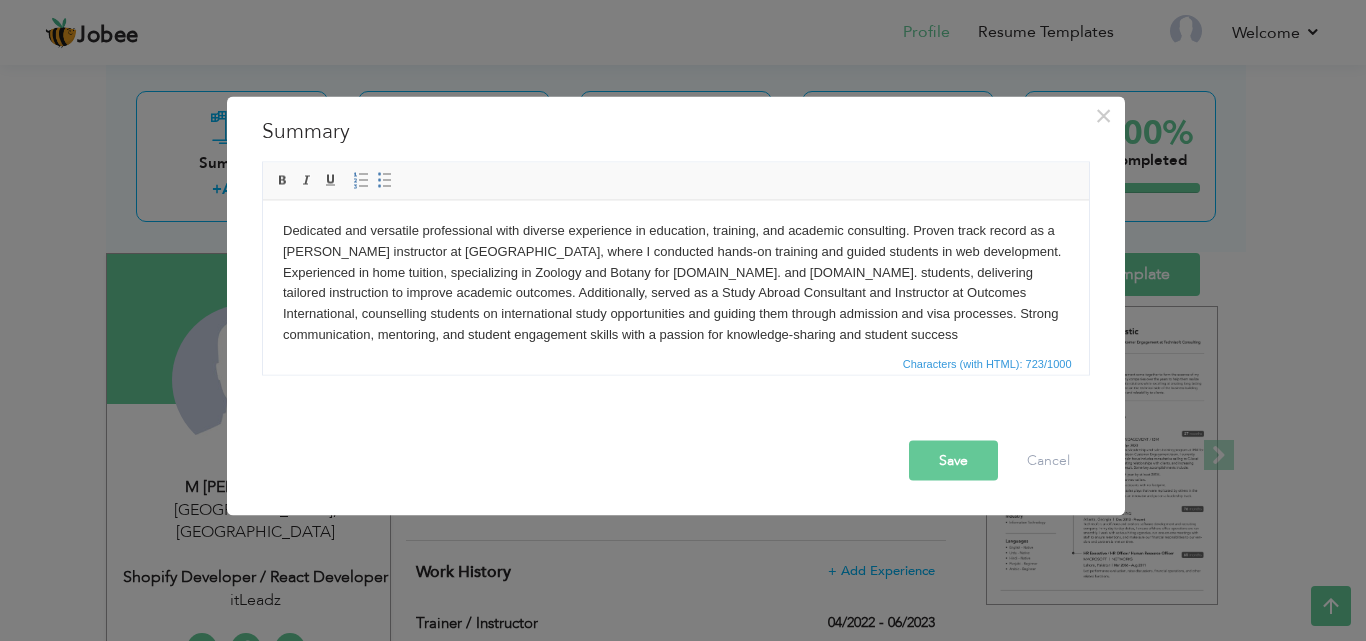 click on "Dedicated and versatile professional with diverse experience in education, training, and academic consulting. Proven track record as a MERN stack instructor at Vvork, where I conducted hands-on training and guided students in web development. Experienced in home tuition, specializing in Zoology and Botany for F.Sc. and B.Sc. students, delivering tailored instruction to improve academic outcomes. Additionally, served as a Study Abroad Consultant and Instructor at Outcomes International, counselling students on international study opportunities and guiding them through admission and visa processes. Strong communication, mentoring, and student engagement skills with a passion for knowledge-sharing and student success" at bounding box center [675, 282] 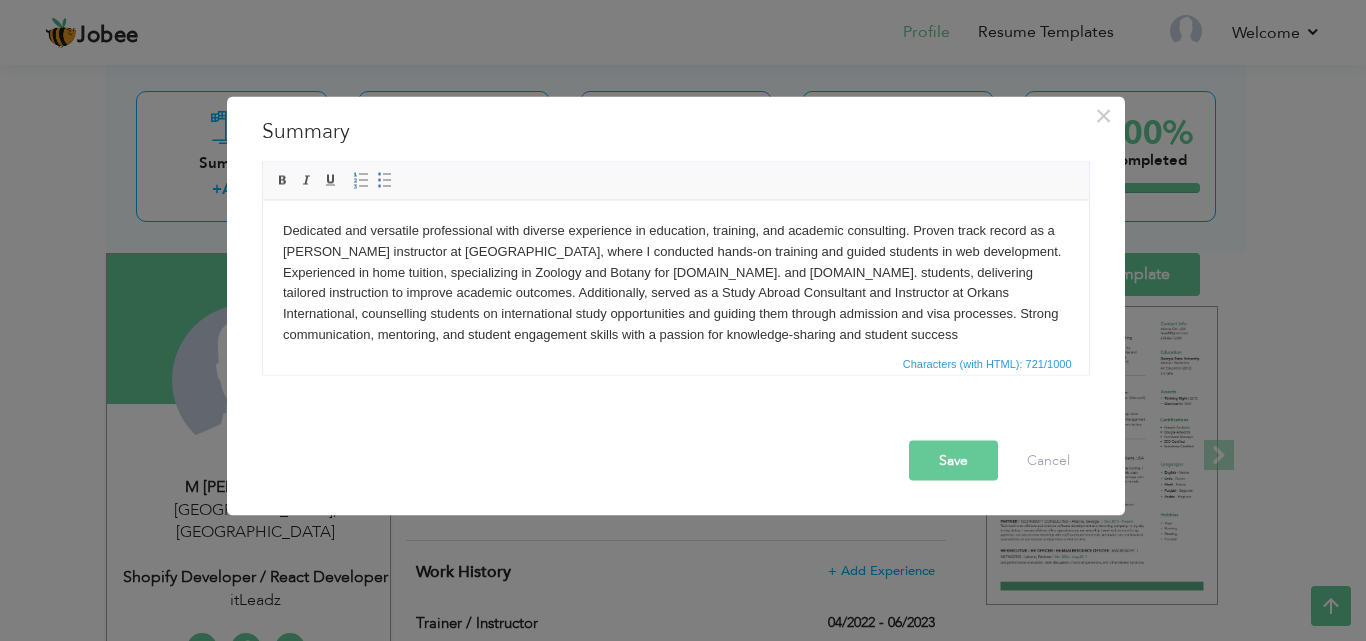 click on "Save" at bounding box center (953, 460) 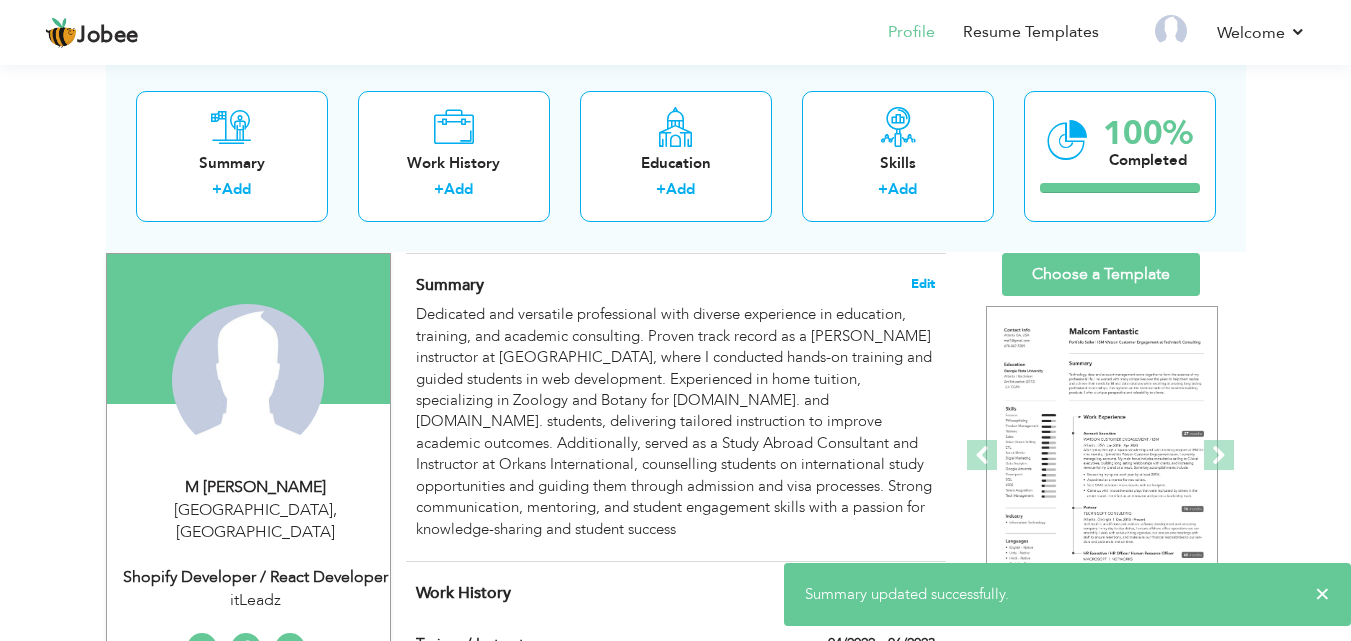click on "Edit" at bounding box center (923, 284) 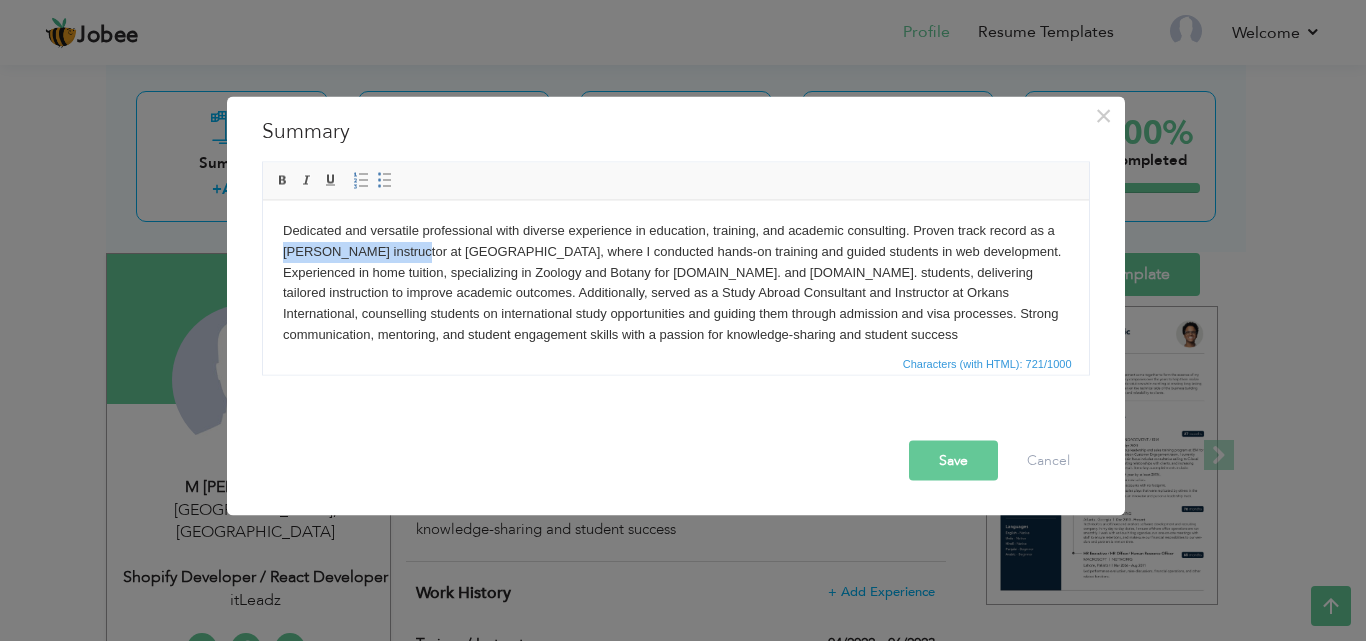 drag, startPoint x: 290, startPoint y: 247, endPoint x: 423, endPoint y: 249, distance: 133.01503 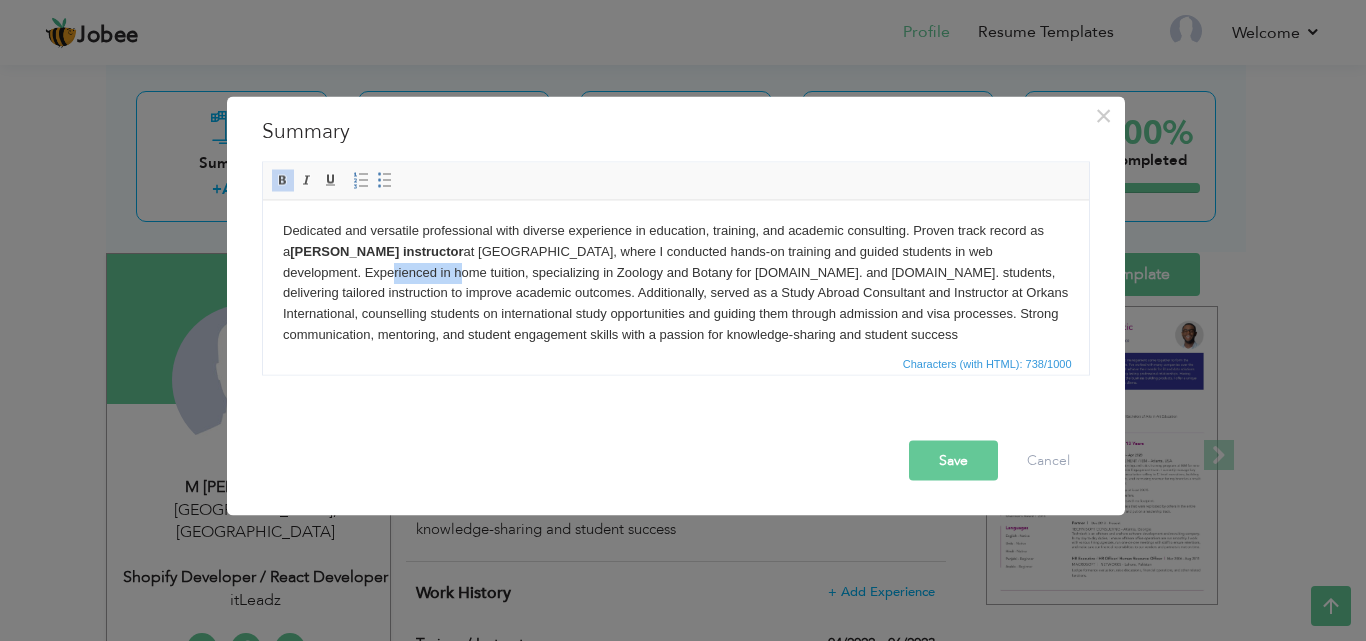 drag, startPoint x: 349, startPoint y: 275, endPoint x: 284, endPoint y: 274, distance: 65.00769 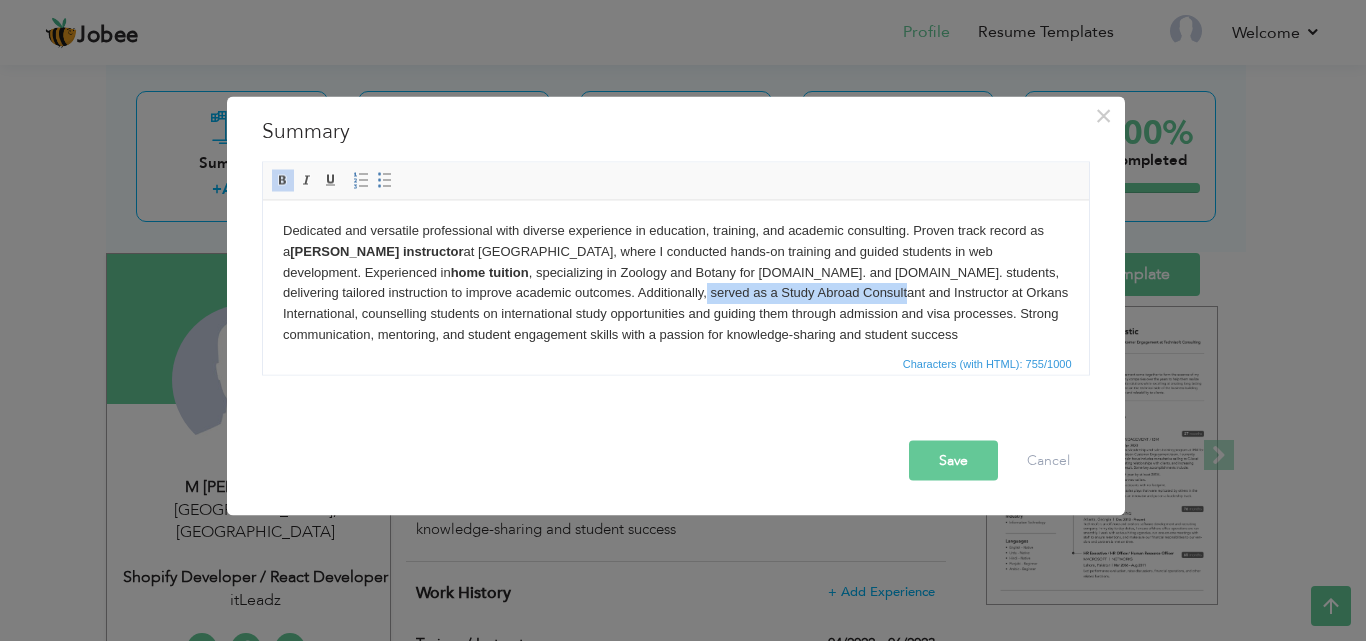 drag, startPoint x: 521, startPoint y: 288, endPoint x: 714, endPoint y: 290, distance: 193.01036 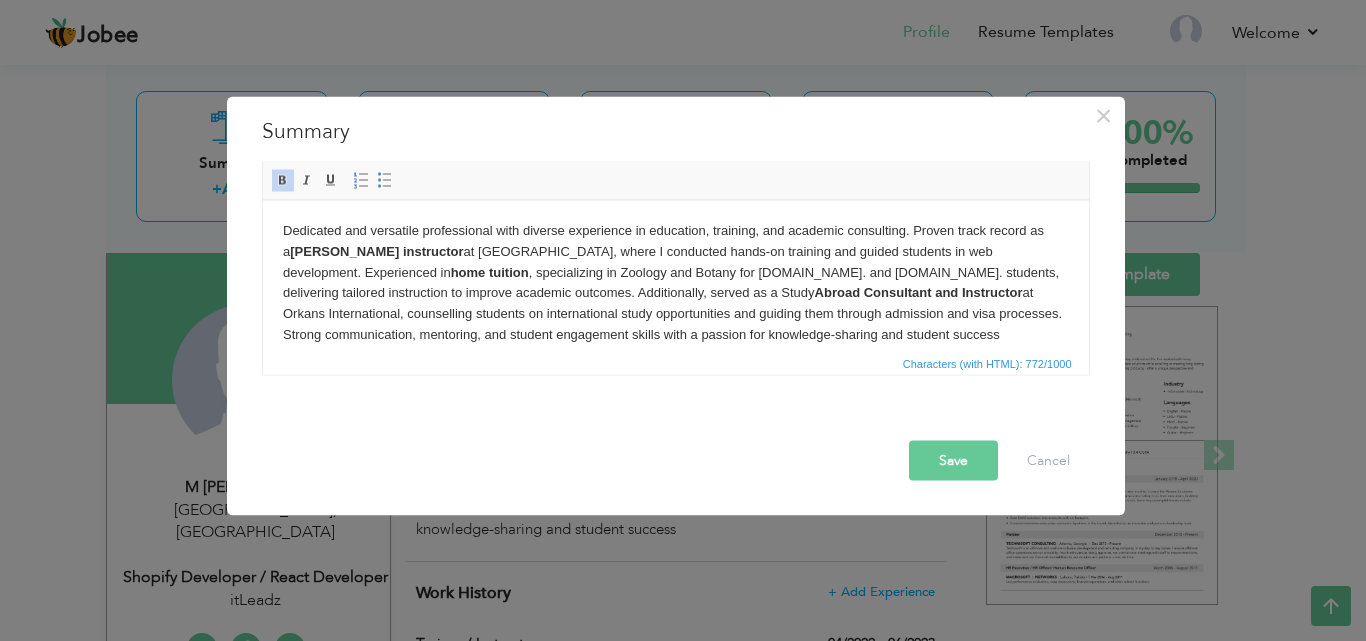 click on "Save" at bounding box center (953, 460) 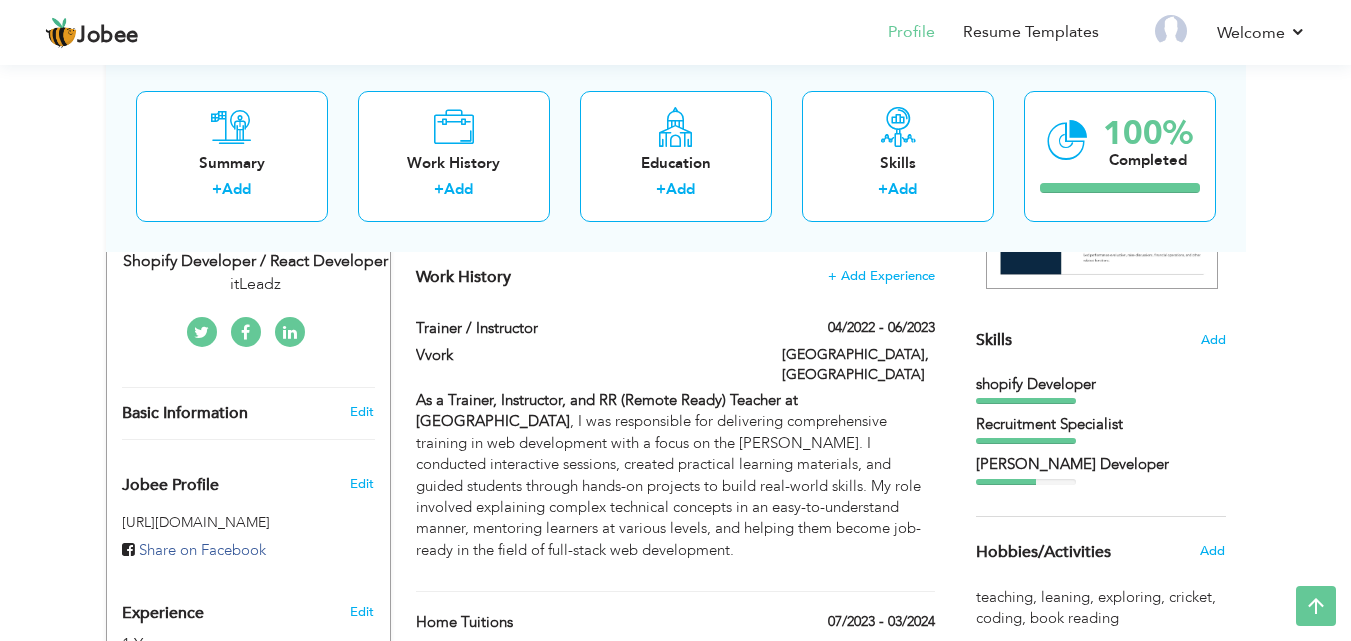 scroll, scrollTop: 441, scrollLeft: 0, axis: vertical 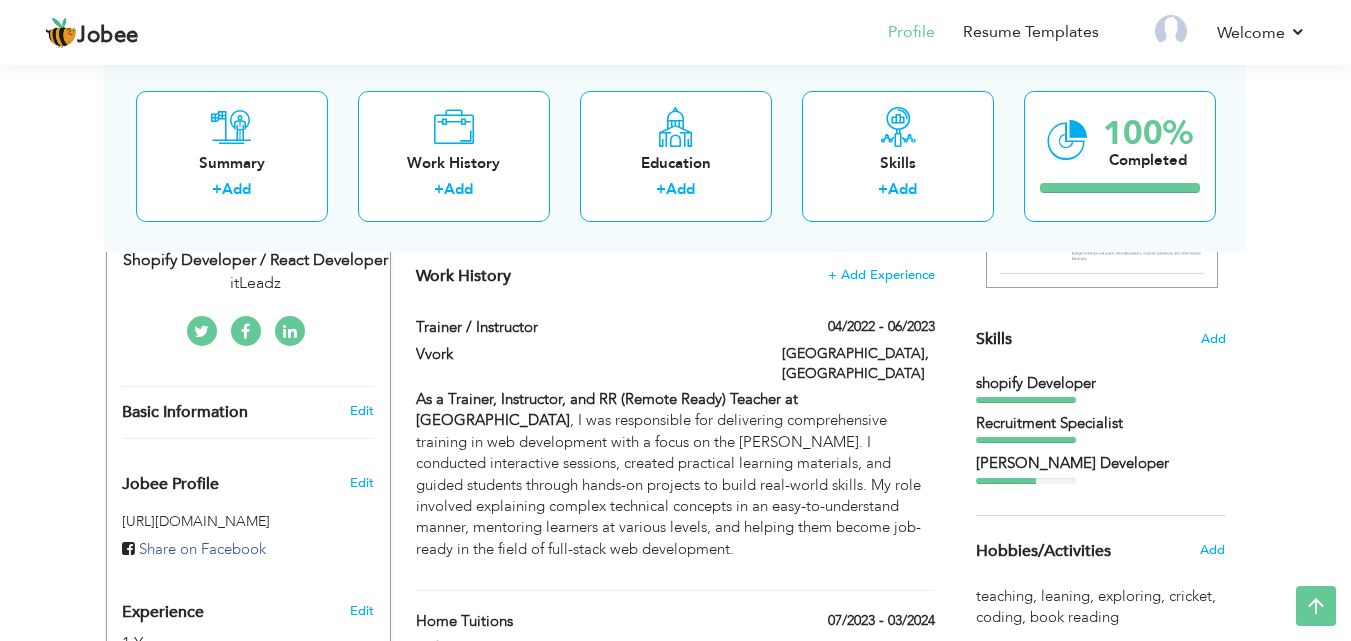 click on "[PERSON_NAME] Developer" at bounding box center (1101, 463) 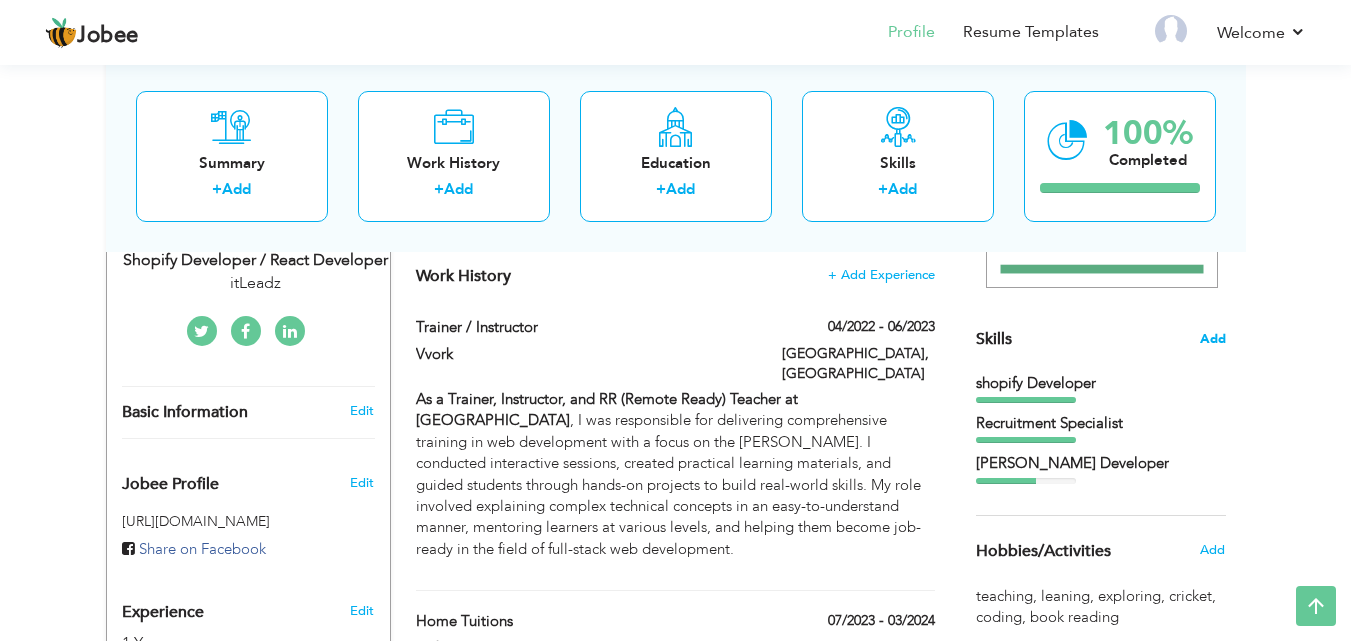 click on "Add" at bounding box center [1213, 339] 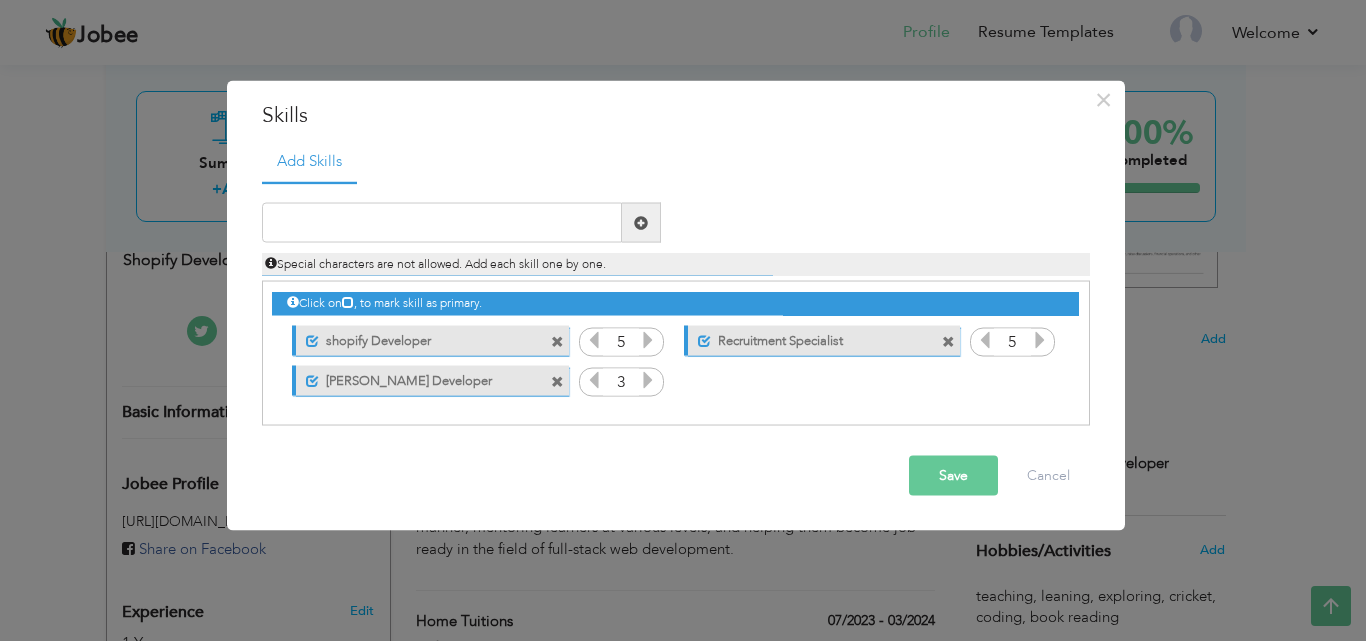 click at bounding box center [948, 341] 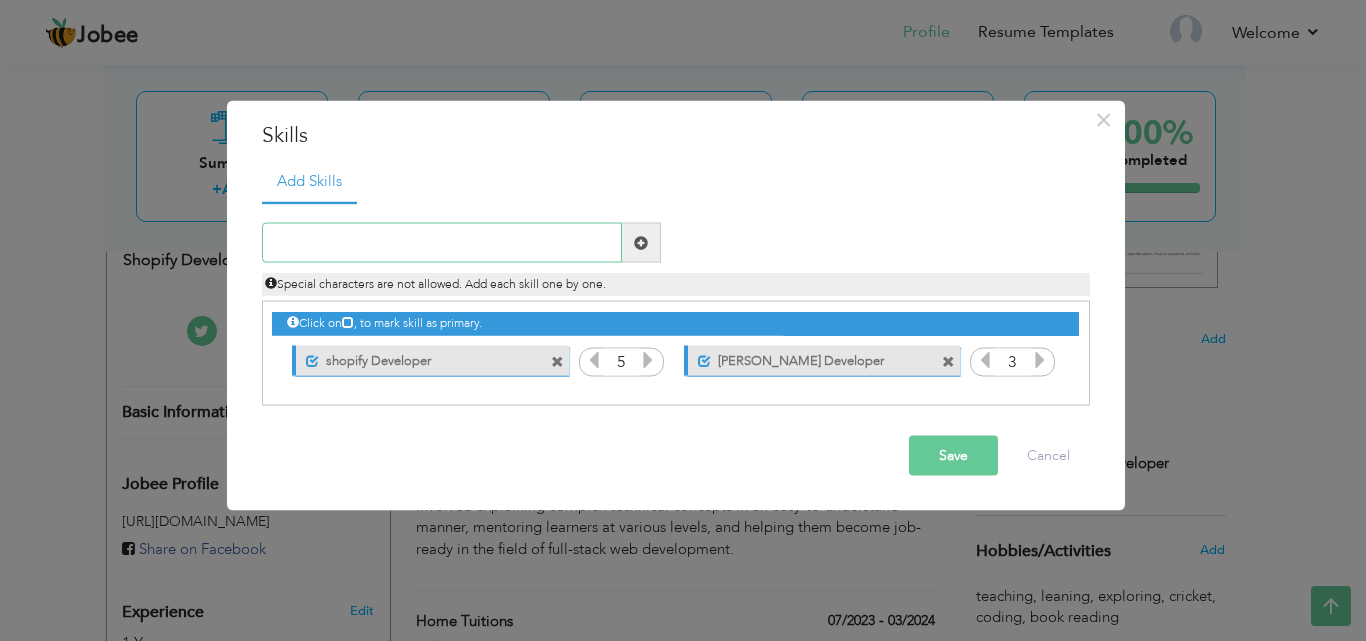 click at bounding box center [442, 243] 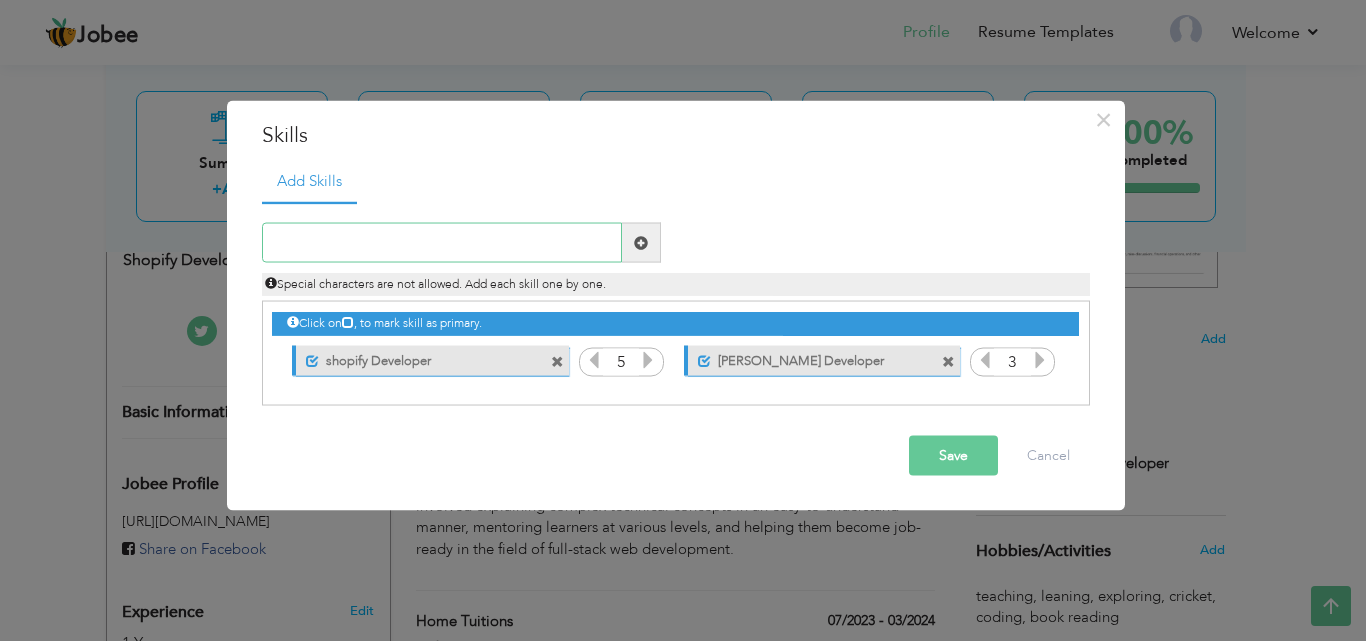 paste on "Educational Consultant" 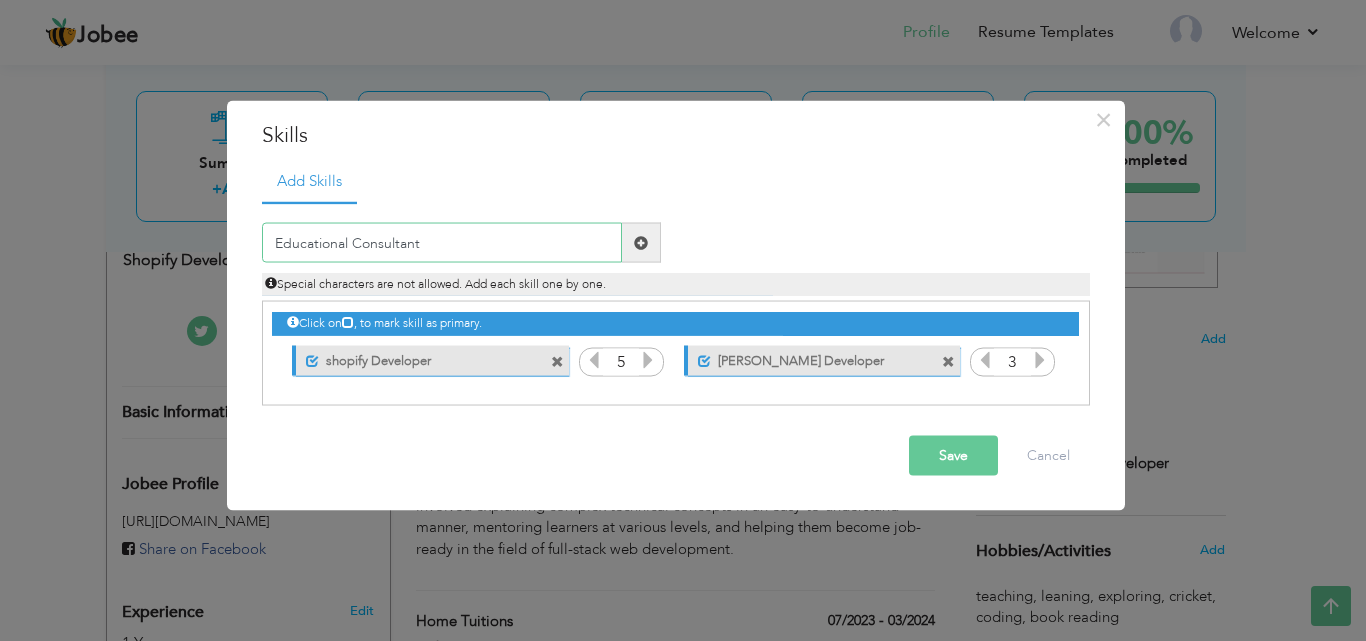 type on "Educational Consultant" 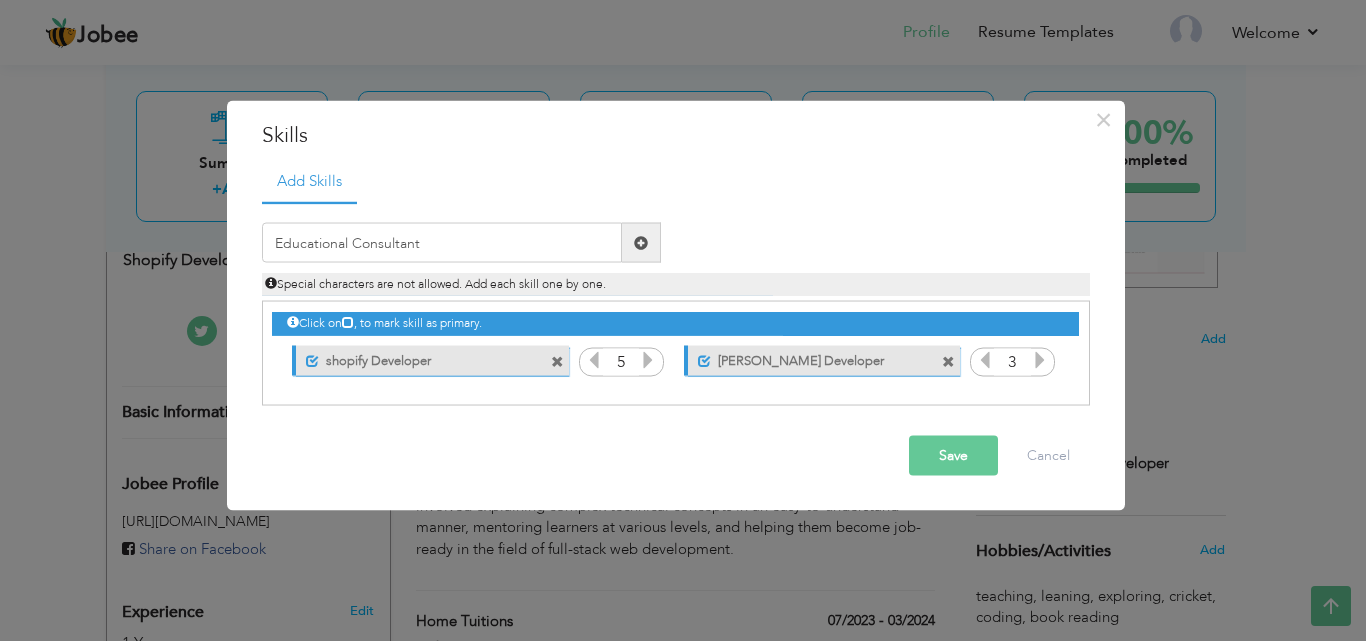 click at bounding box center [641, 242] 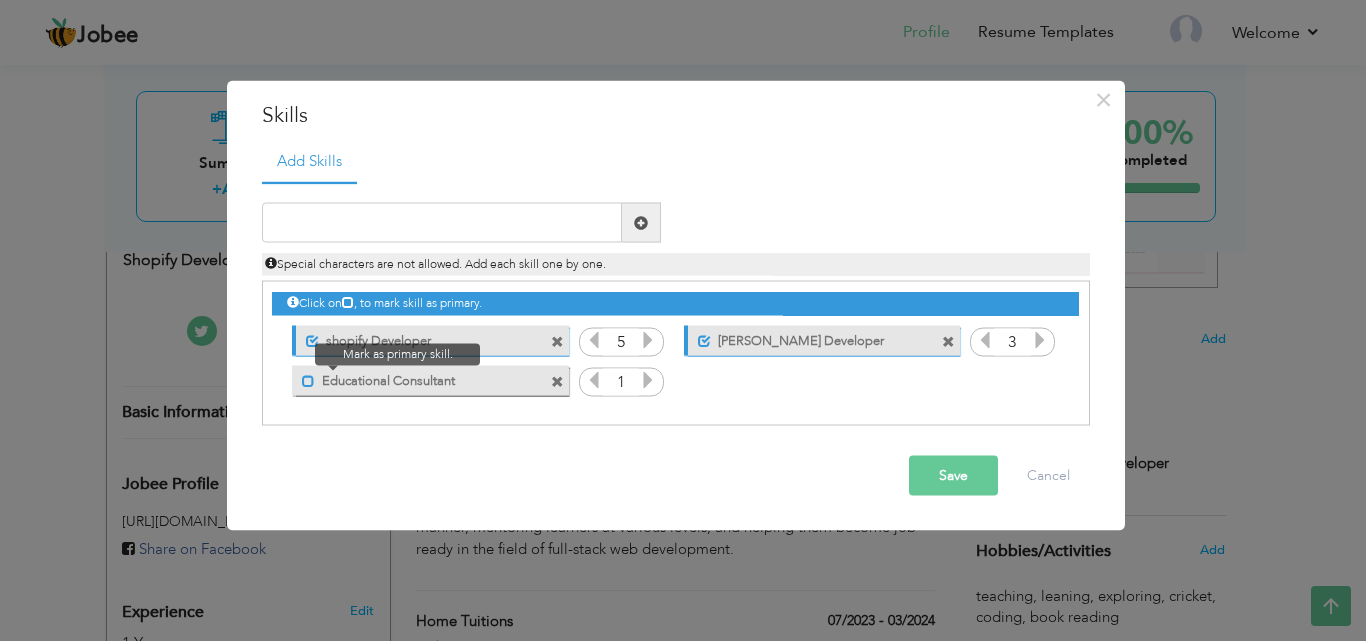 click at bounding box center (308, 380) 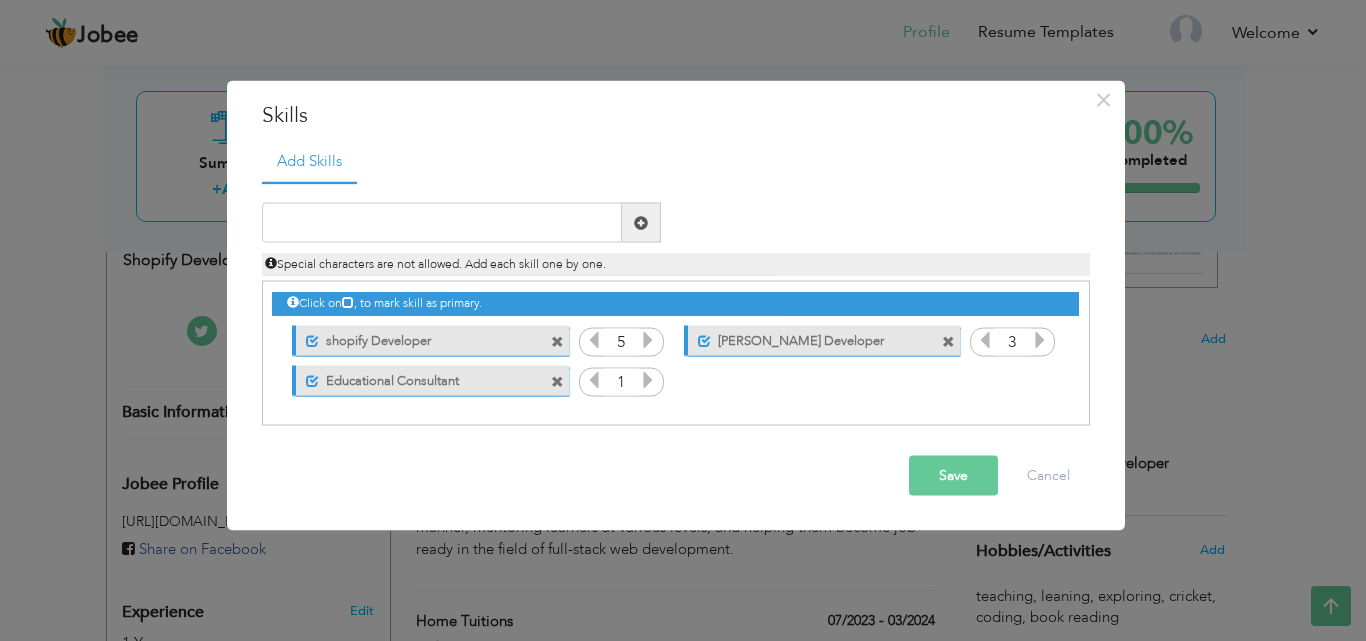 click at bounding box center [594, 380] 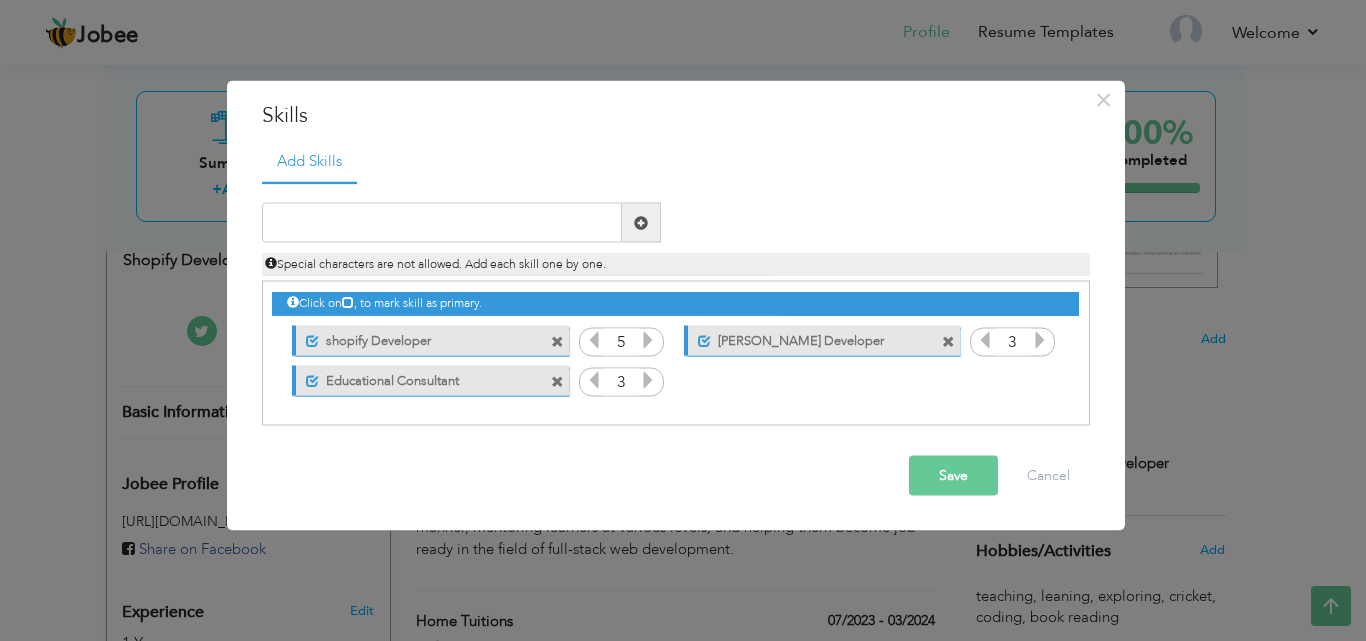 click at bounding box center (648, 380) 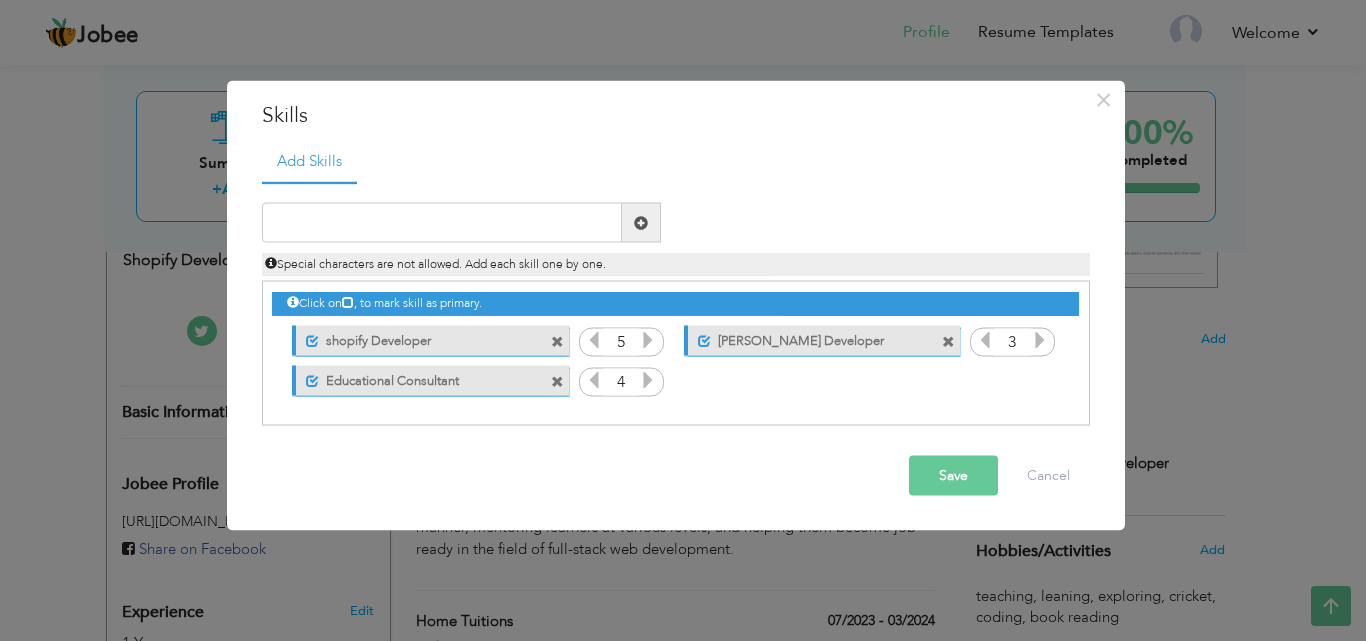 click at bounding box center (648, 380) 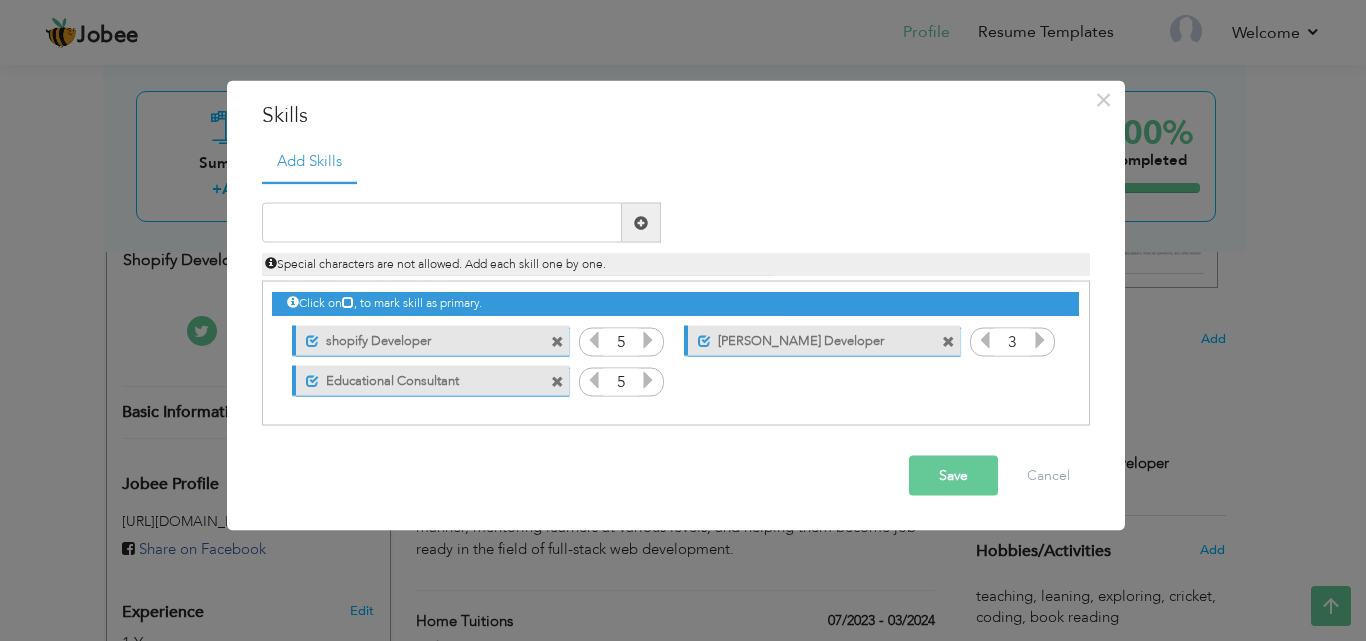 click at bounding box center (648, 380) 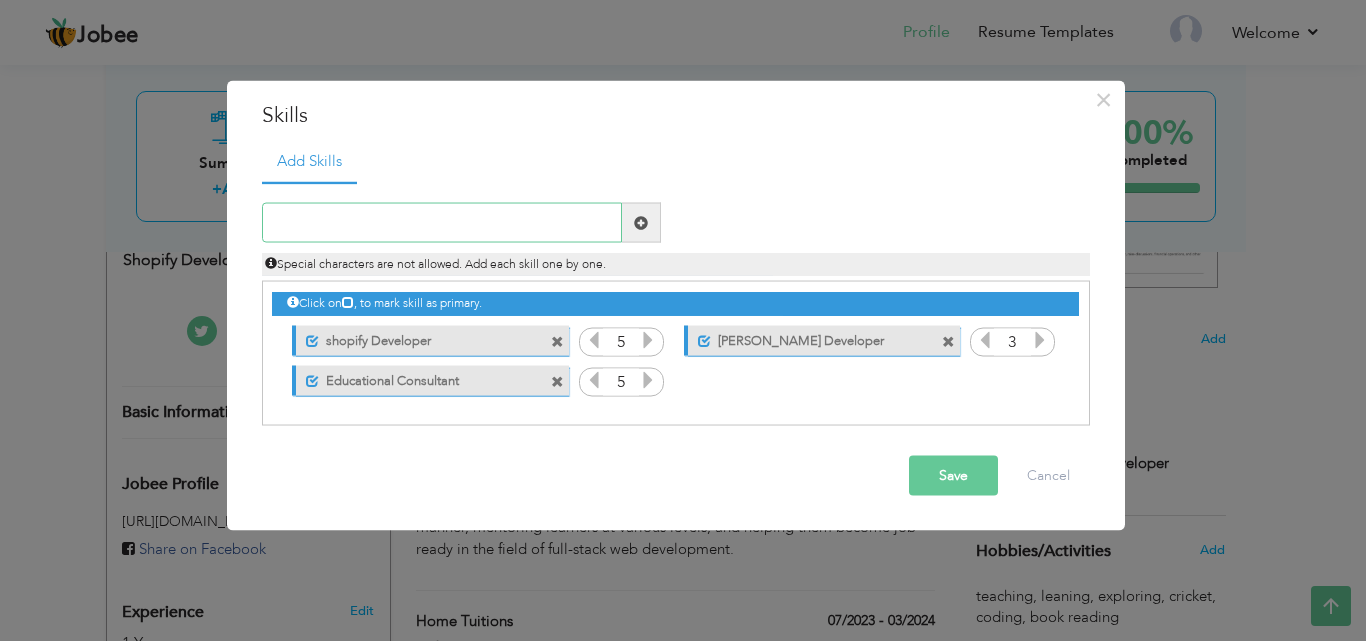 click at bounding box center [442, 223] 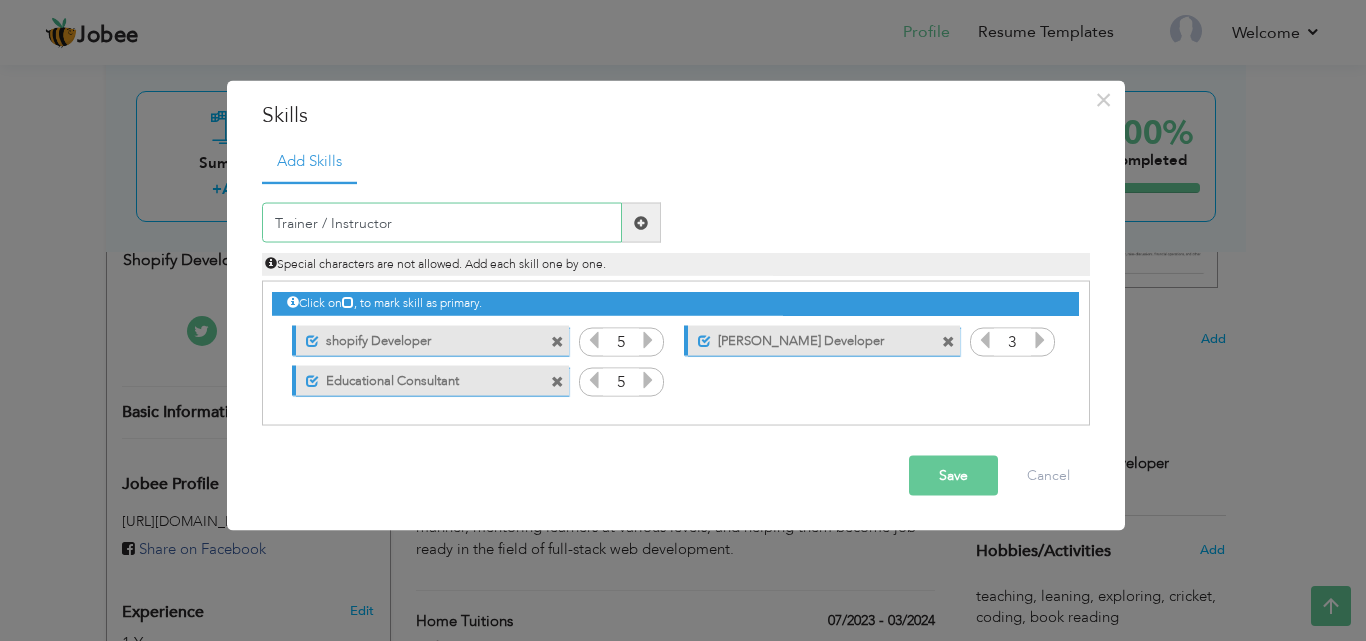 type on "Trainer / Instructor" 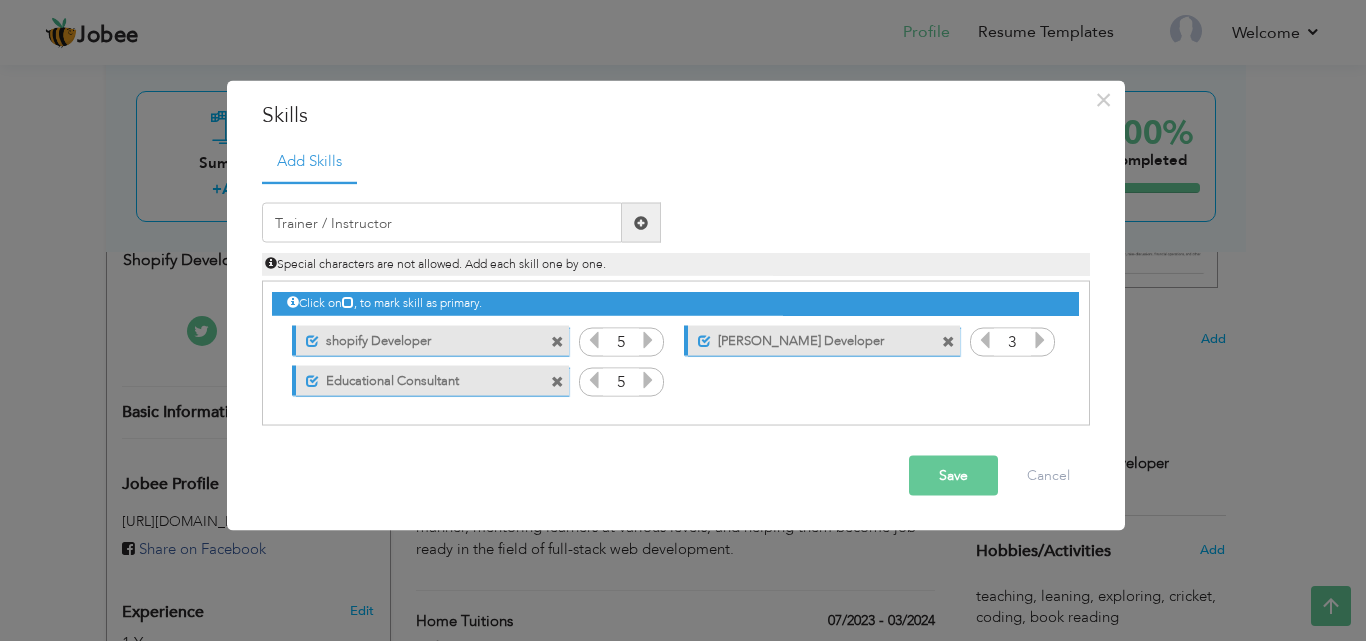 click at bounding box center [641, 222] 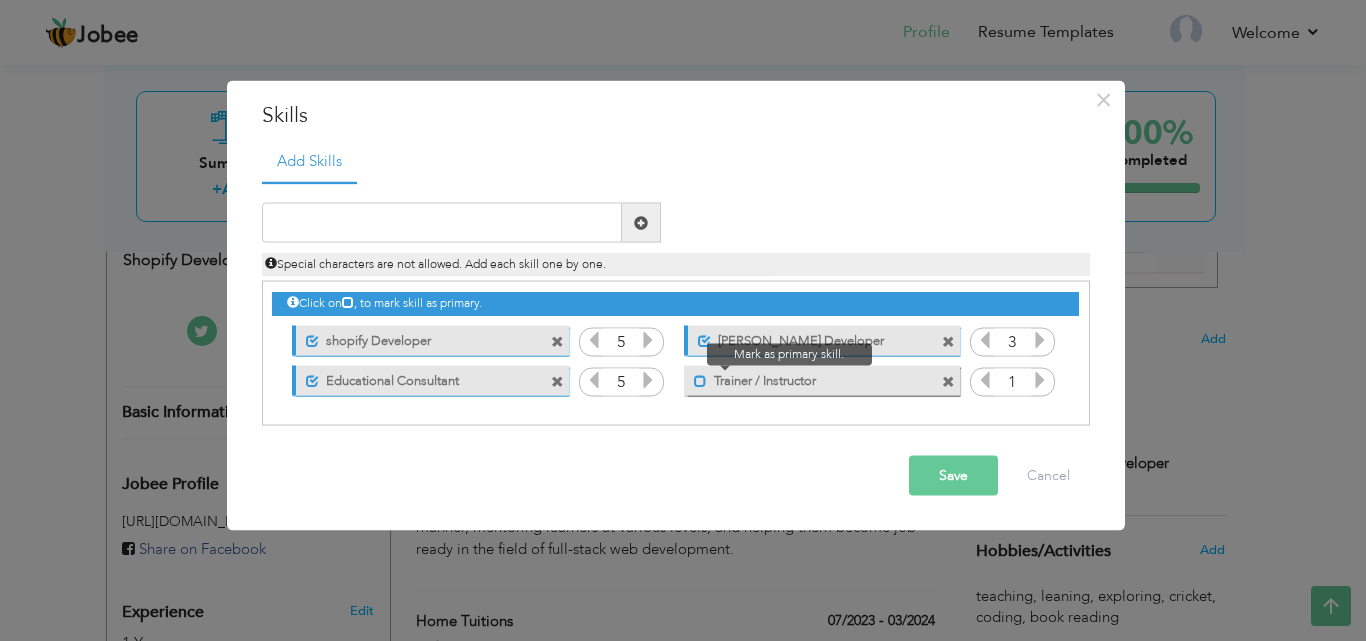 click at bounding box center [700, 380] 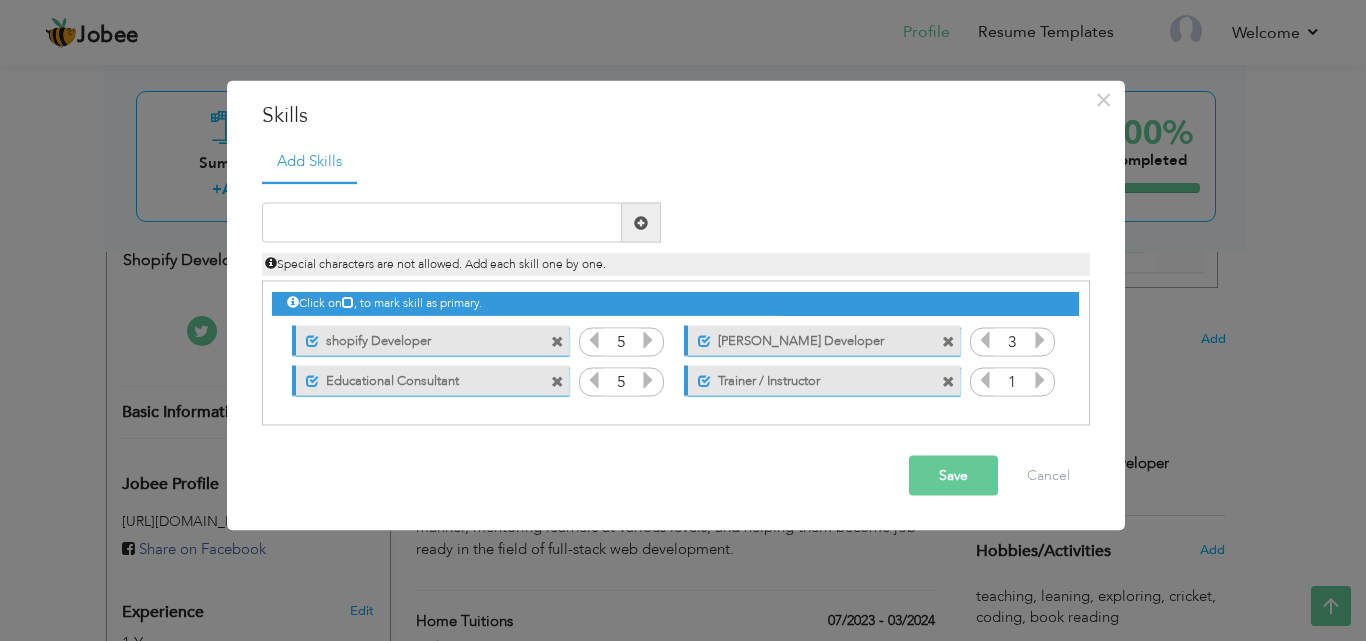 click at bounding box center (1040, 380) 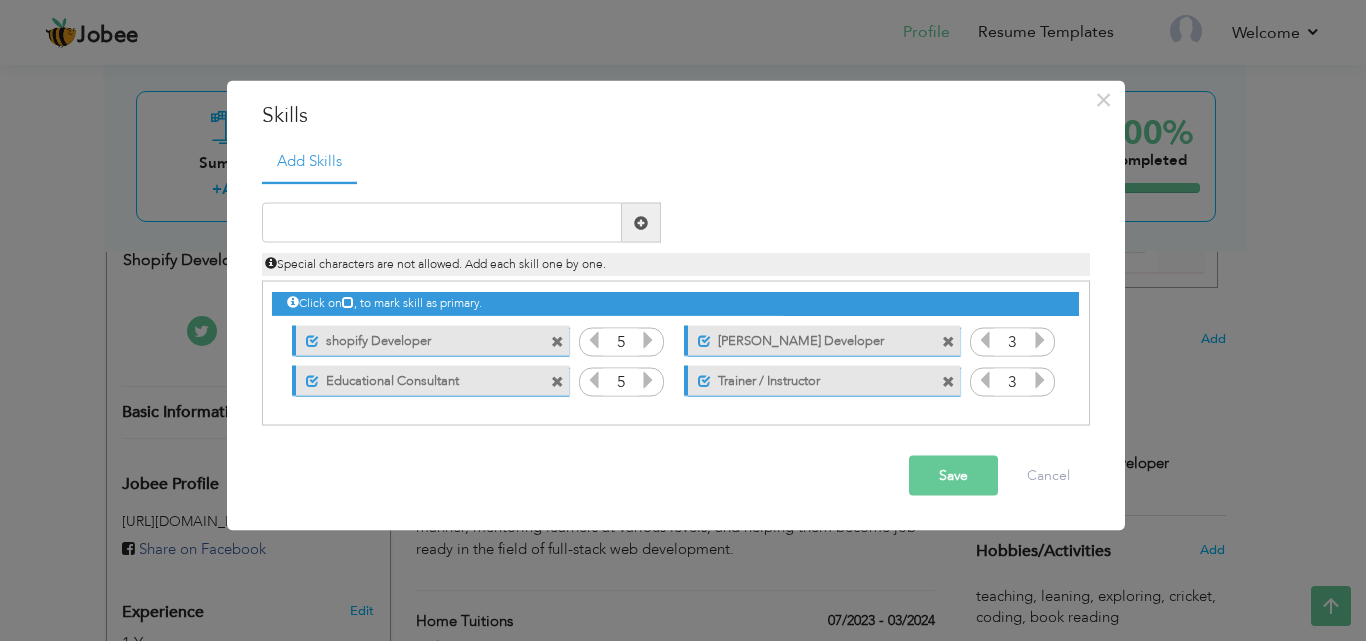 click at bounding box center (1040, 380) 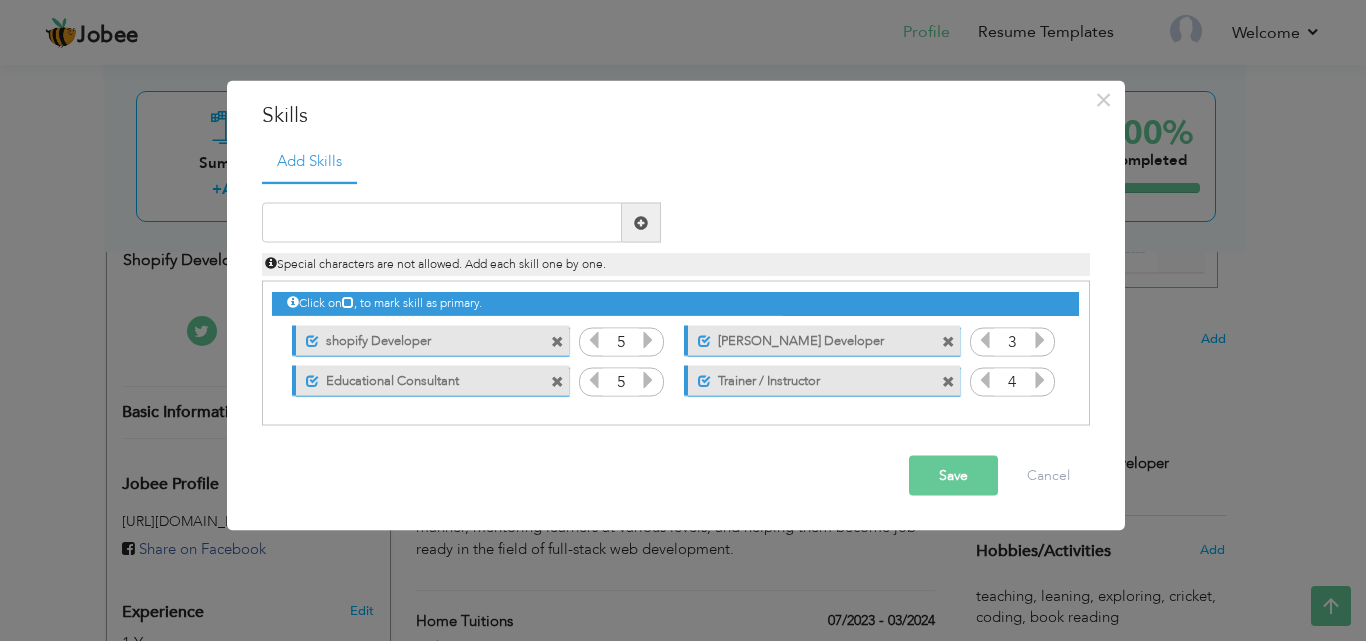 click at bounding box center [1040, 380] 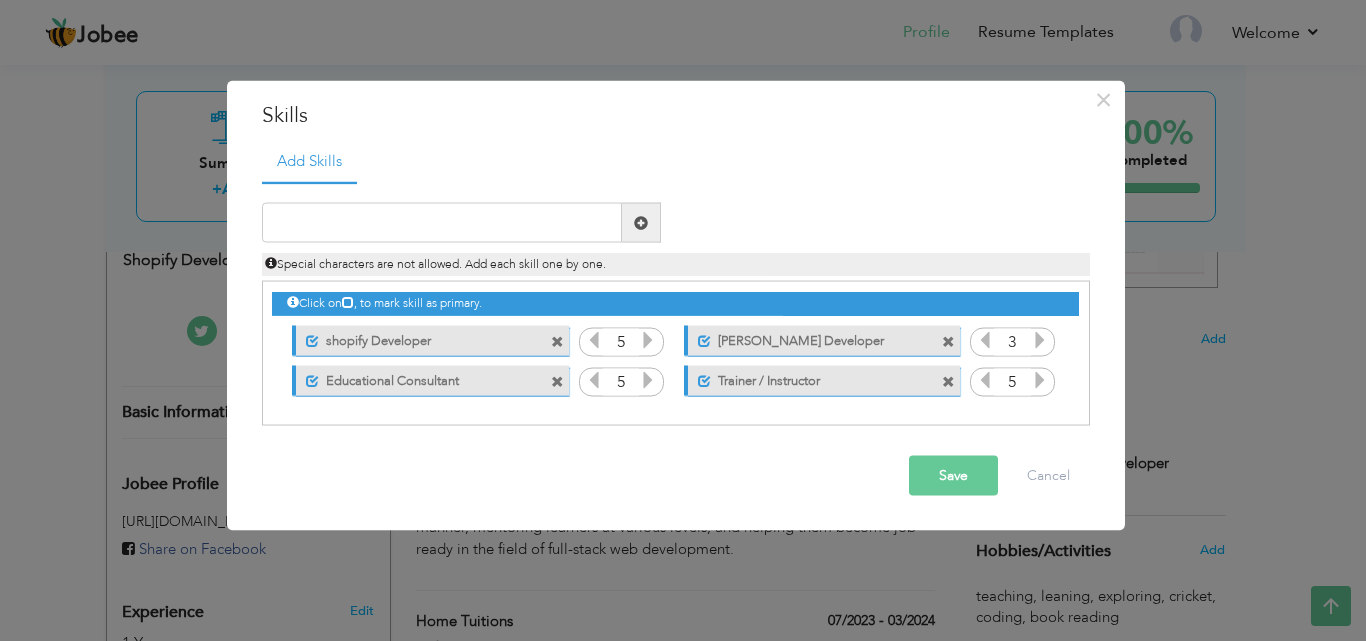click at bounding box center (1040, 380) 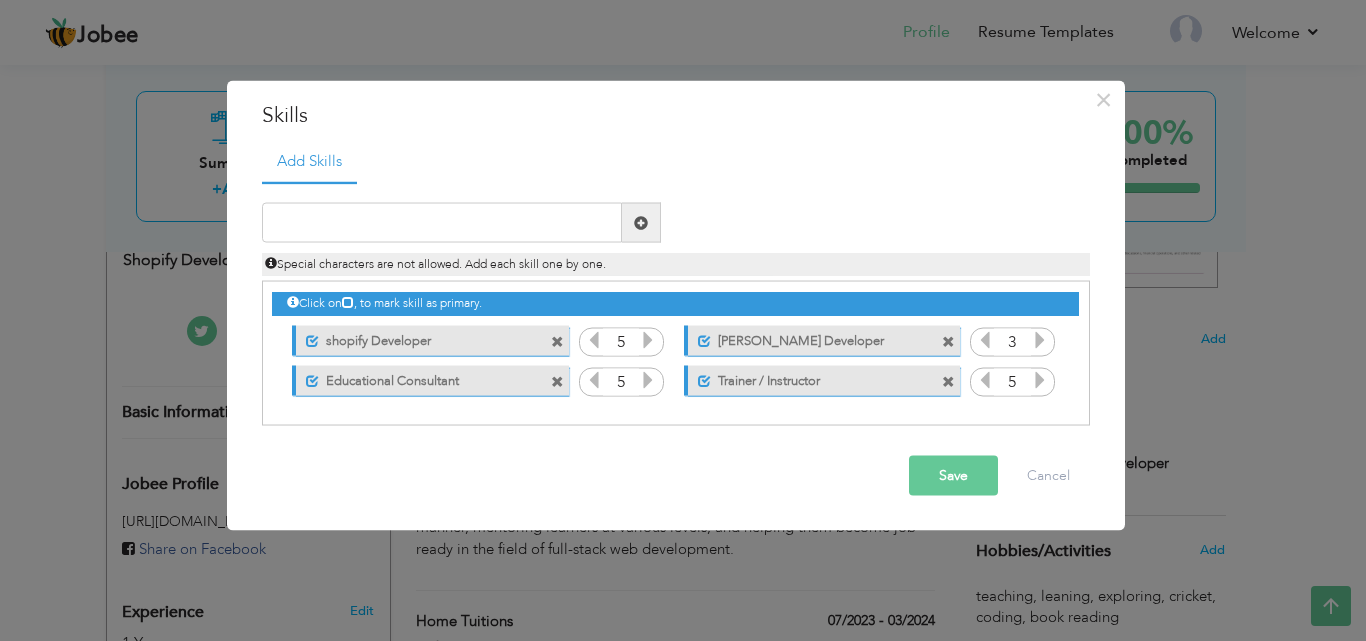 click on "Save" at bounding box center [953, 476] 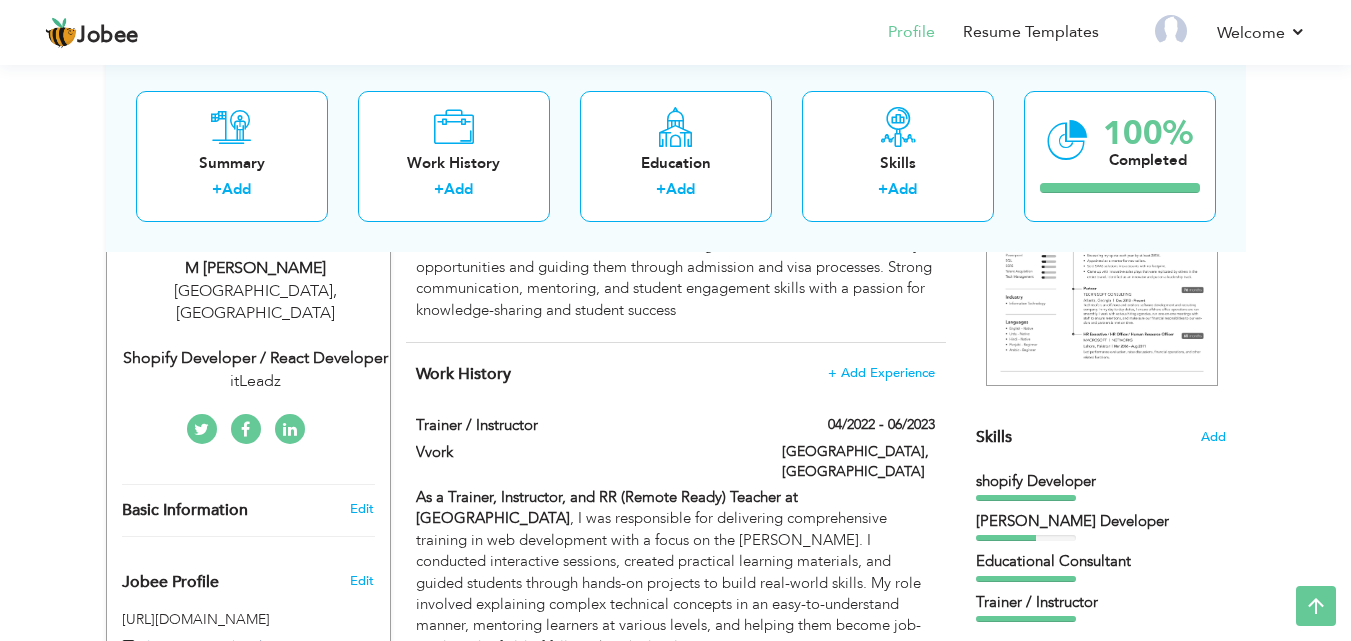 scroll, scrollTop: 344, scrollLeft: 0, axis: vertical 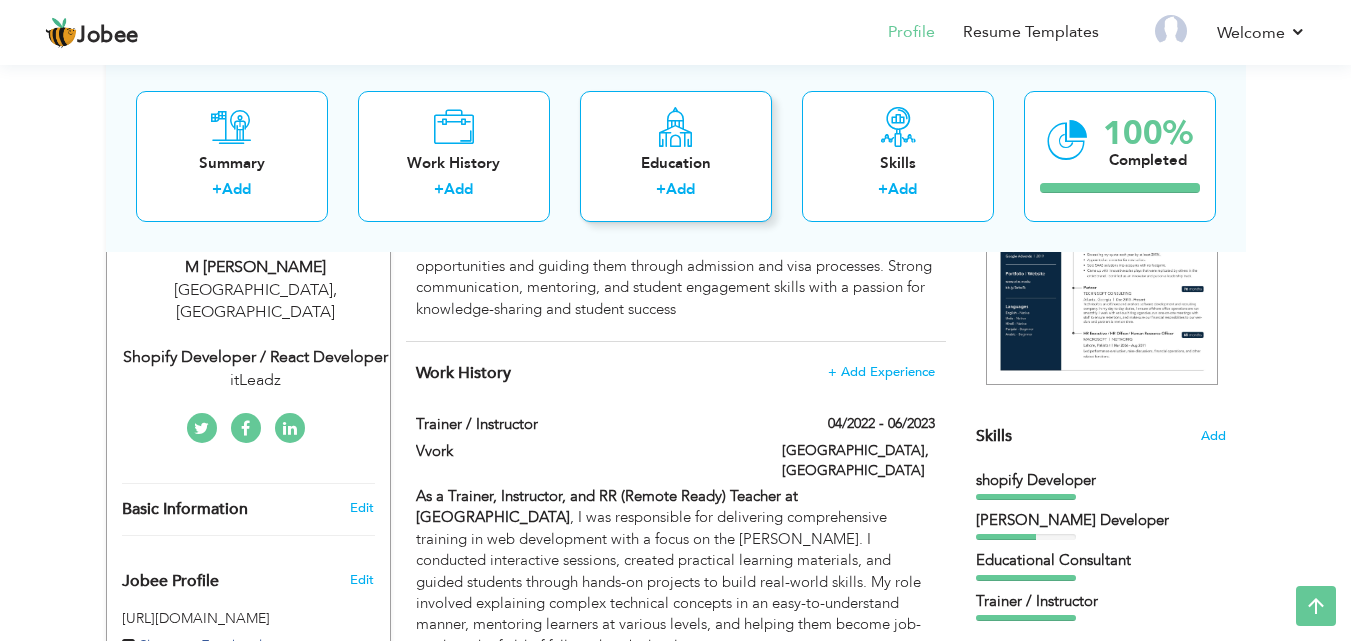 click on "Add" at bounding box center [680, 189] 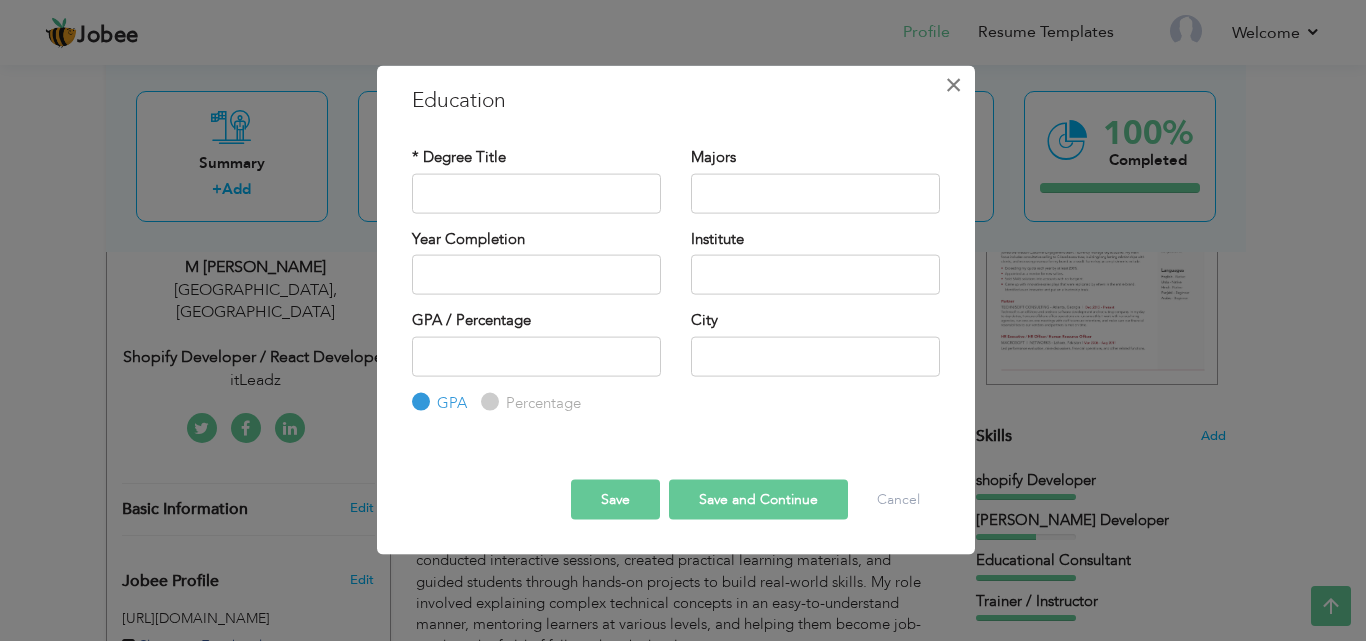 click on "×" at bounding box center (953, 84) 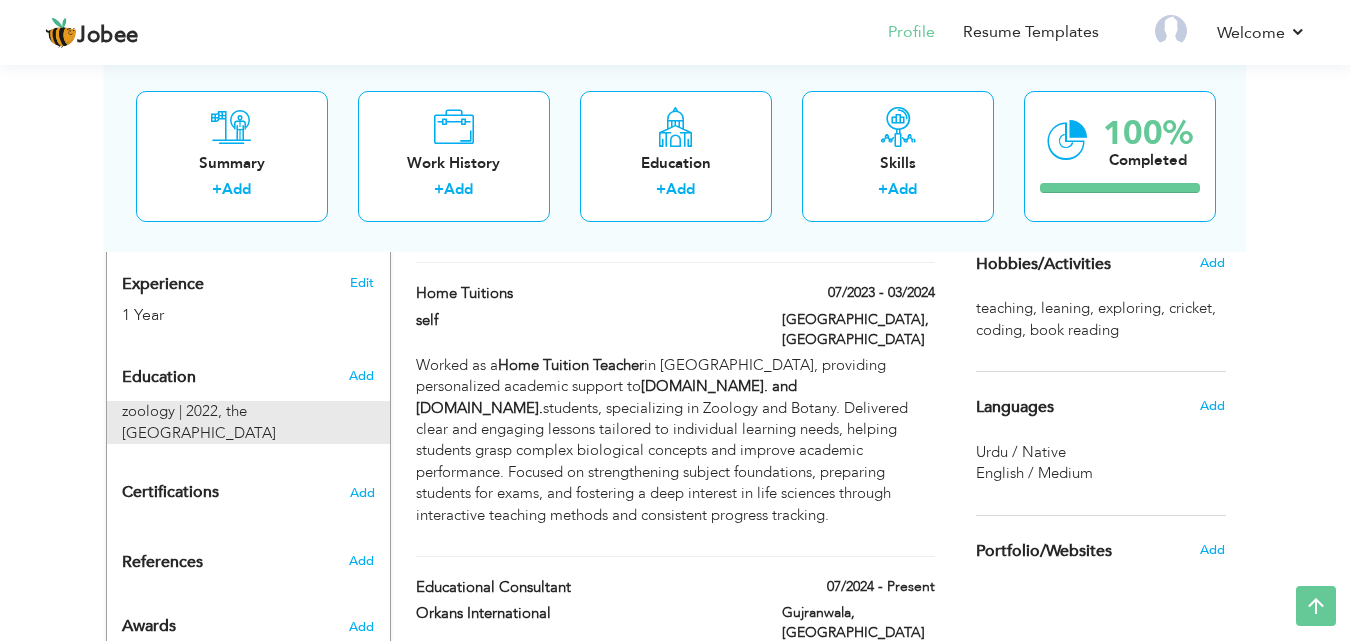 scroll, scrollTop: 770, scrollLeft: 0, axis: vertical 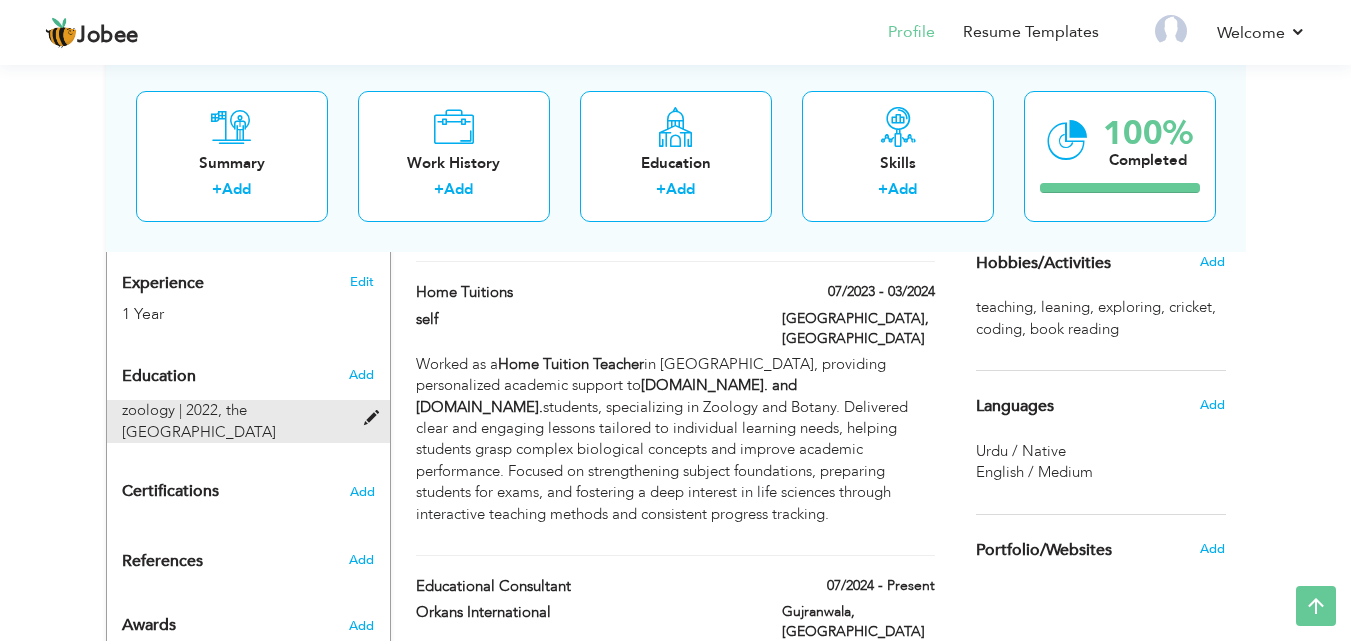 click at bounding box center [376, 418] 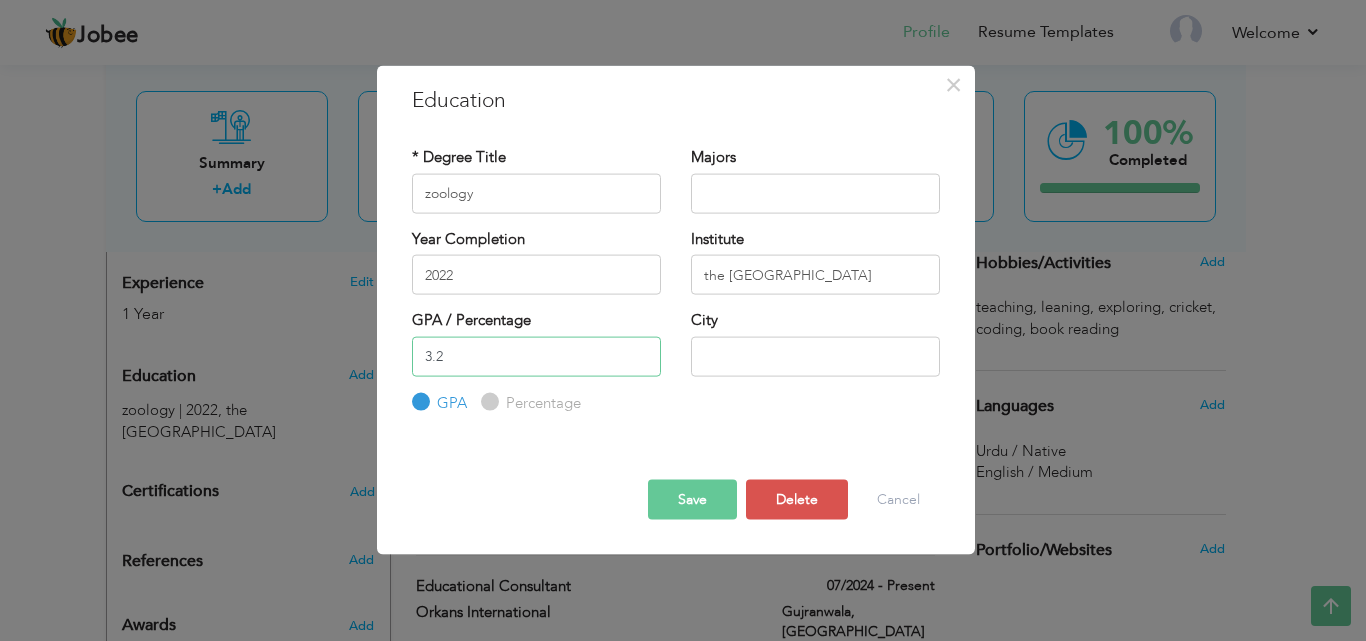 click on "3.2" at bounding box center [536, 356] 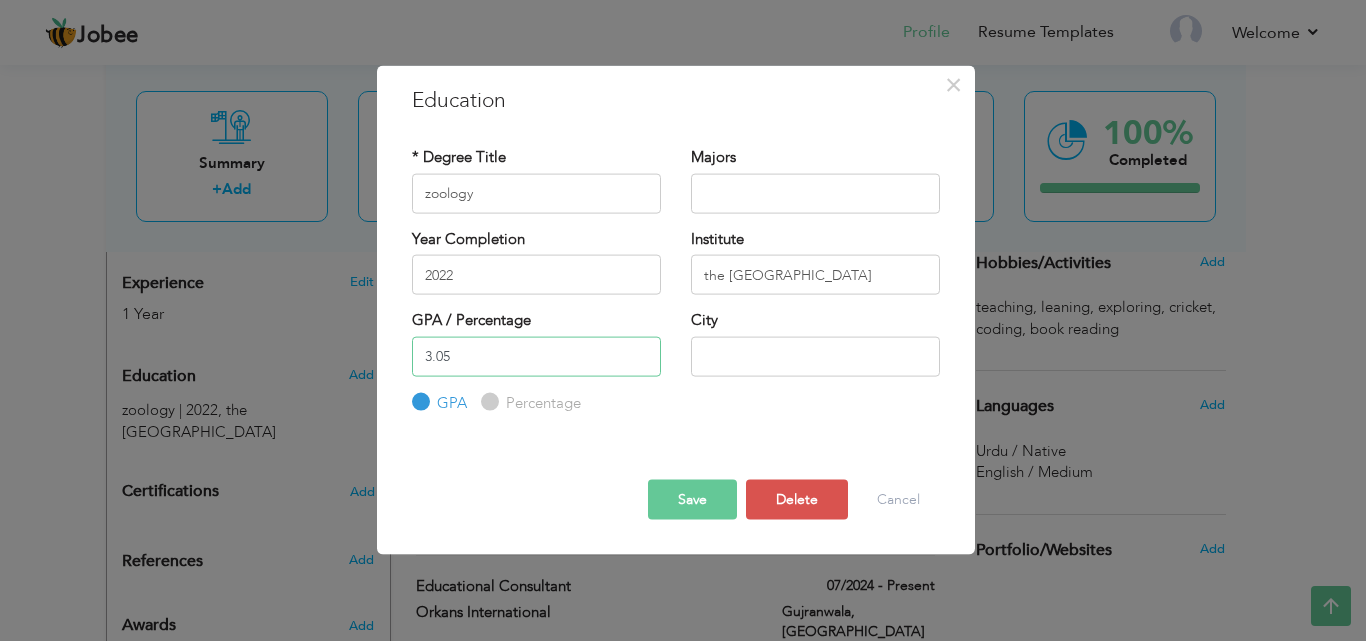 type on "3.05" 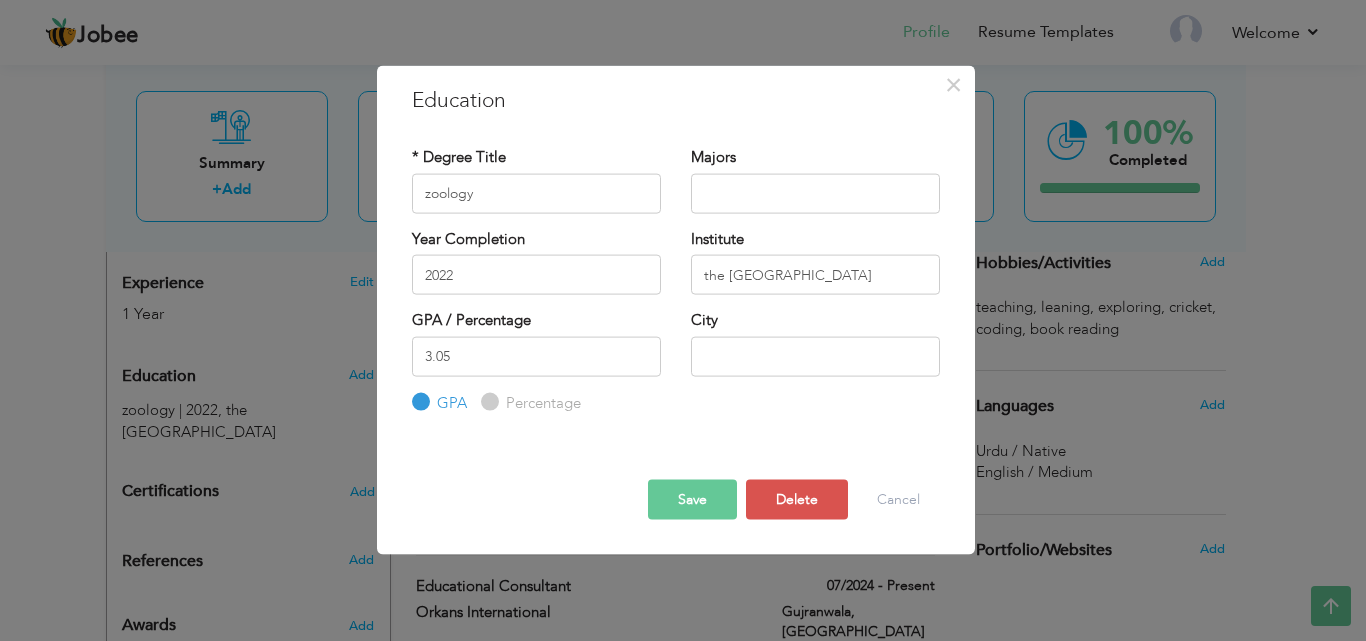 click on "City" at bounding box center [815, 350] 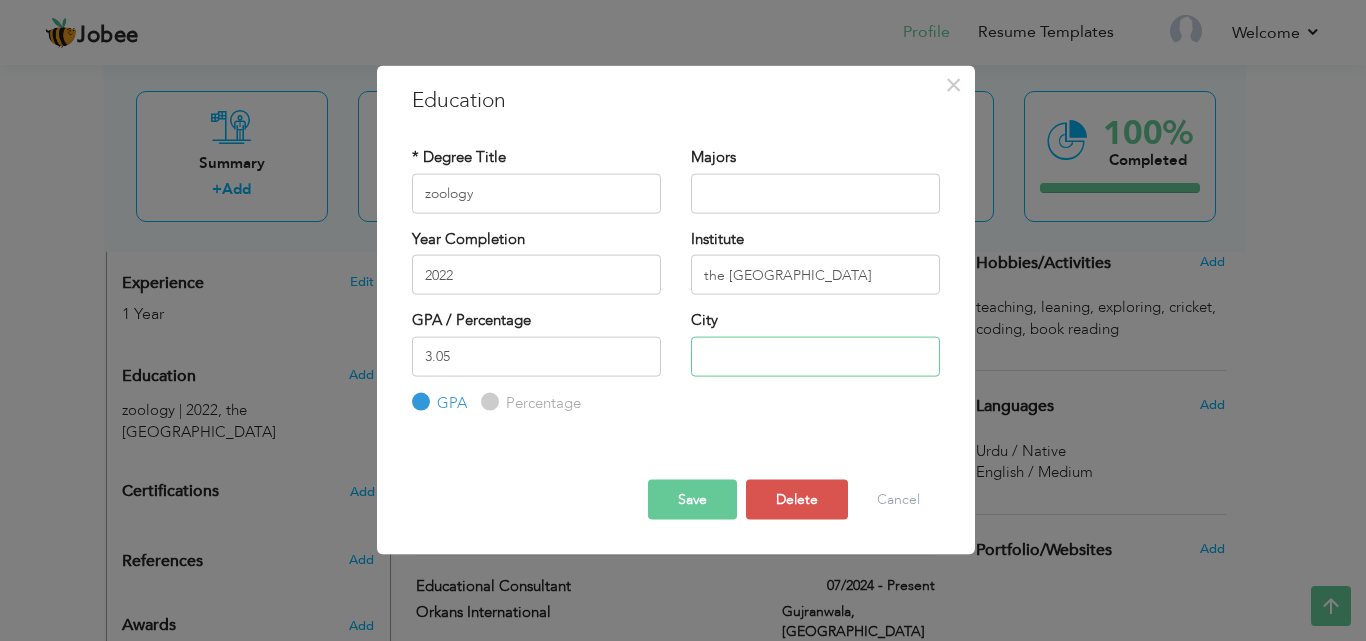 click at bounding box center (815, 356) 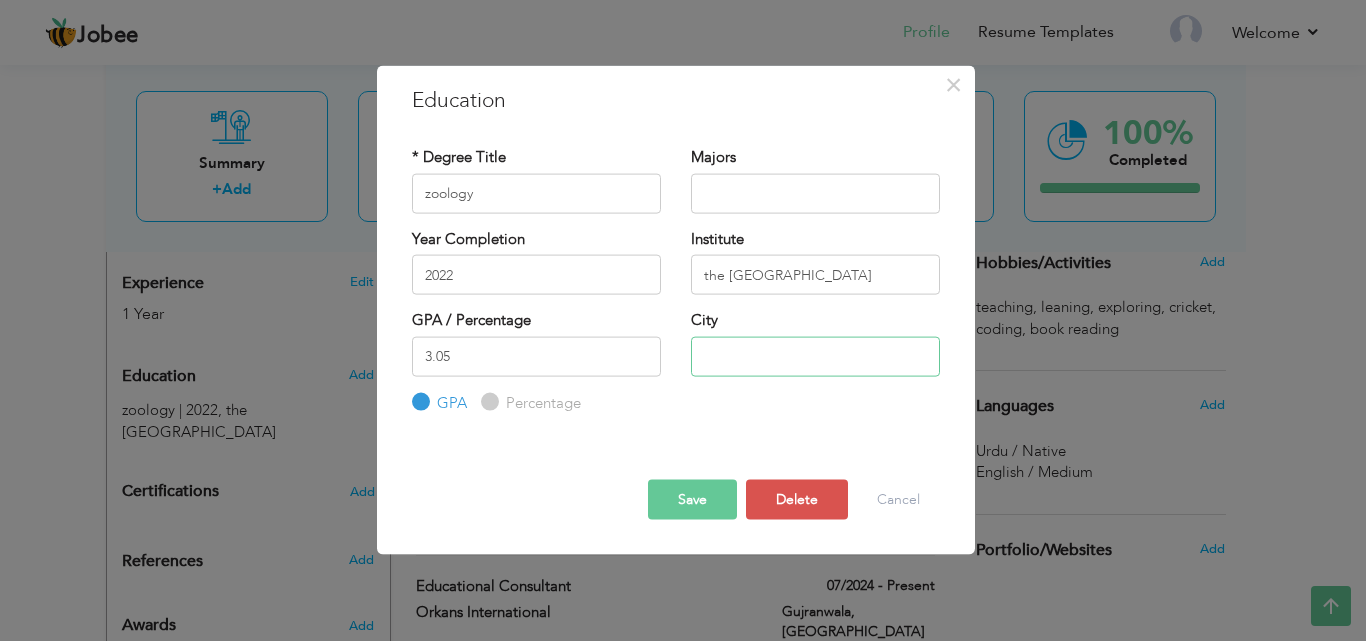 type on "lahore" 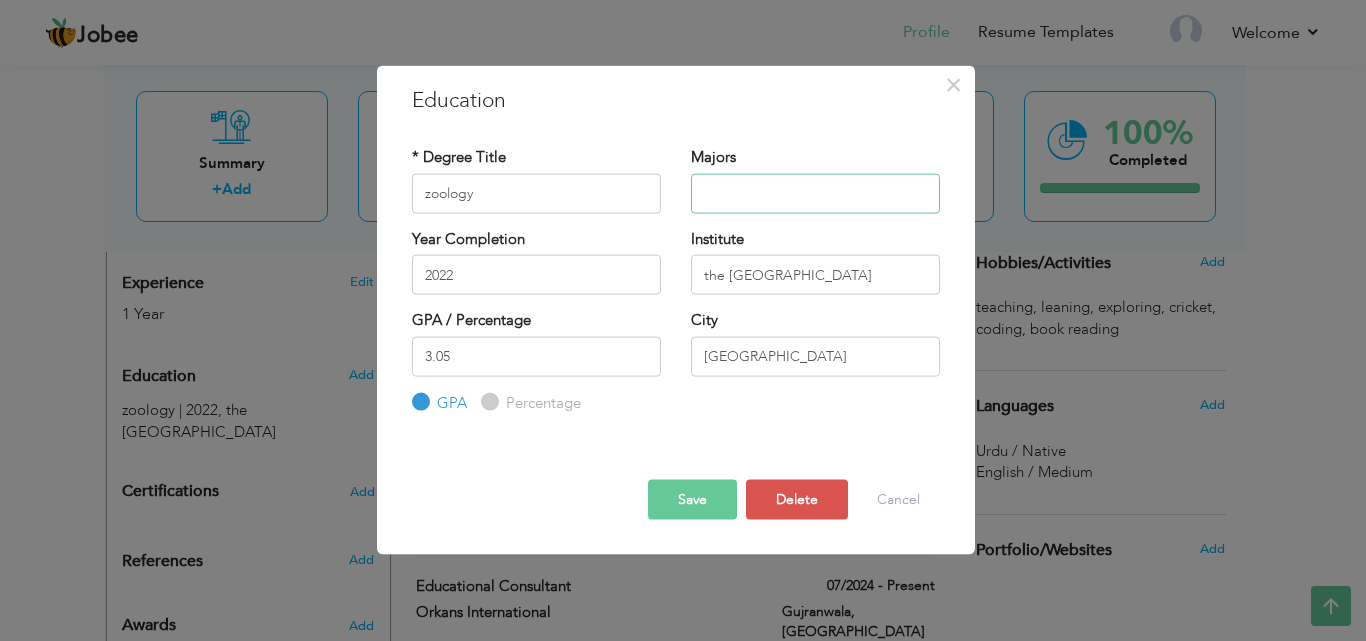 click at bounding box center (815, 193) 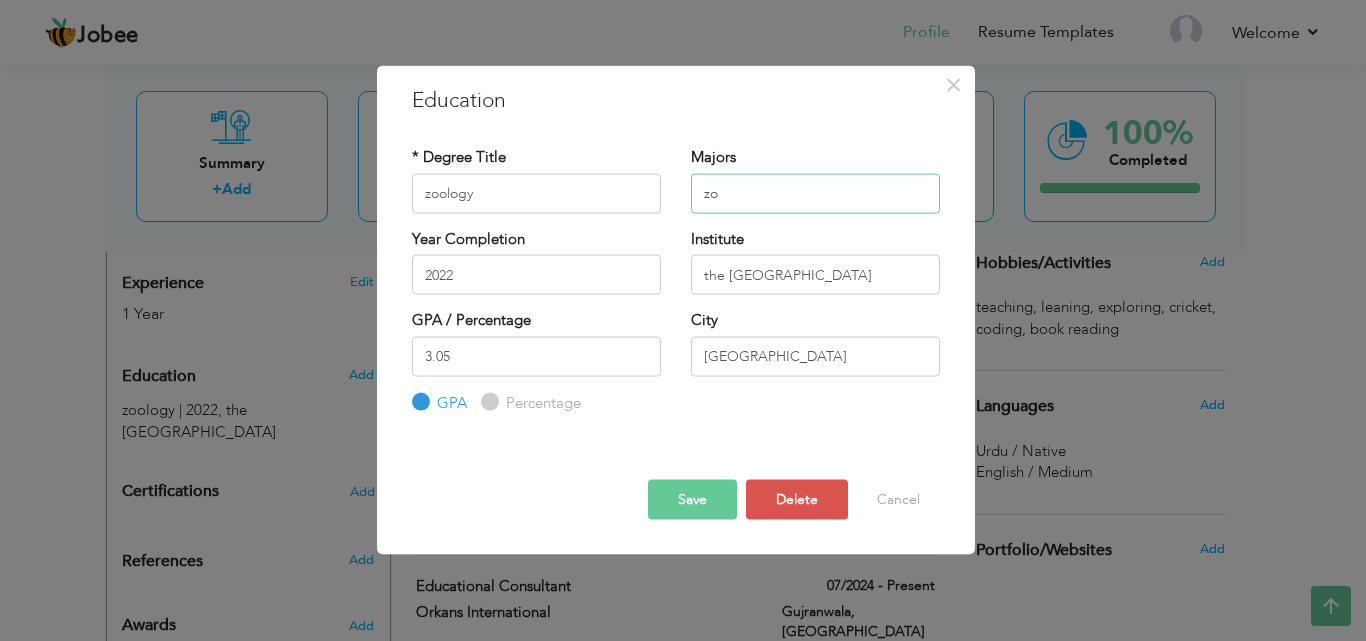 type on "z" 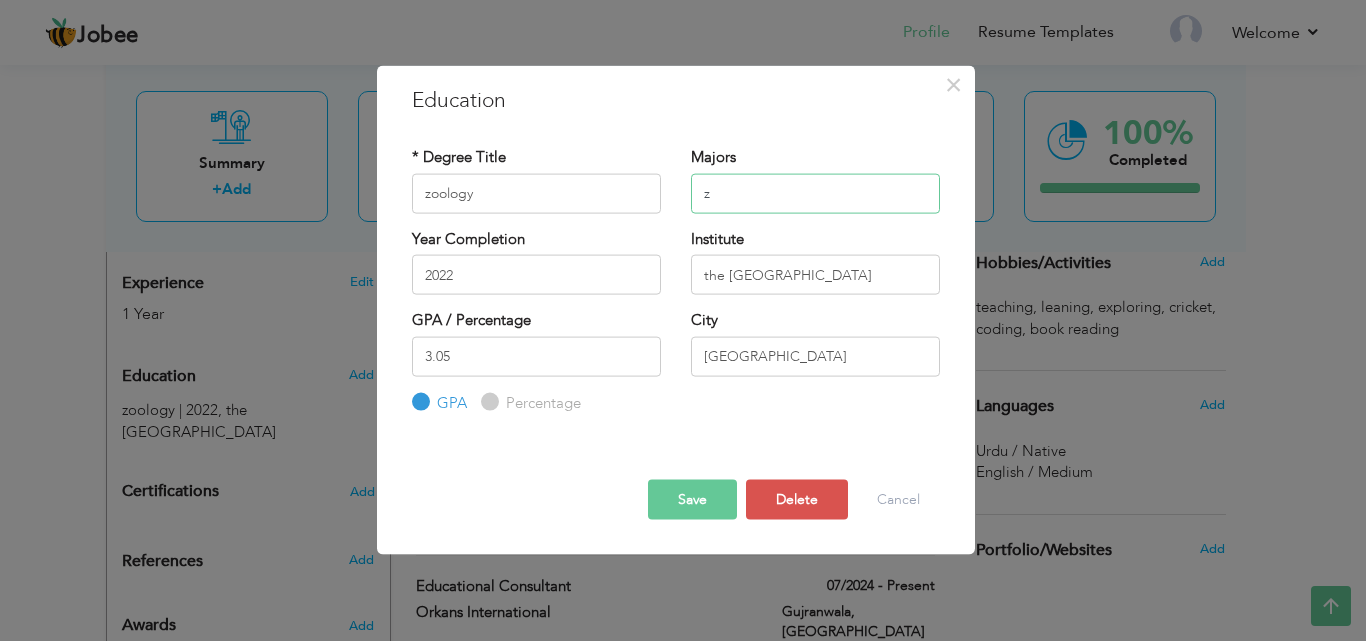 type 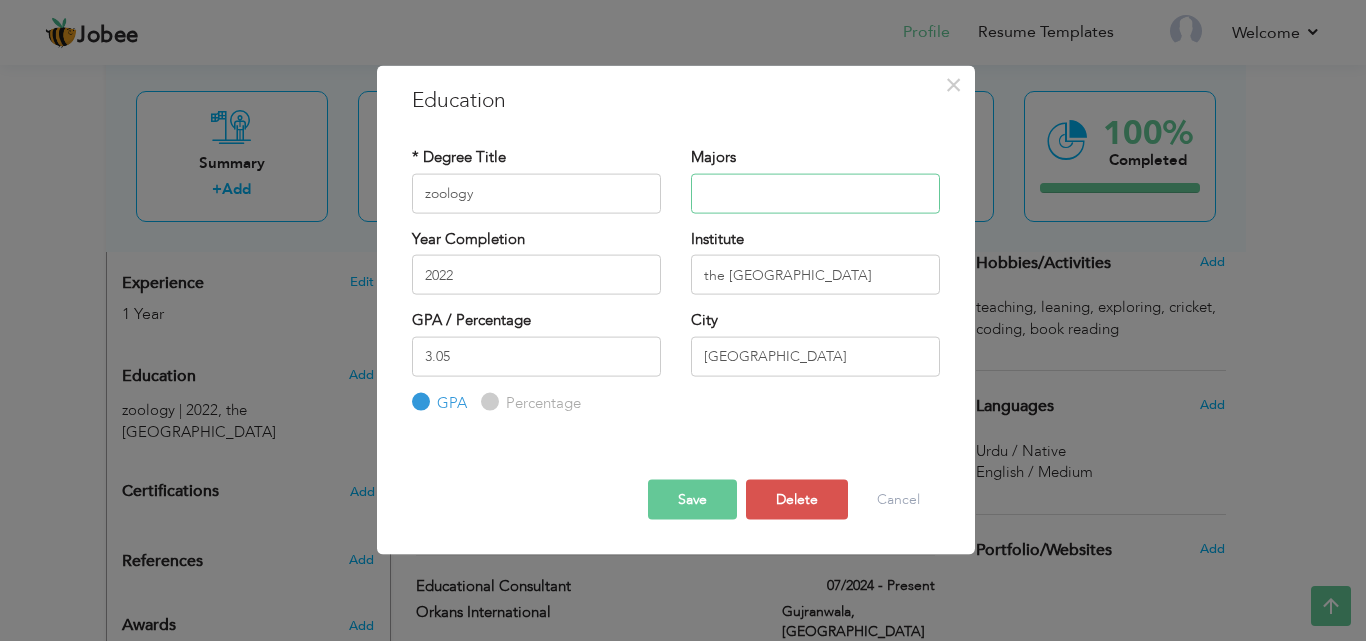 click at bounding box center [815, 193] 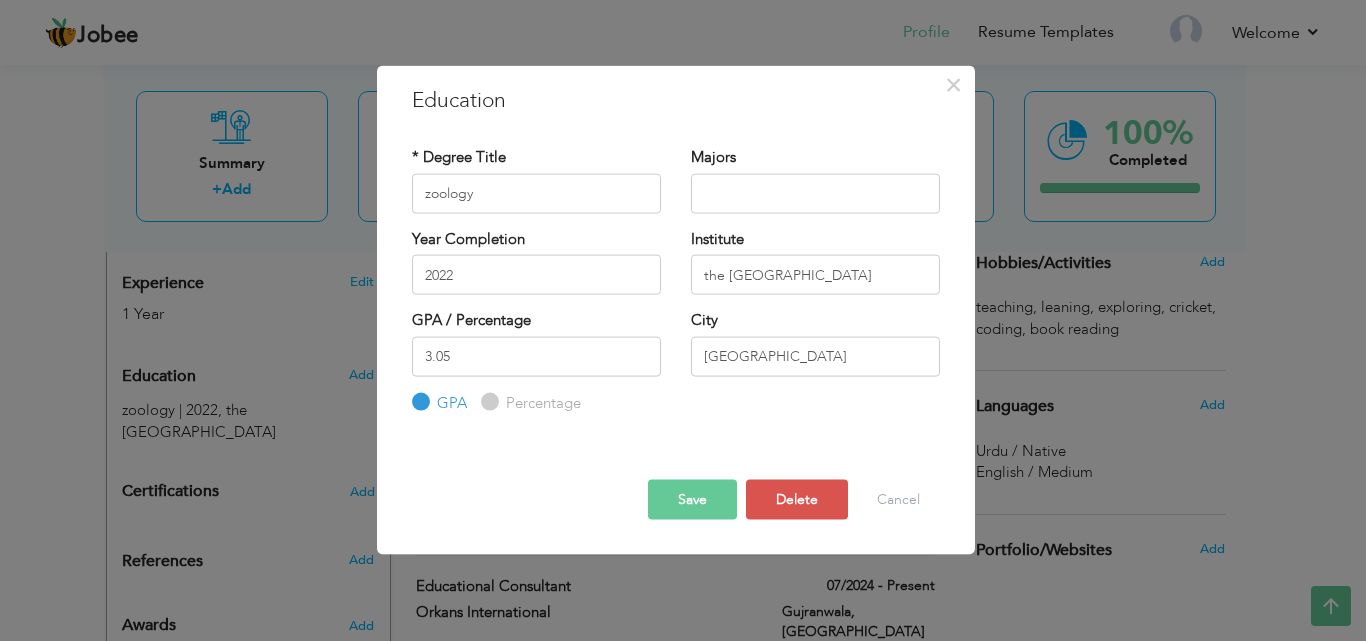click on "Save" at bounding box center (692, 500) 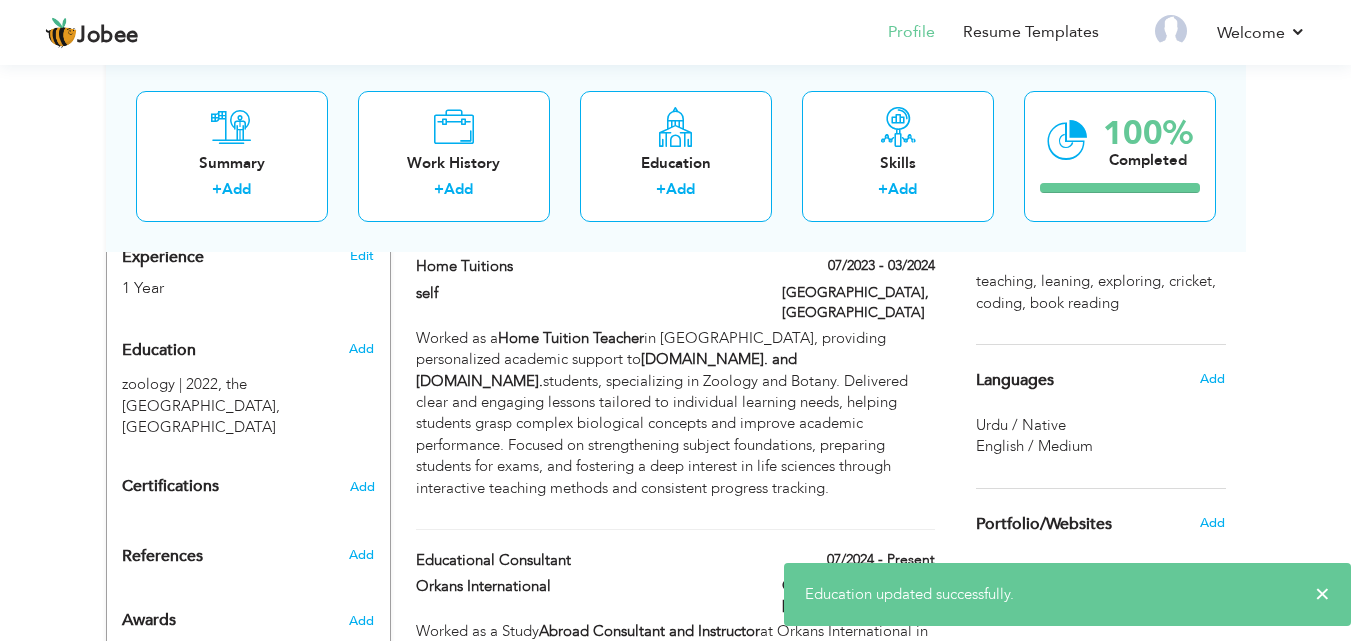 scroll, scrollTop: 797, scrollLeft: 0, axis: vertical 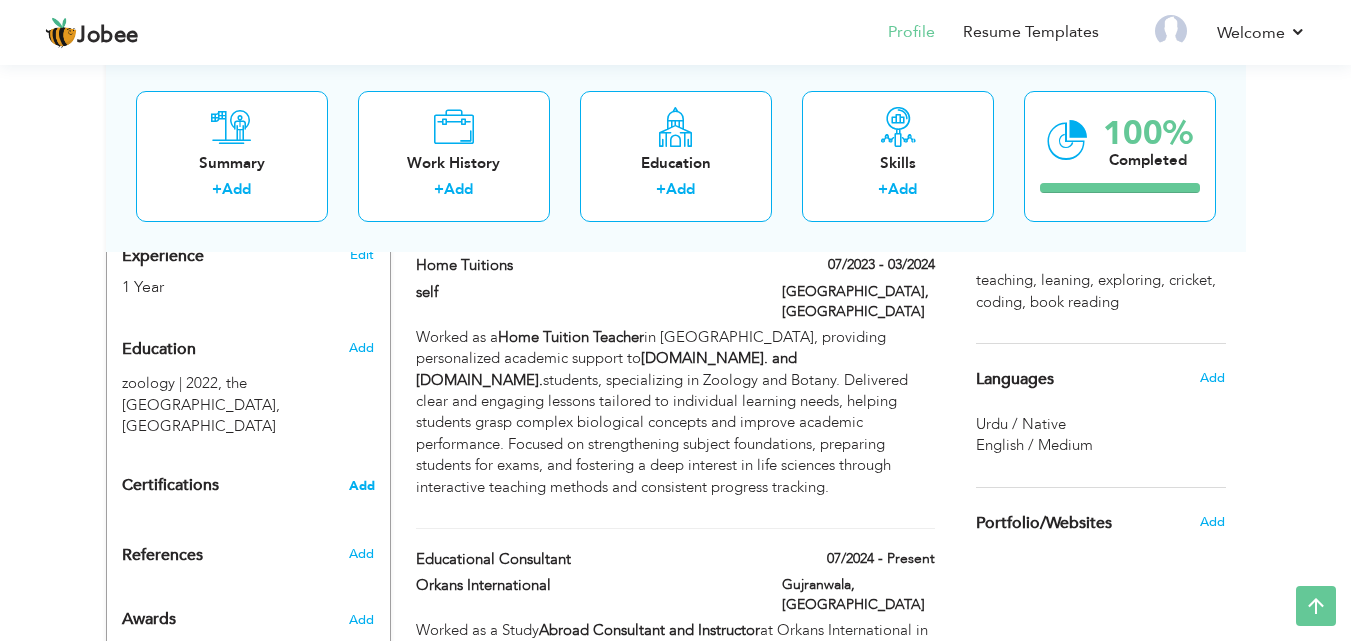 click on "Add" at bounding box center [362, 486] 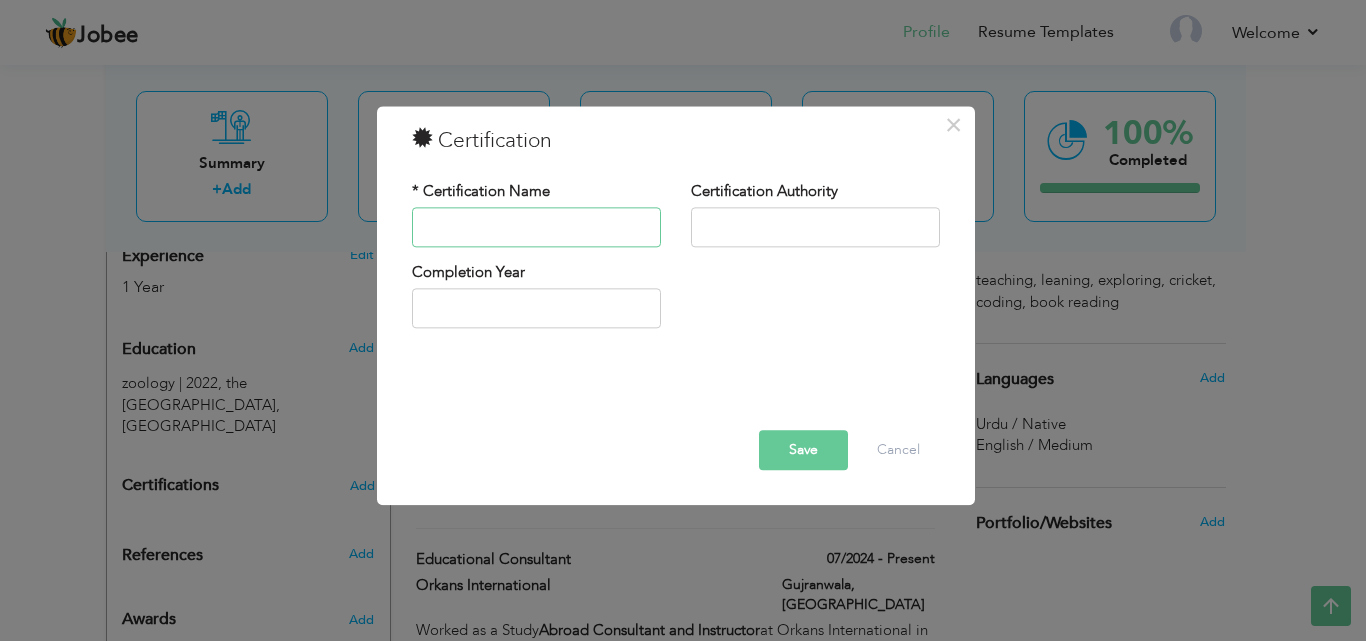click at bounding box center [536, 227] 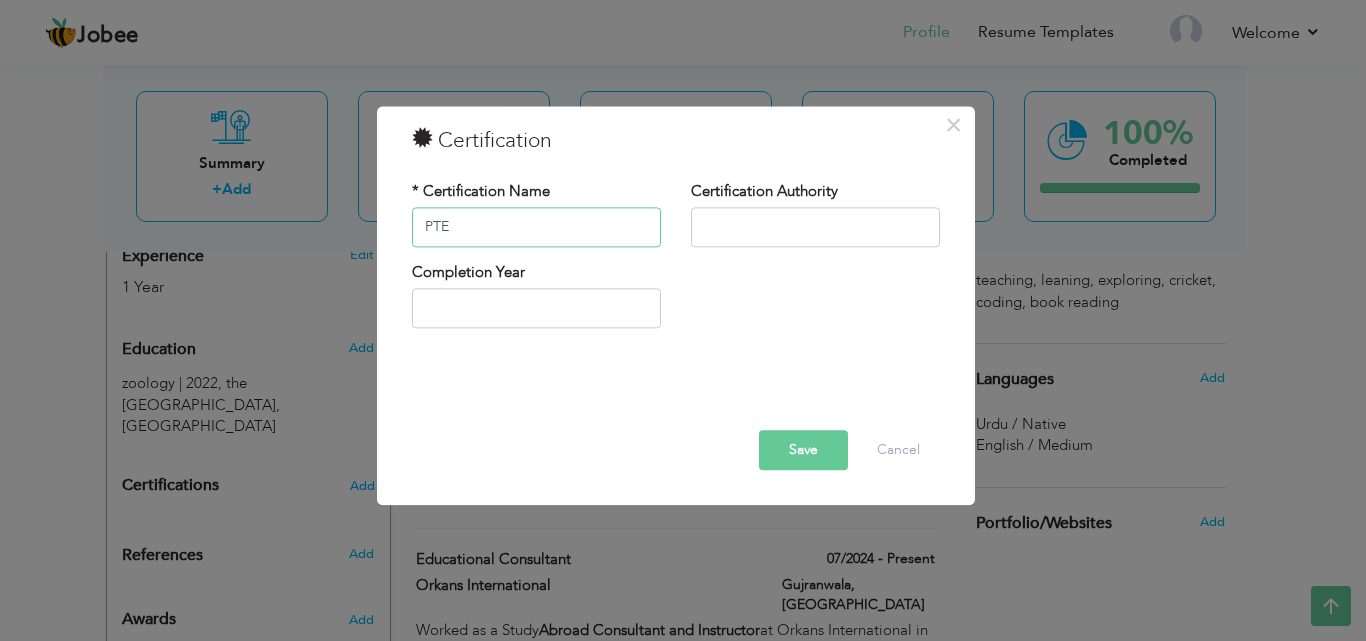 type on "PTE" 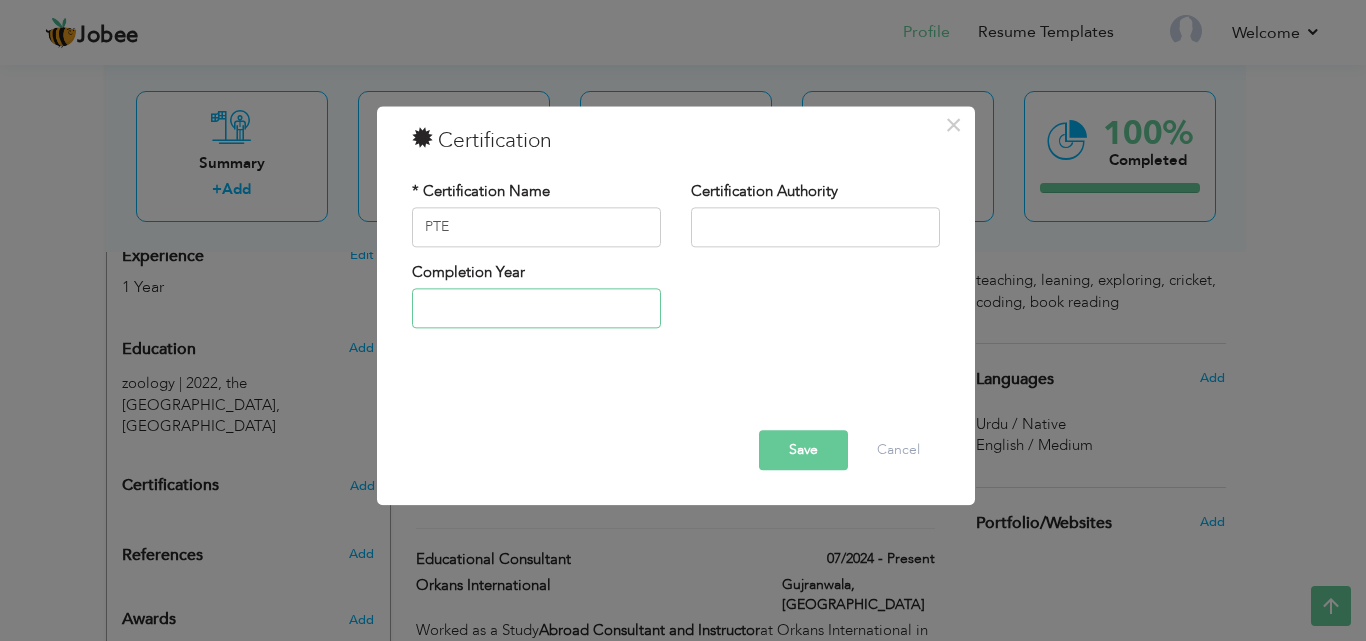 type on "2025" 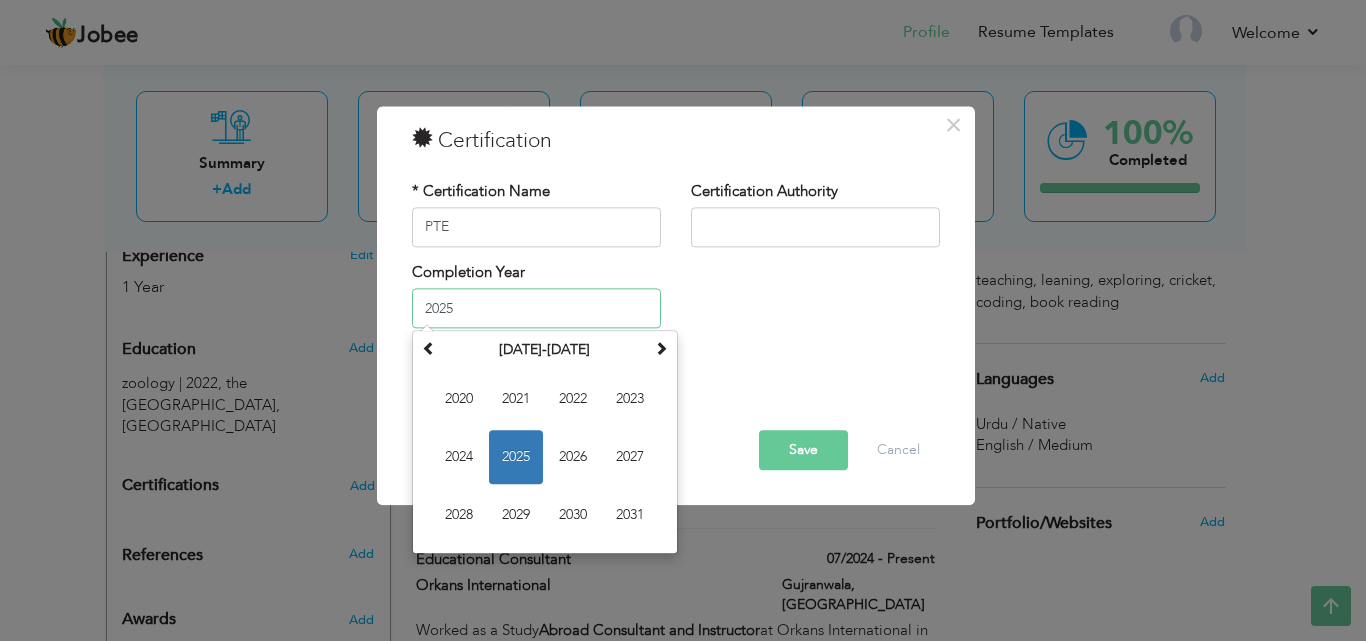 click on "2025" at bounding box center [536, 309] 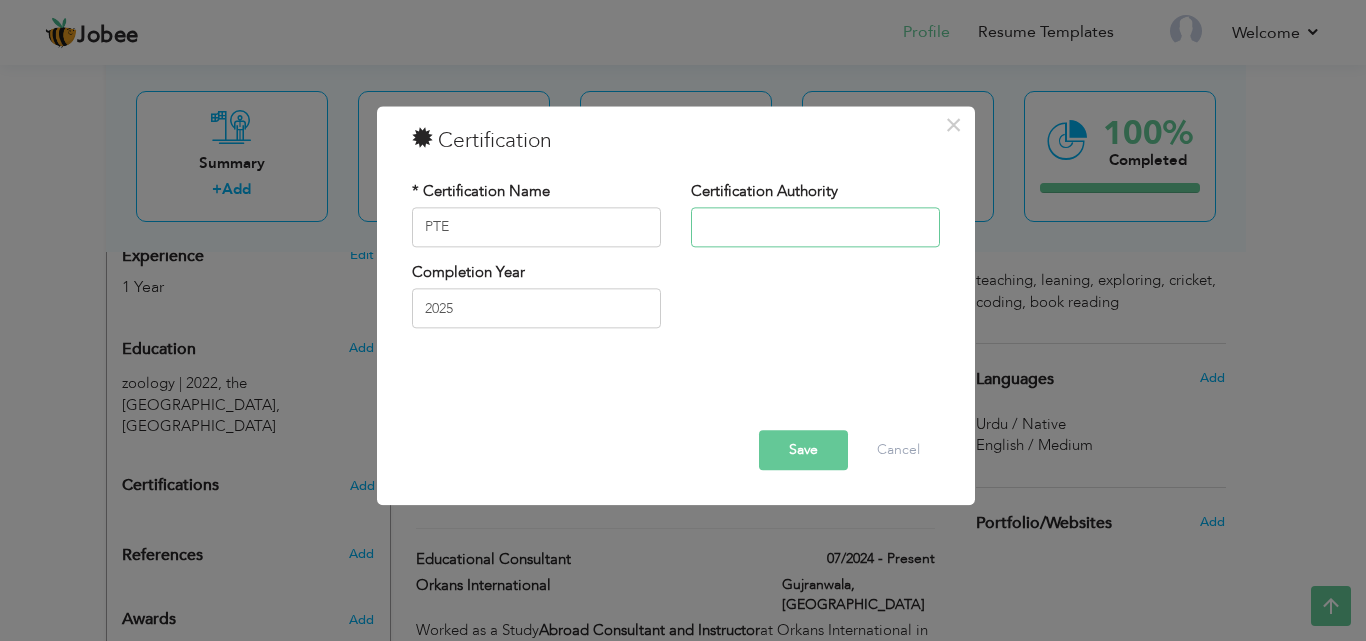 click at bounding box center [815, 227] 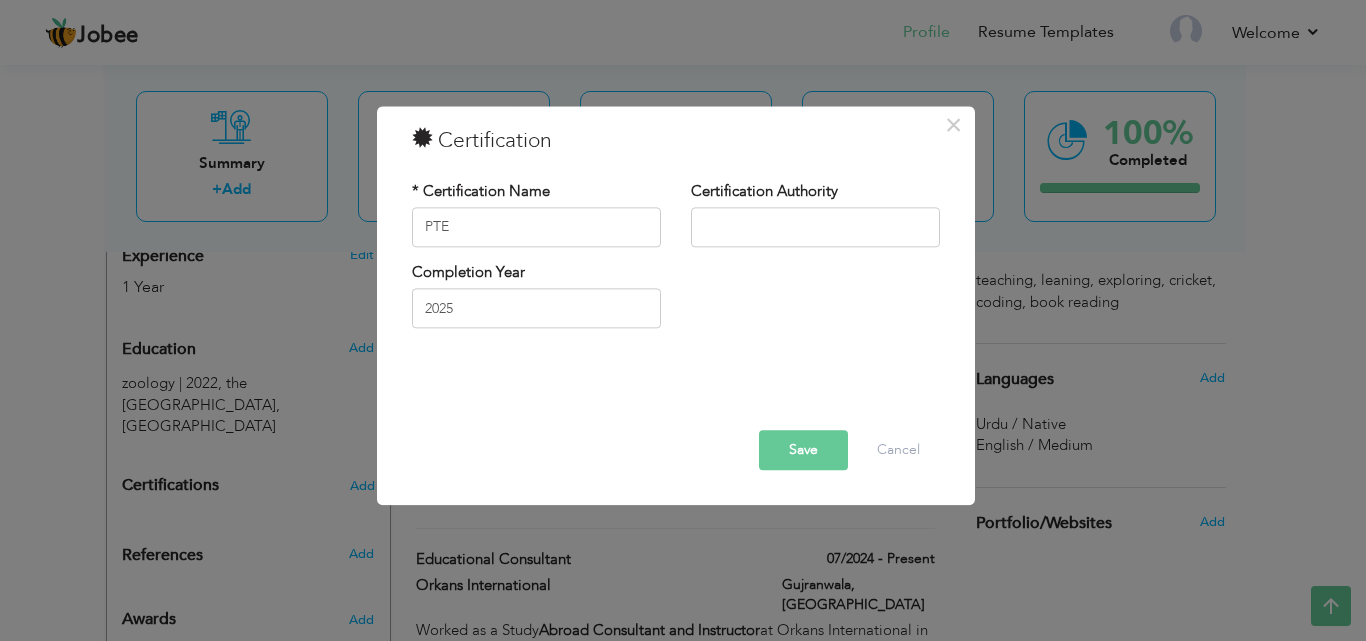 drag, startPoint x: 774, startPoint y: 205, endPoint x: 789, endPoint y: 223, distance: 23.43075 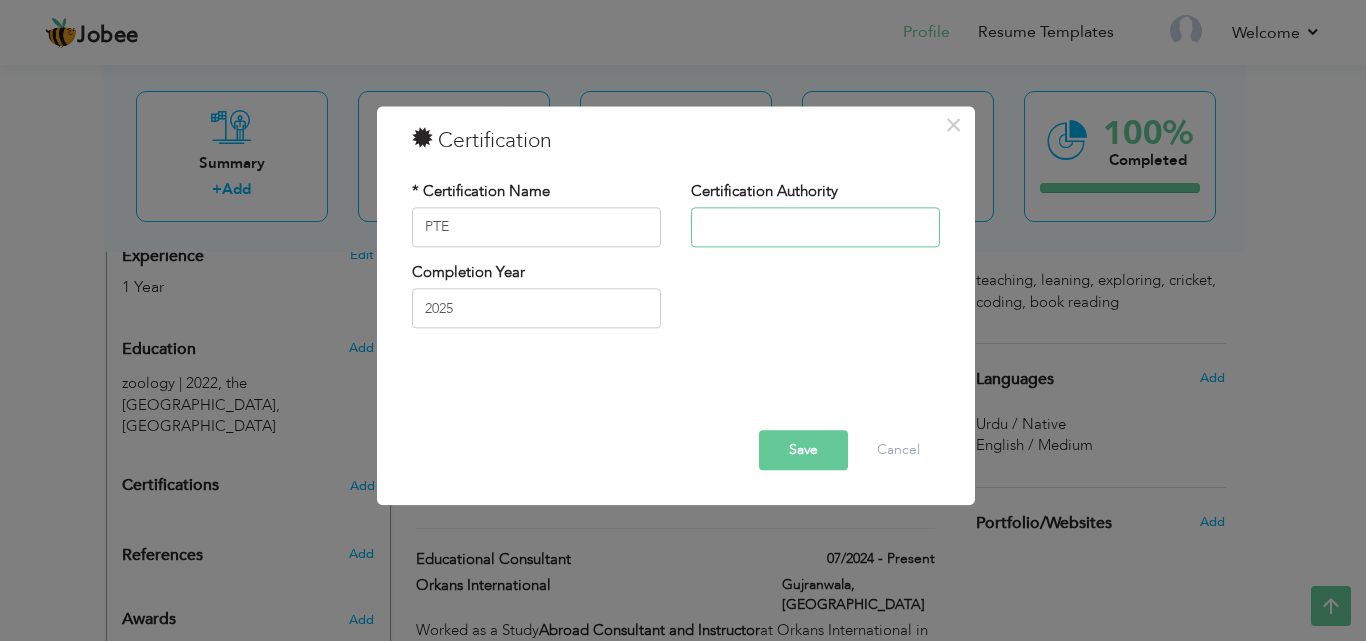 click at bounding box center [815, 227] 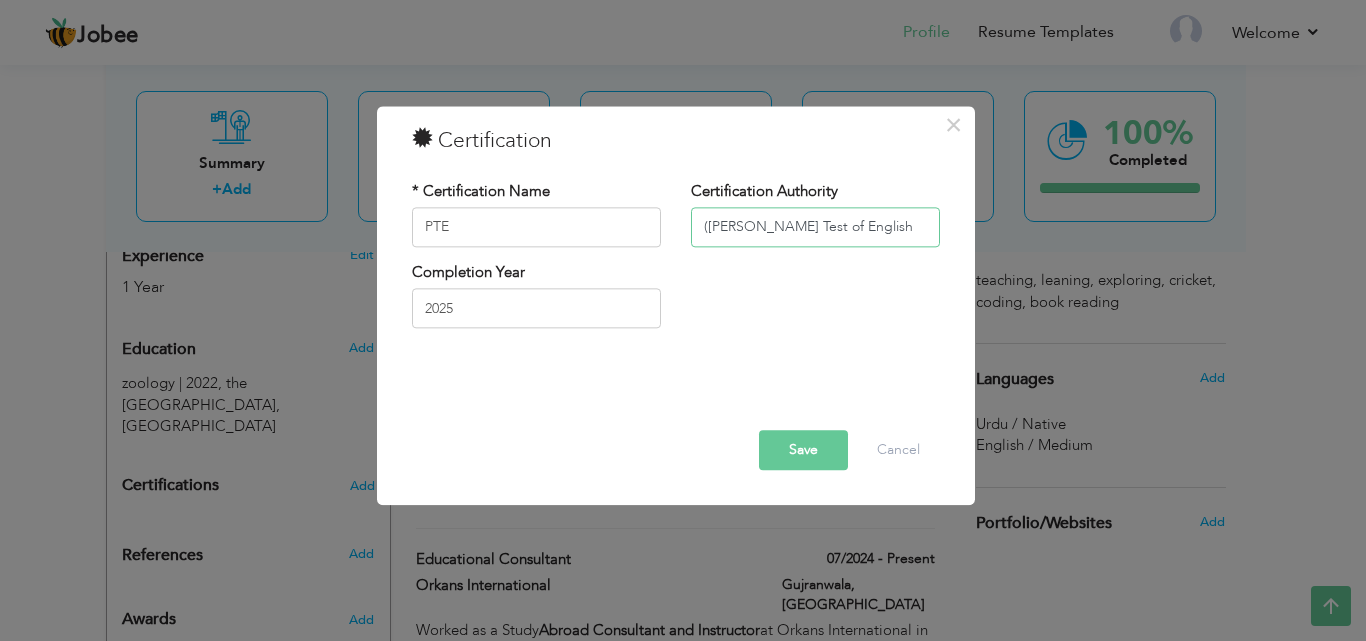 click on "(Pearson Test of English" at bounding box center [815, 227] 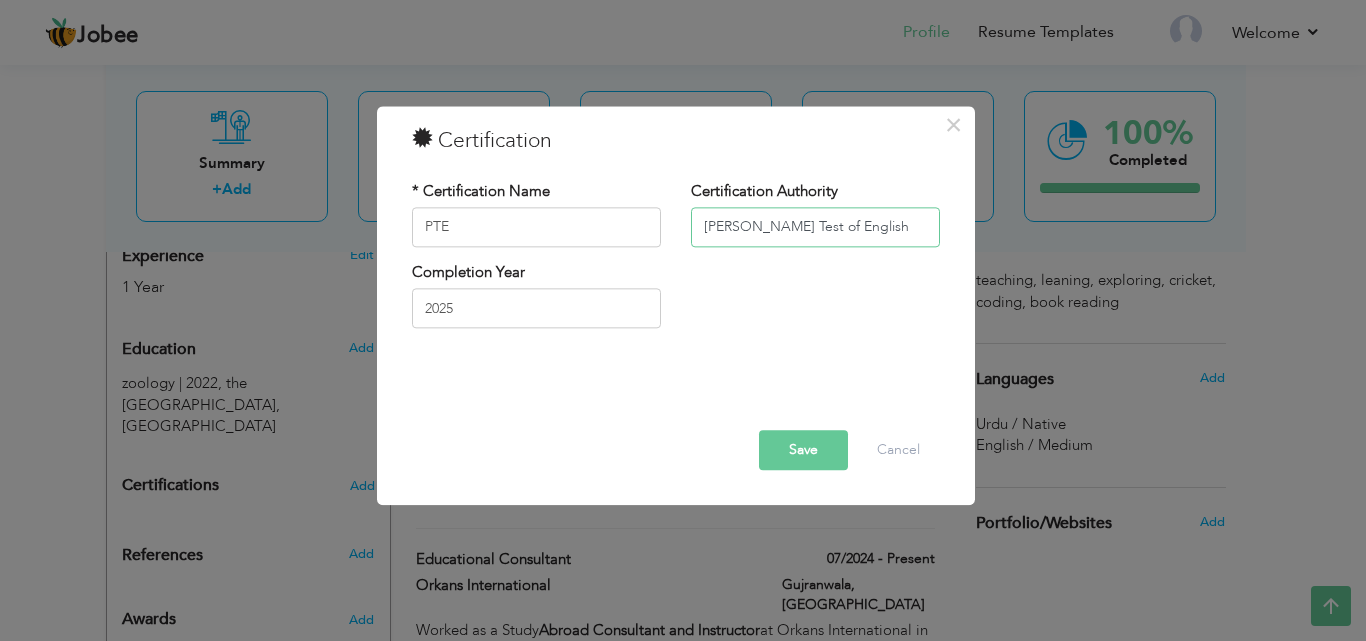 type on "[PERSON_NAME] Test of English" 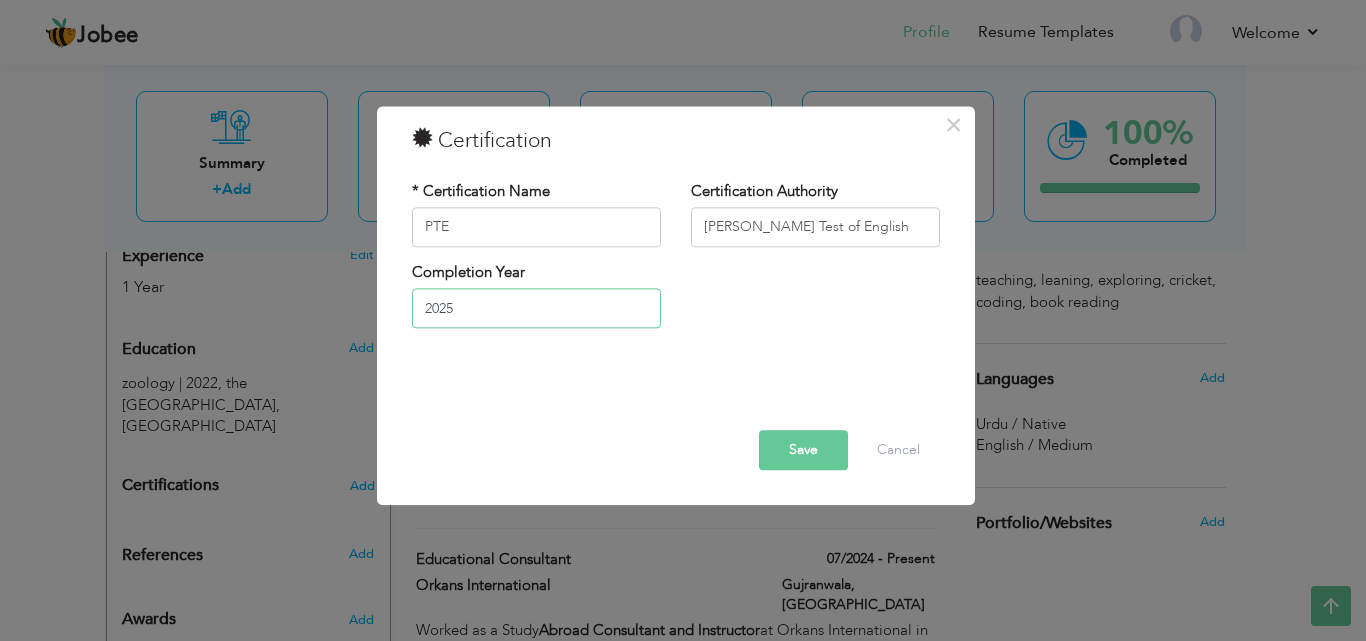 click on "2025" at bounding box center (536, 309) 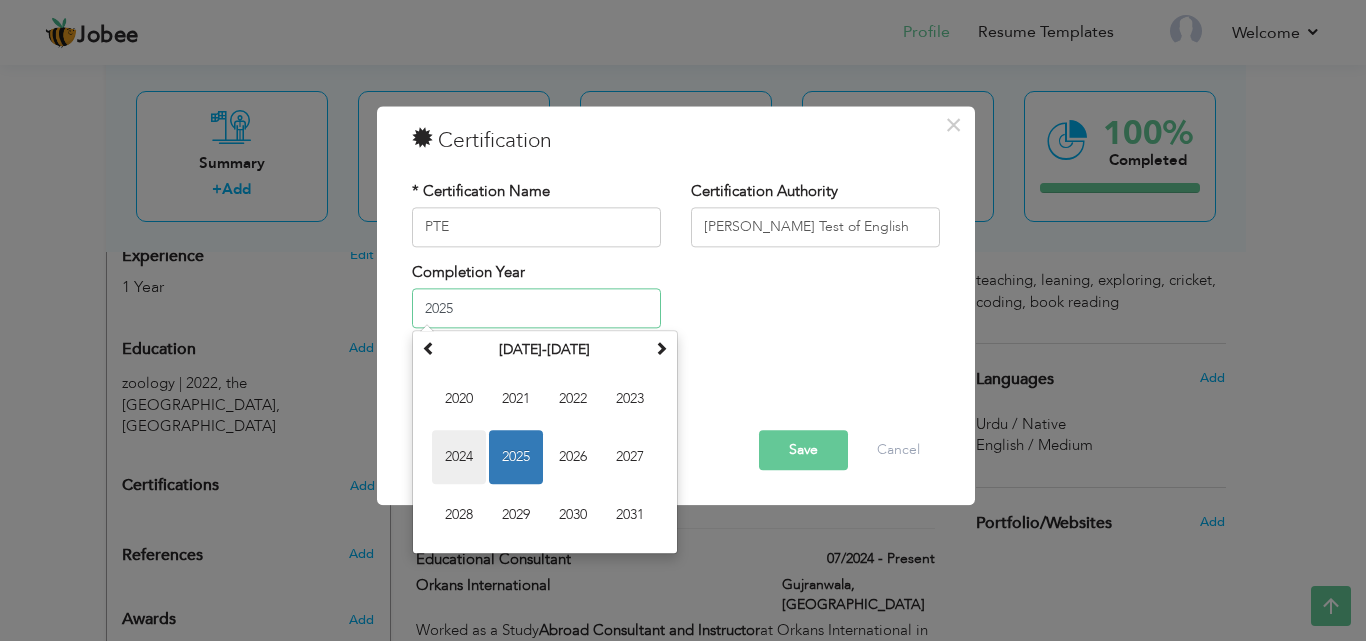 click on "2024" at bounding box center [459, 458] 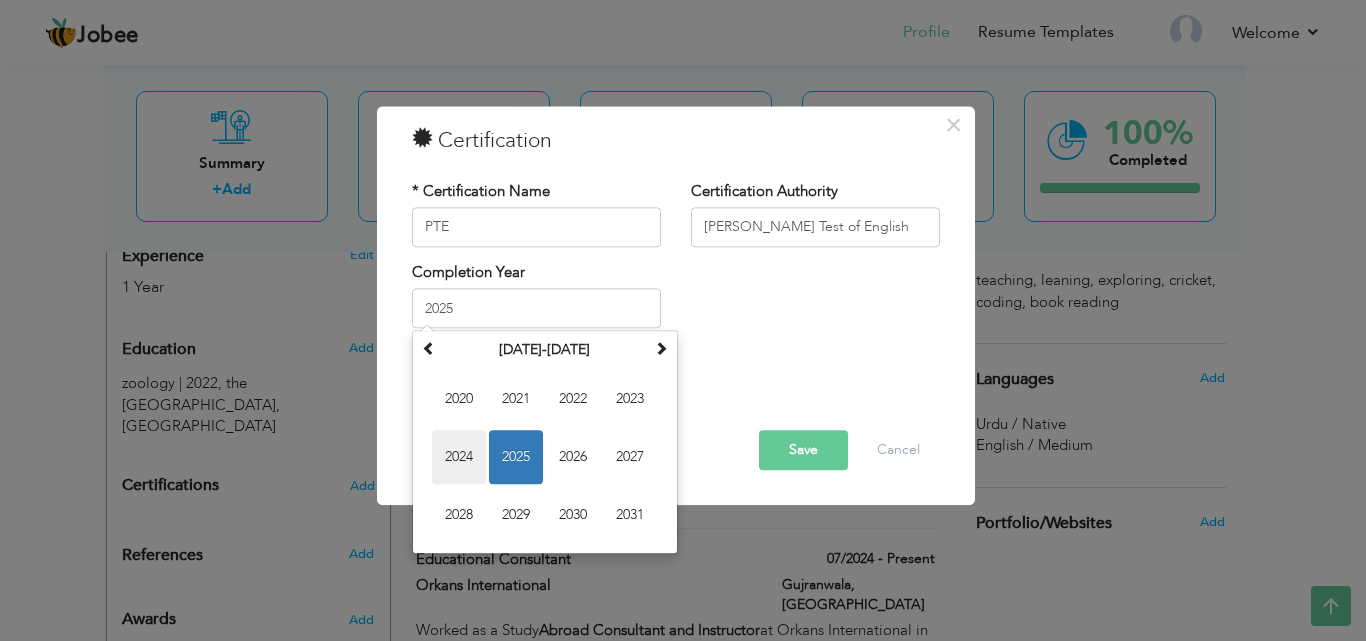 type on "2024" 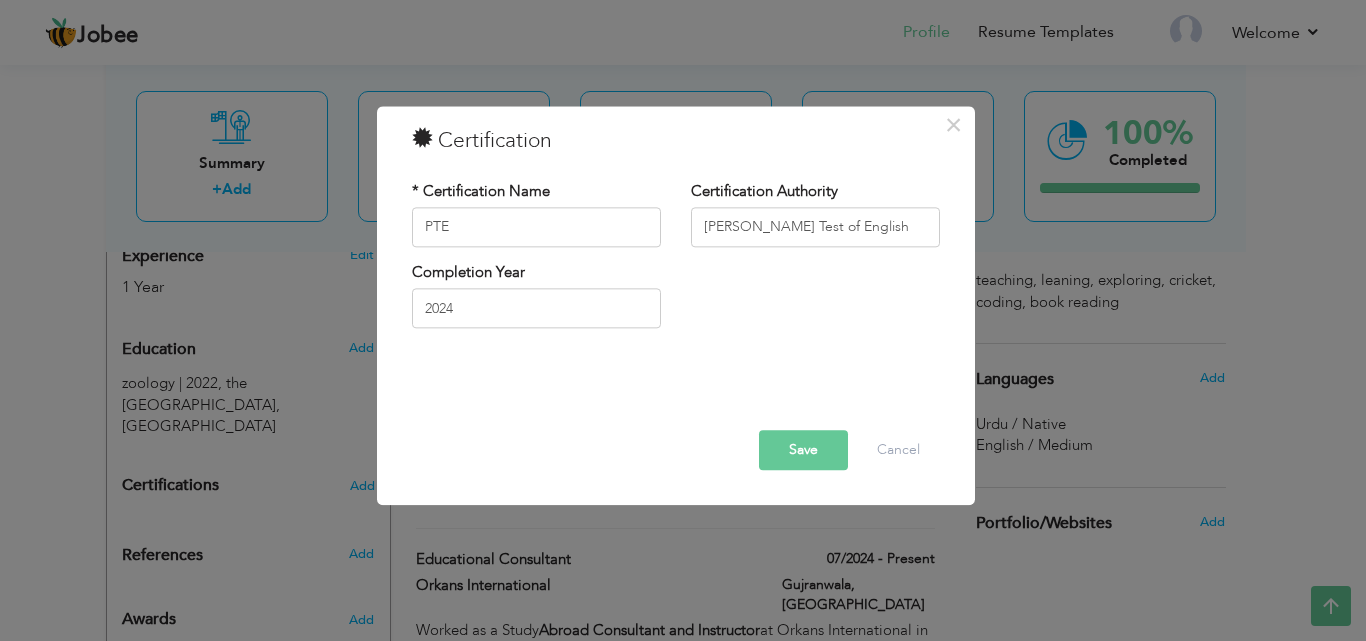 click on "Save" at bounding box center (803, 450) 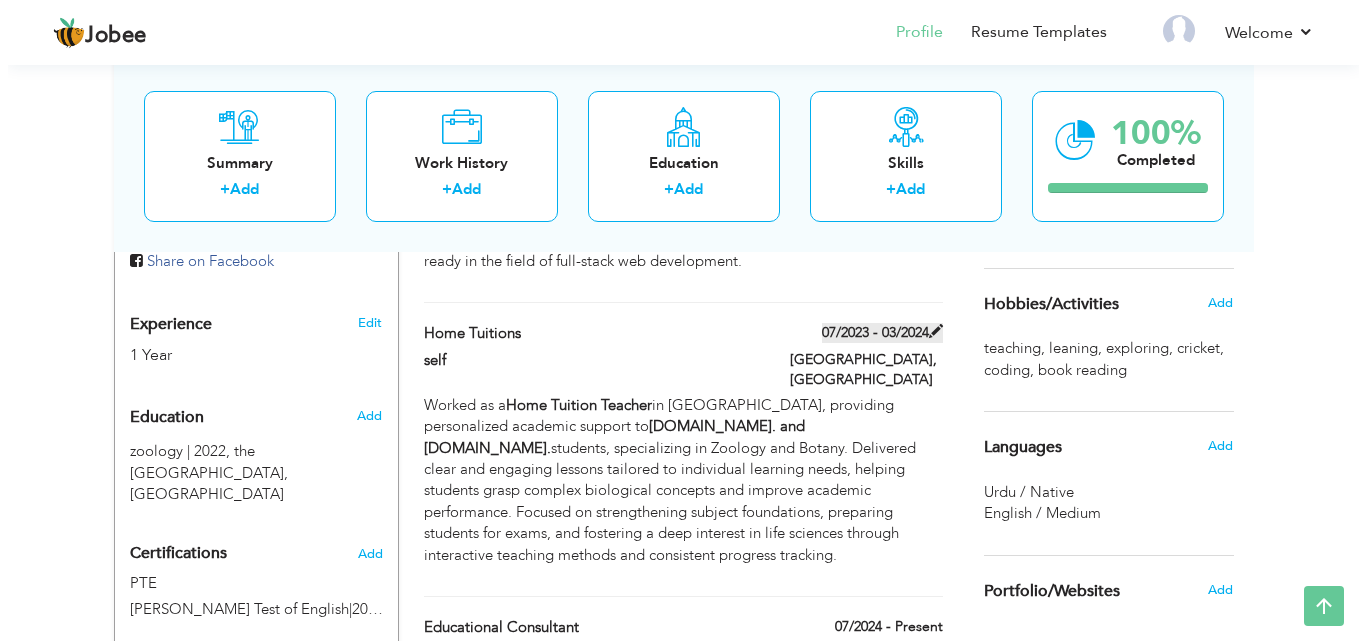 scroll, scrollTop: 730, scrollLeft: 0, axis: vertical 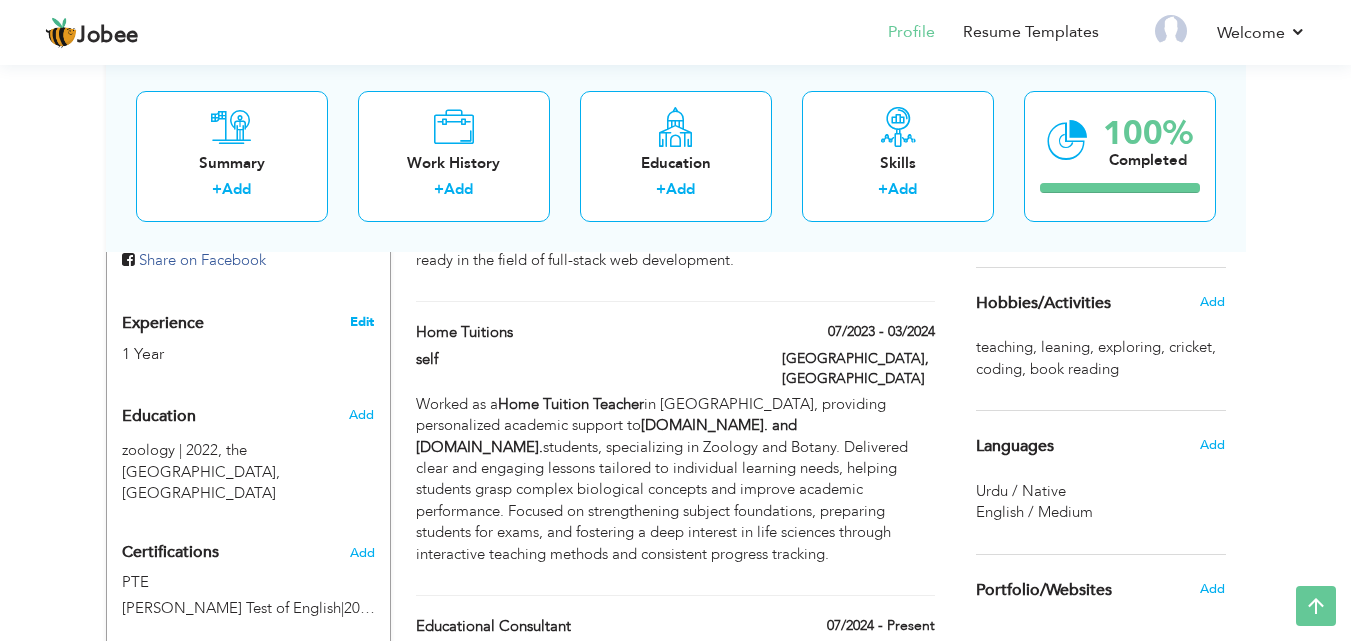 click on "Edit" at bounding box center [362, 322] 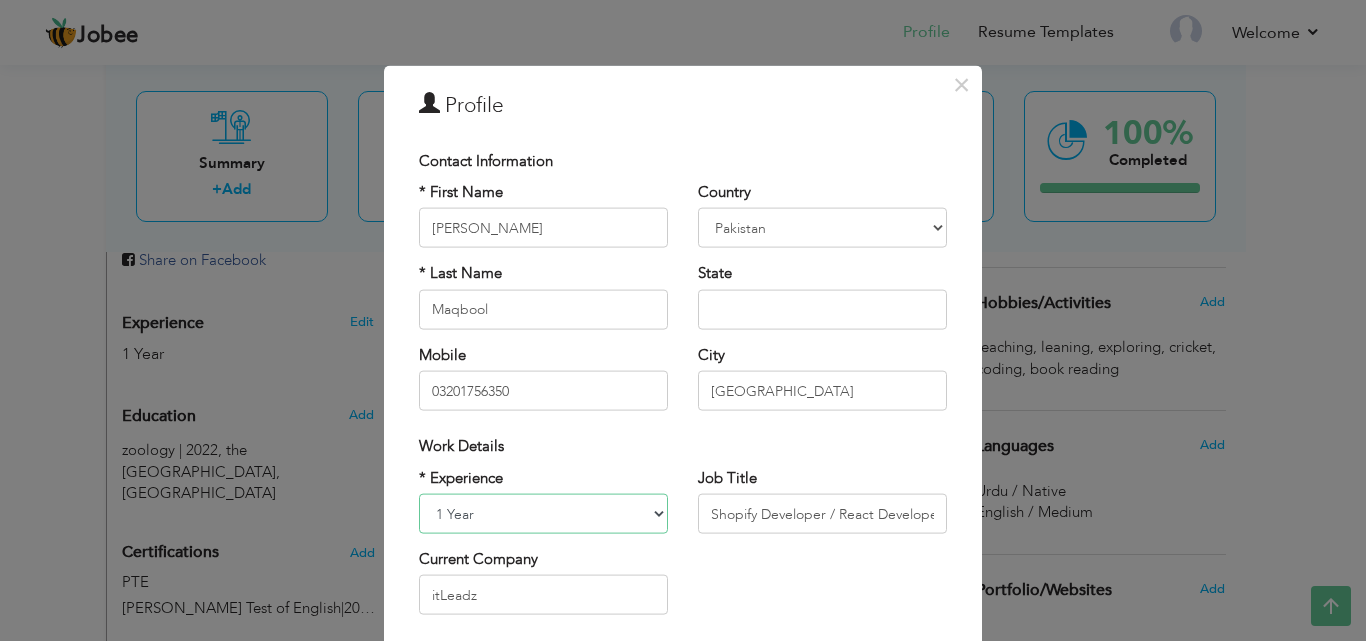 click on "Entry Level Less than 1 Year 1 Year 2 Years 3 Years 4 Years 5 Years 6 Years 7 Years 8 Years 9 Years 10 Years 11 Years 12 Years 13 Years 14 Years 15 Years 16 Years 17 Years 18 Years 19 Years 20 Years 21 Years 22 Years 23 Years 24 Years 25 Years 26 Years 27 Years 28 Years 29 Years 30 Years 31 Years 32 Years 33 Years 34 Years 35 Years More than 35 Years" at bounding box center [543, 514] 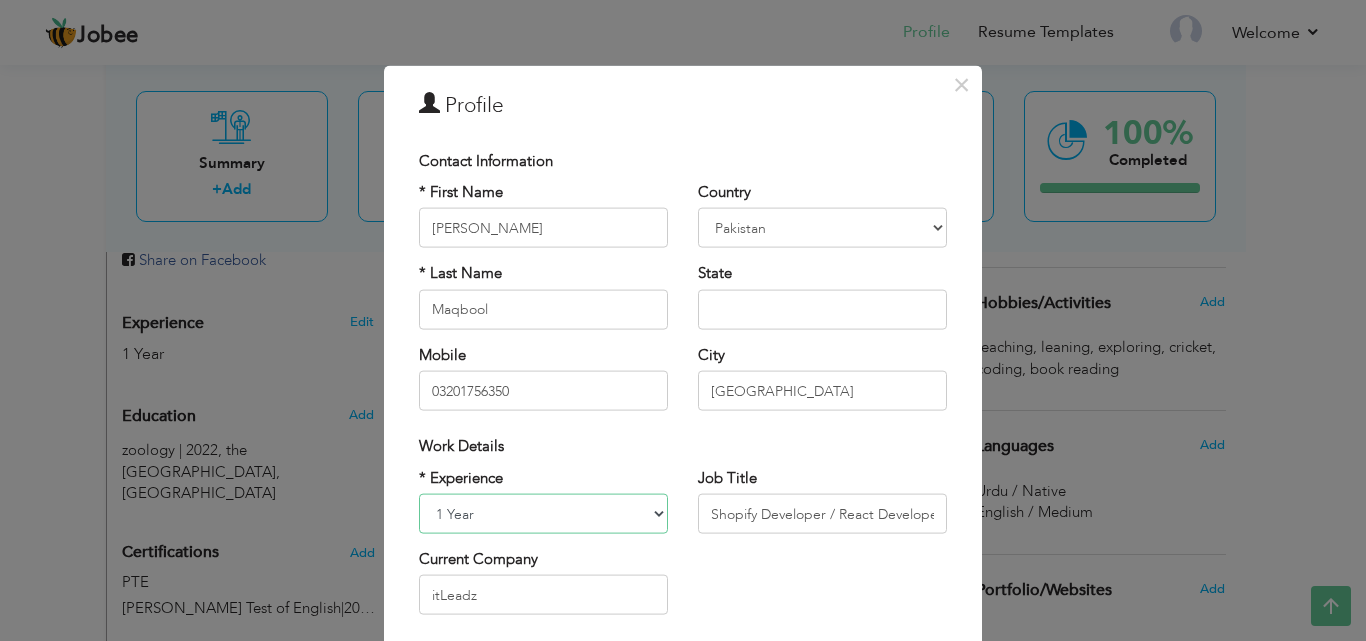 select on "number:4" 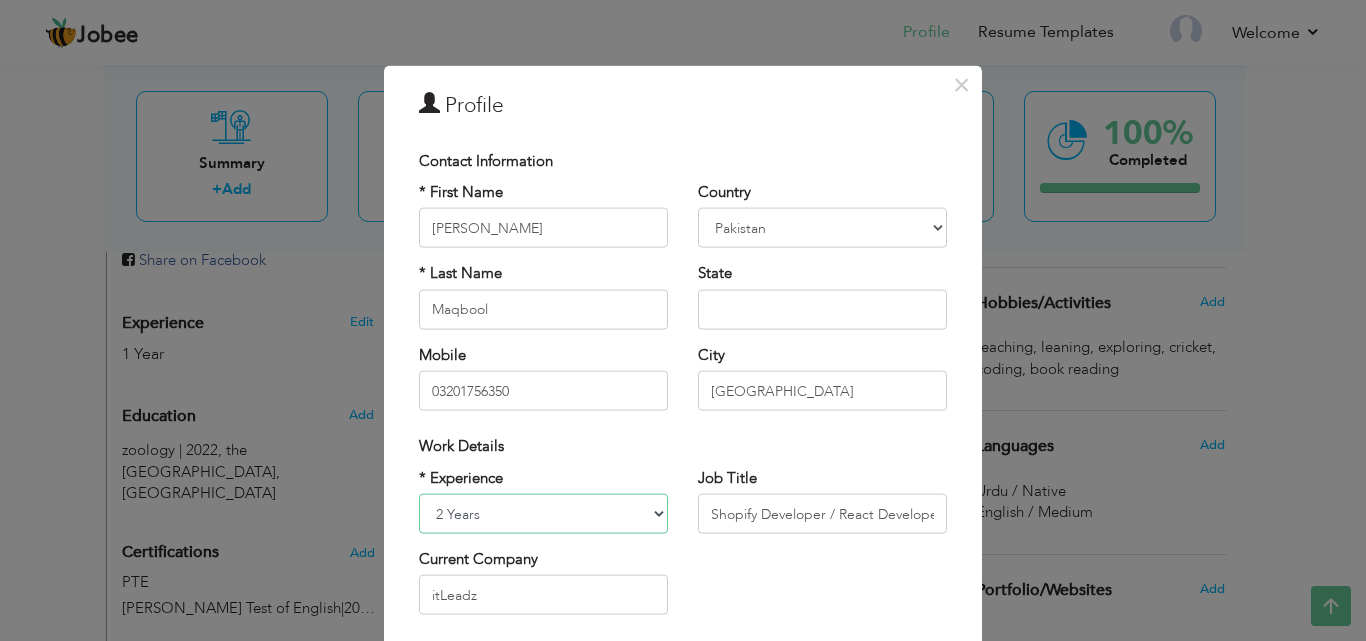 click on "Entry Level Less than 1 Year 1 Year 2 Years 3 Years 4 Years 5 Years 6 Years 7 Years 8 Years 9 Years 10 Years 11 Years 12 Years 13 Years 14 Years 15 Years 16 Years 17 Years 18 Years 19 Years 20 Years 21 Years 22 Years 23 Years 24 Years 25 Years 26 Years 27 Years 28 Years 29 Years 30 Years 31 Years 32 Years 33 Years 34 Years 35 Years More than 35 Years" at bounding box center [543, 514] 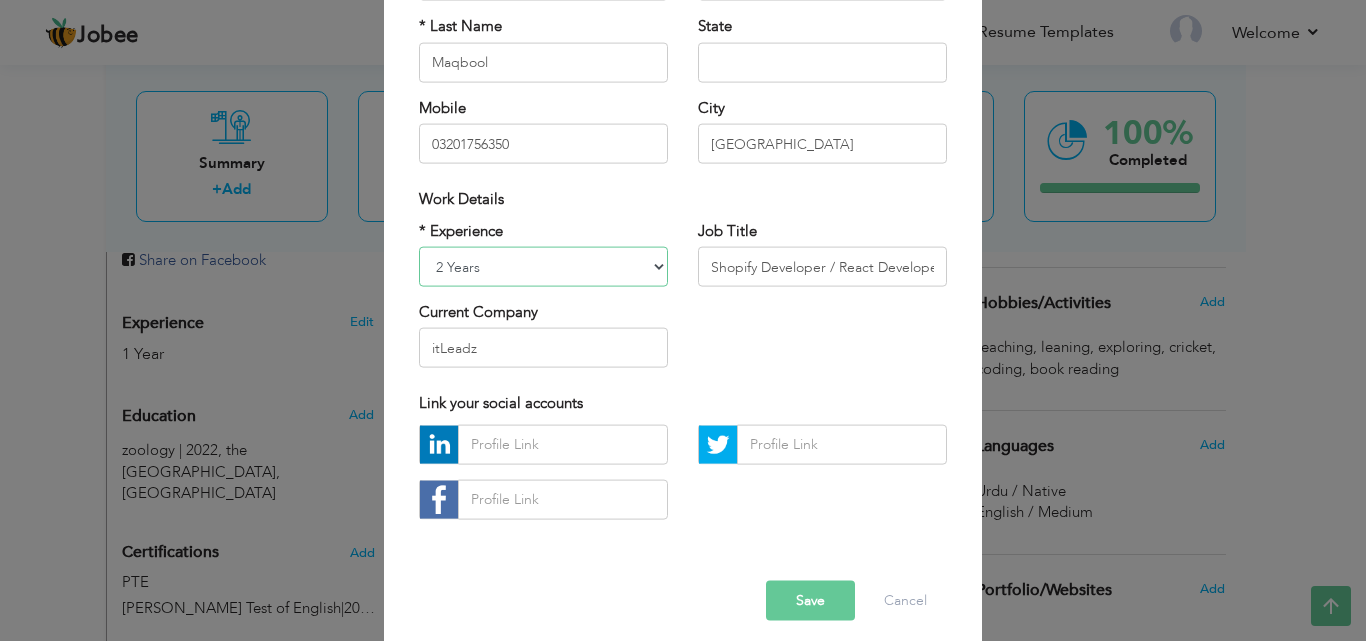 scroll, scrollTop: 248, scrollLeft: 0, axis: vertical 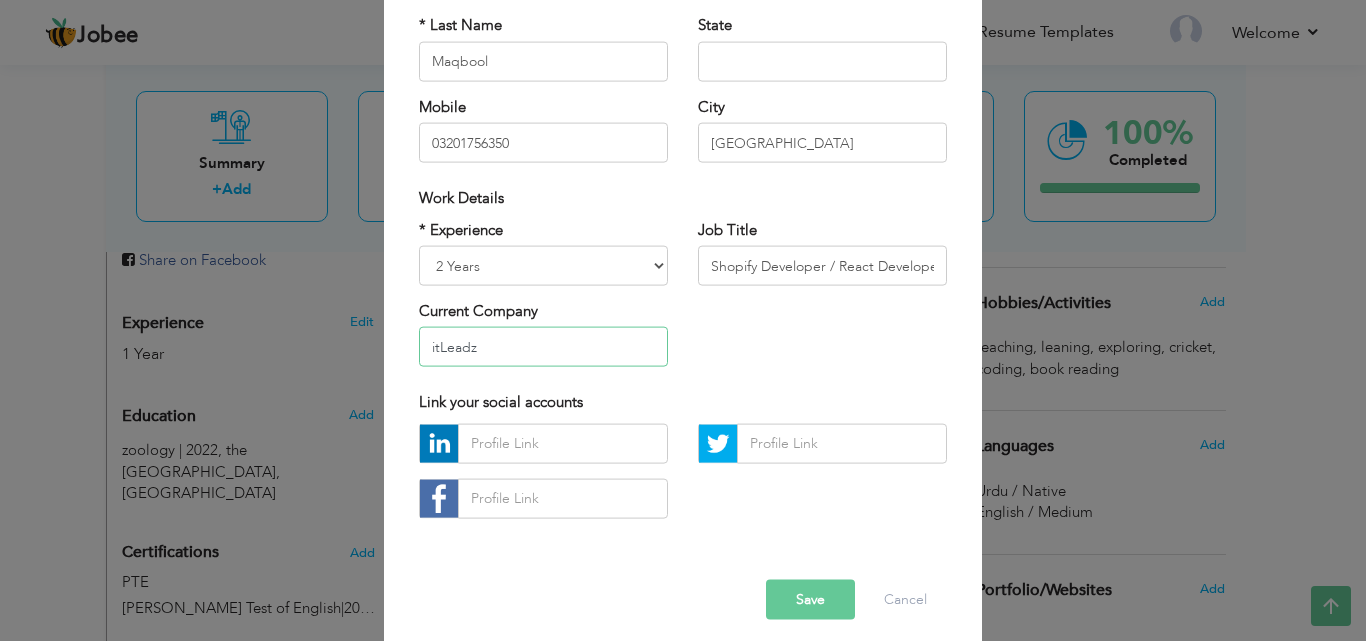 click on "itLeadz" at bounding box center (543, 347) 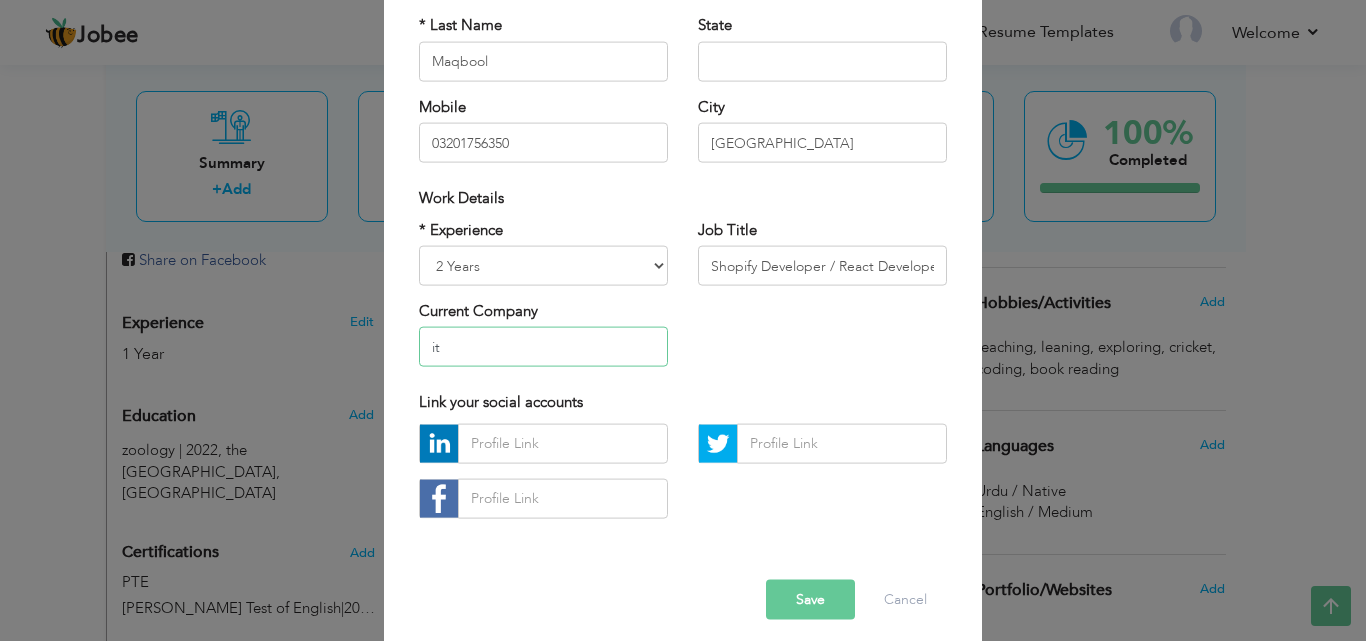 type on "i" 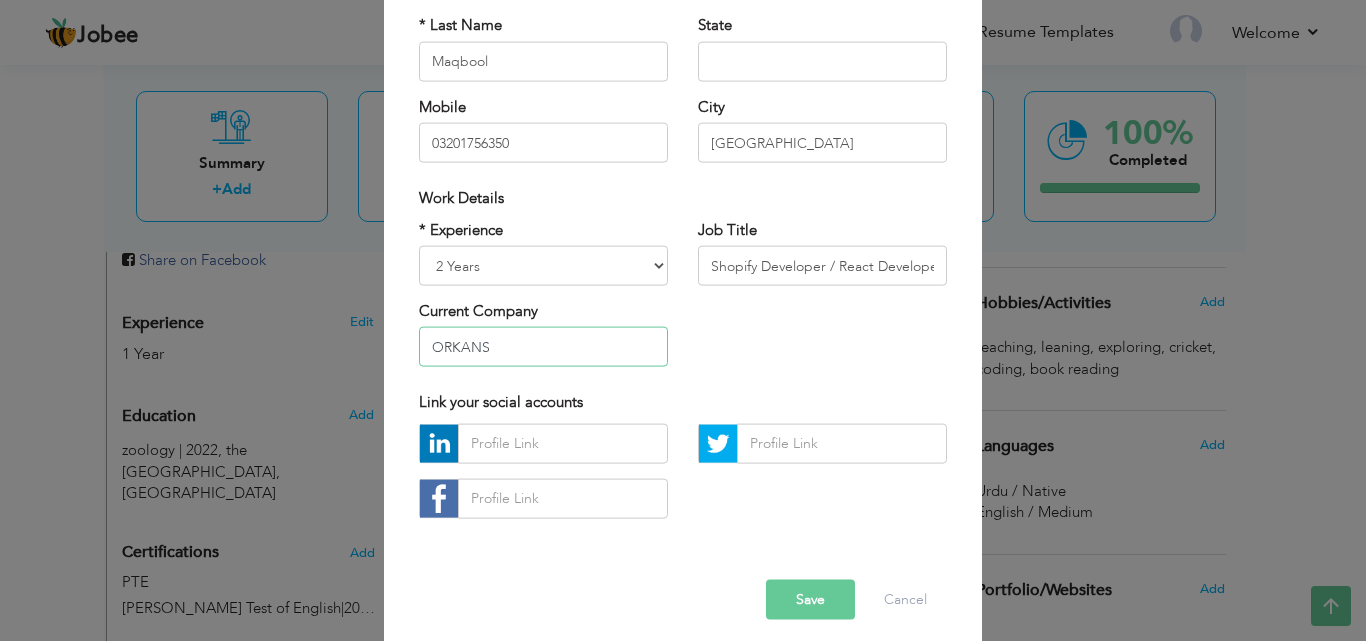 type on "ORKANS" 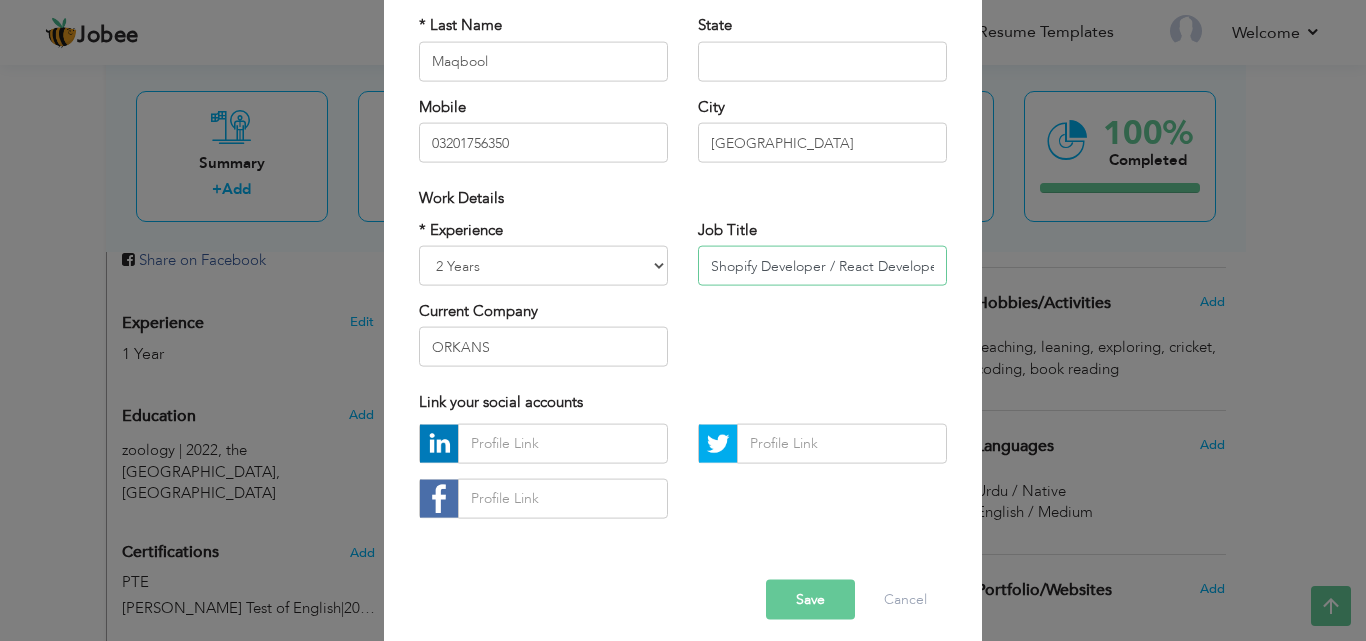 click on "Shopify Developer / React Developer" at bounding box center [822, 266] 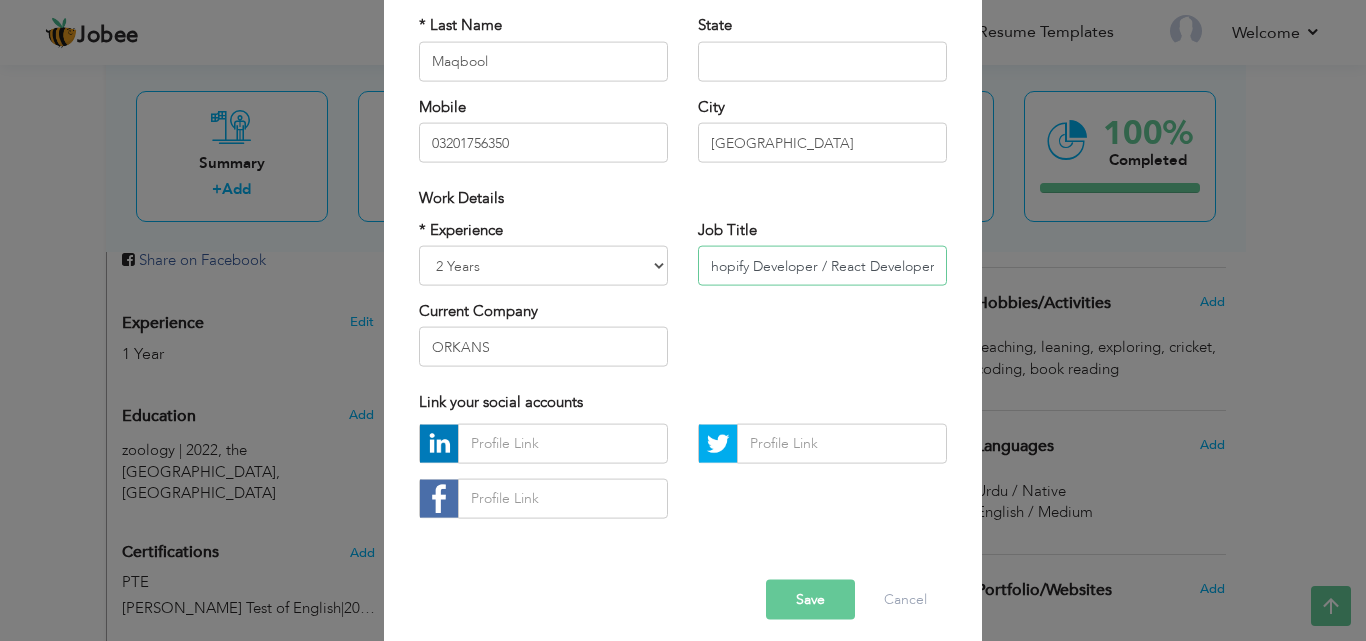 click on "Shopify Developer / React Developer" at bounding box center (822, 266) 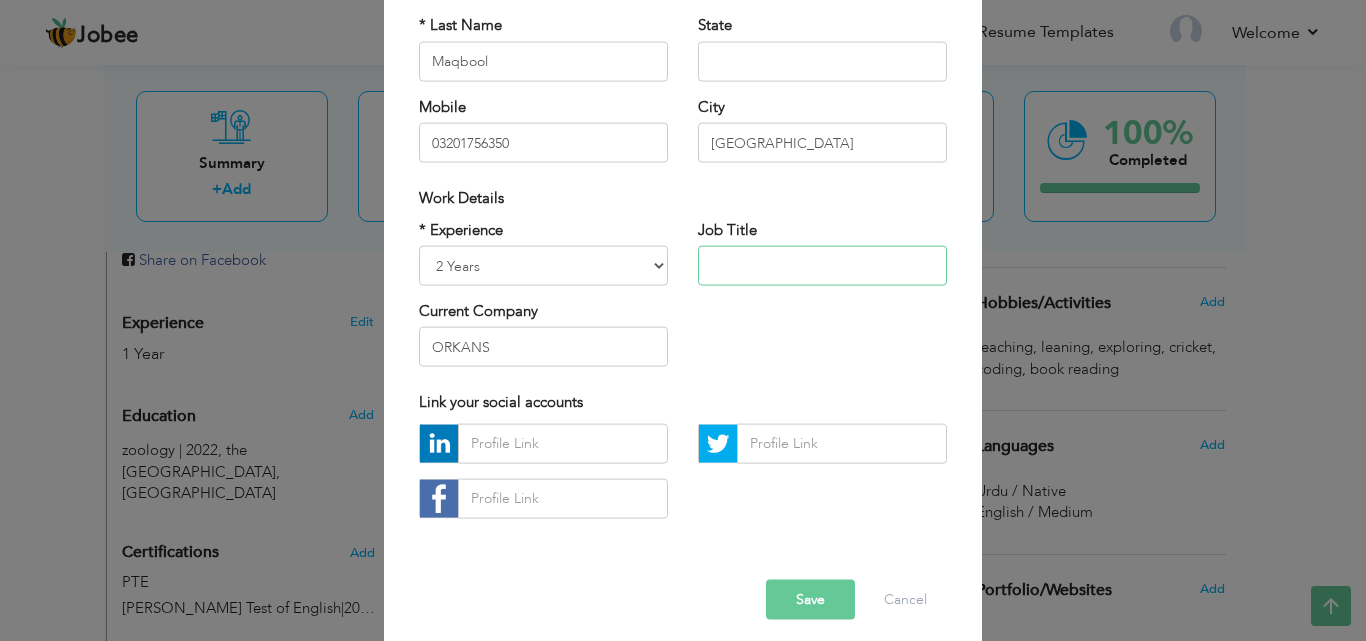 scroll, scrollTop: 0, scrollLeft: 0, axis: both 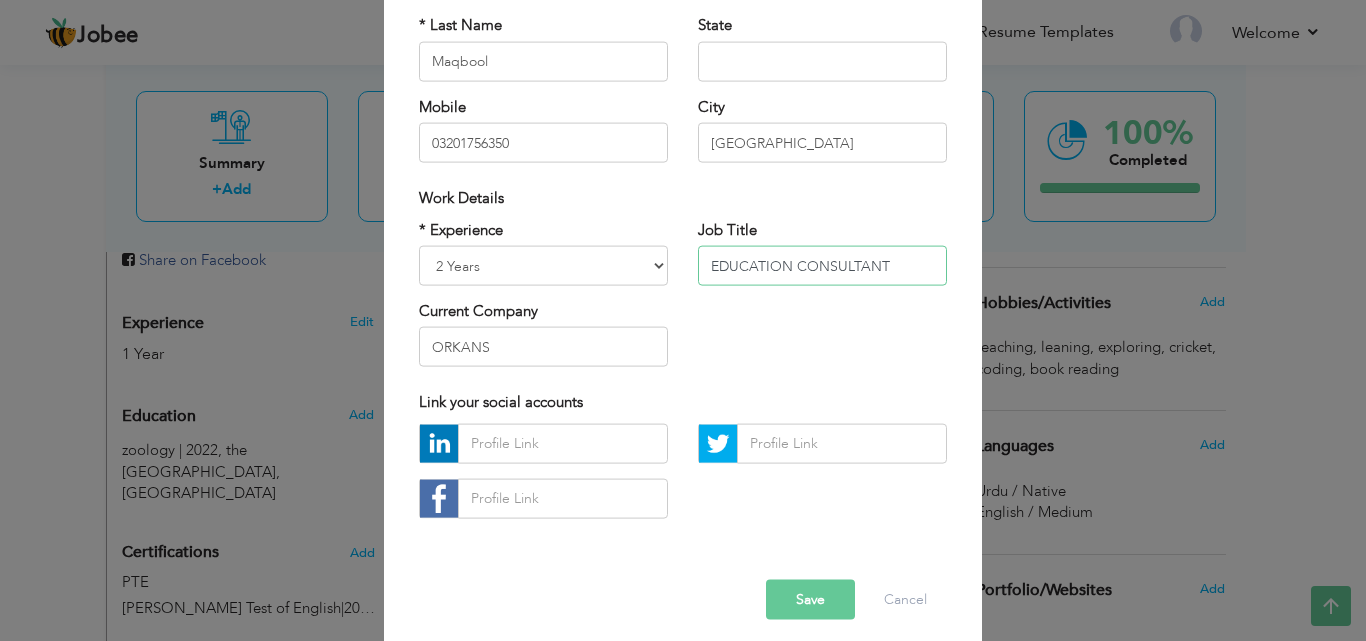type on "EDUCATION CONSULTANT" 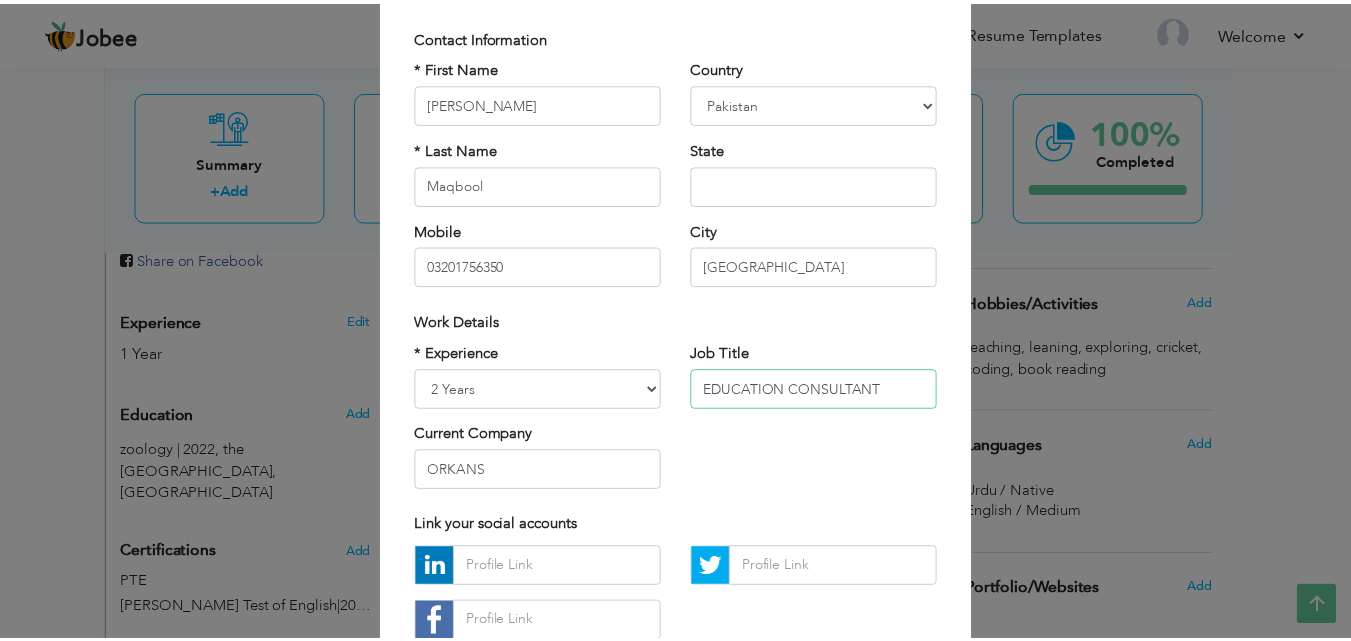 scroll, scrollTop: 261, scrollLeft: 0, axis: vertical 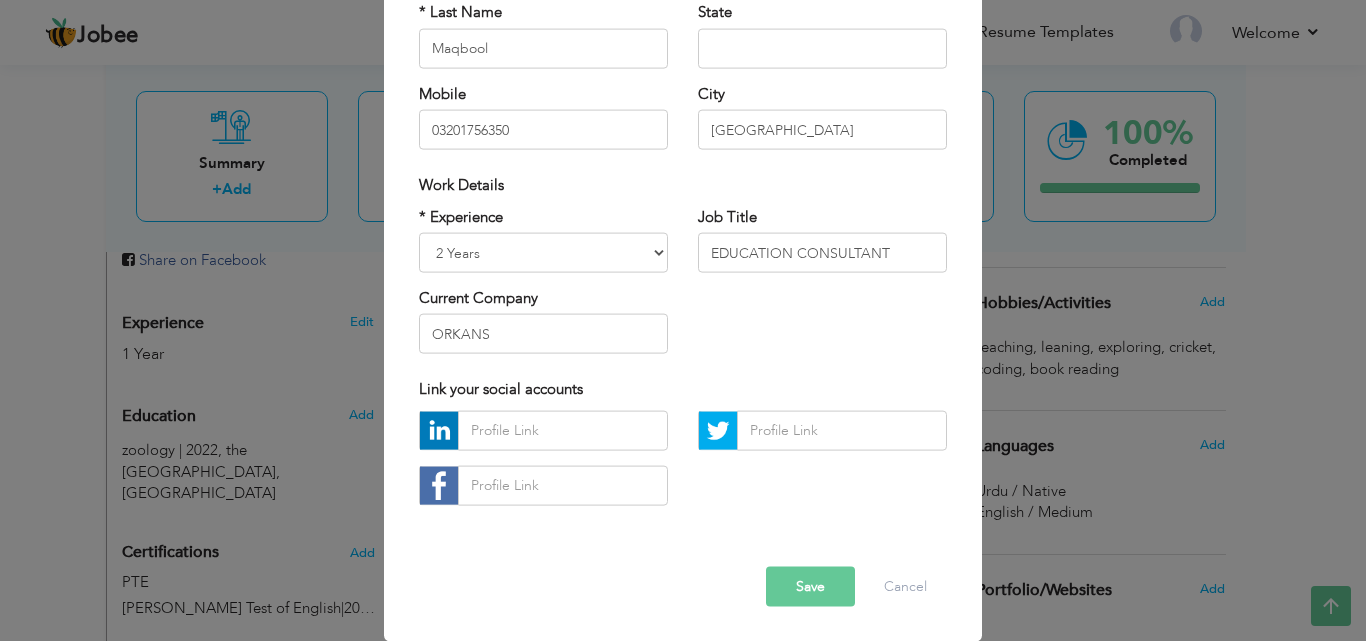 click on "Save" at bounding box center (810, 586) 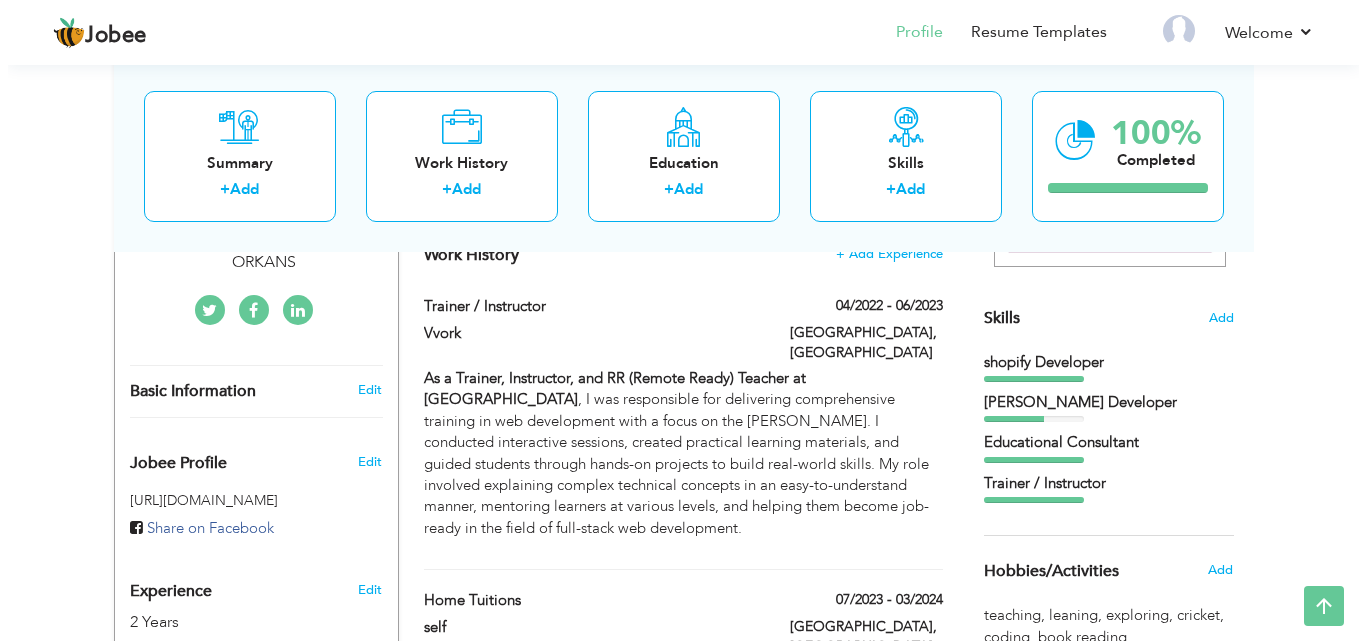 scroll, scrollTop: 461, scrollLeft: 0, axis: vertical 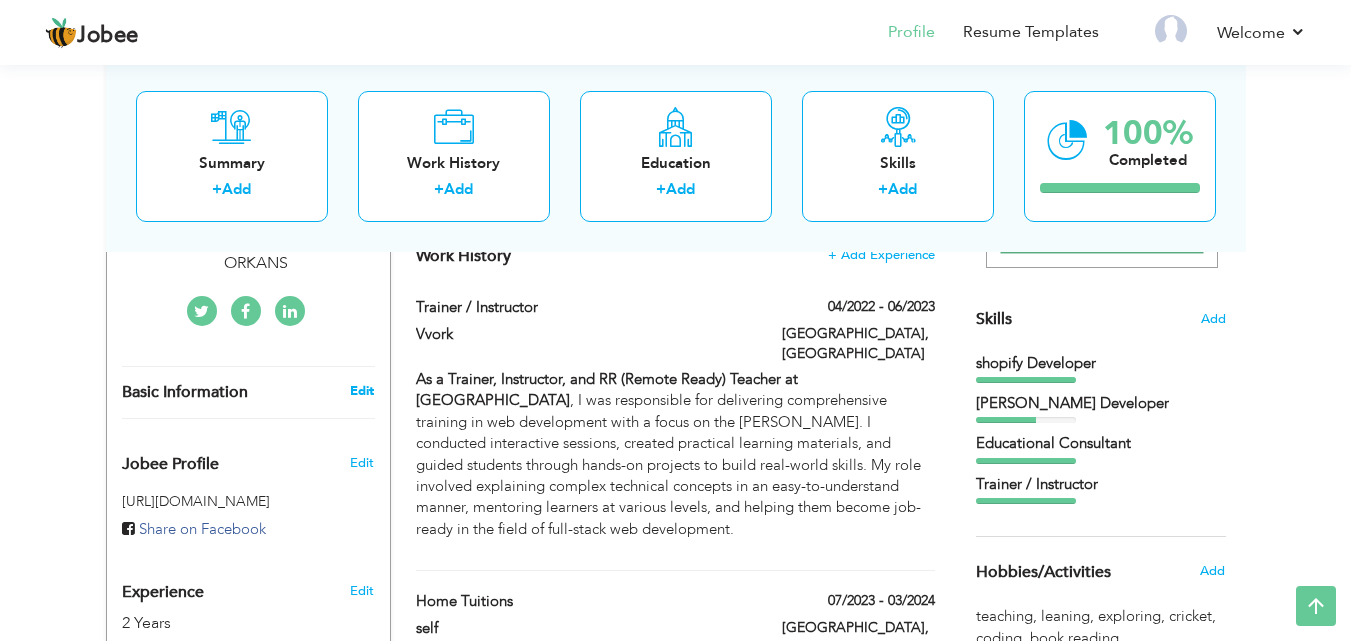 click on "Edit" at bounding box center (362, 391) 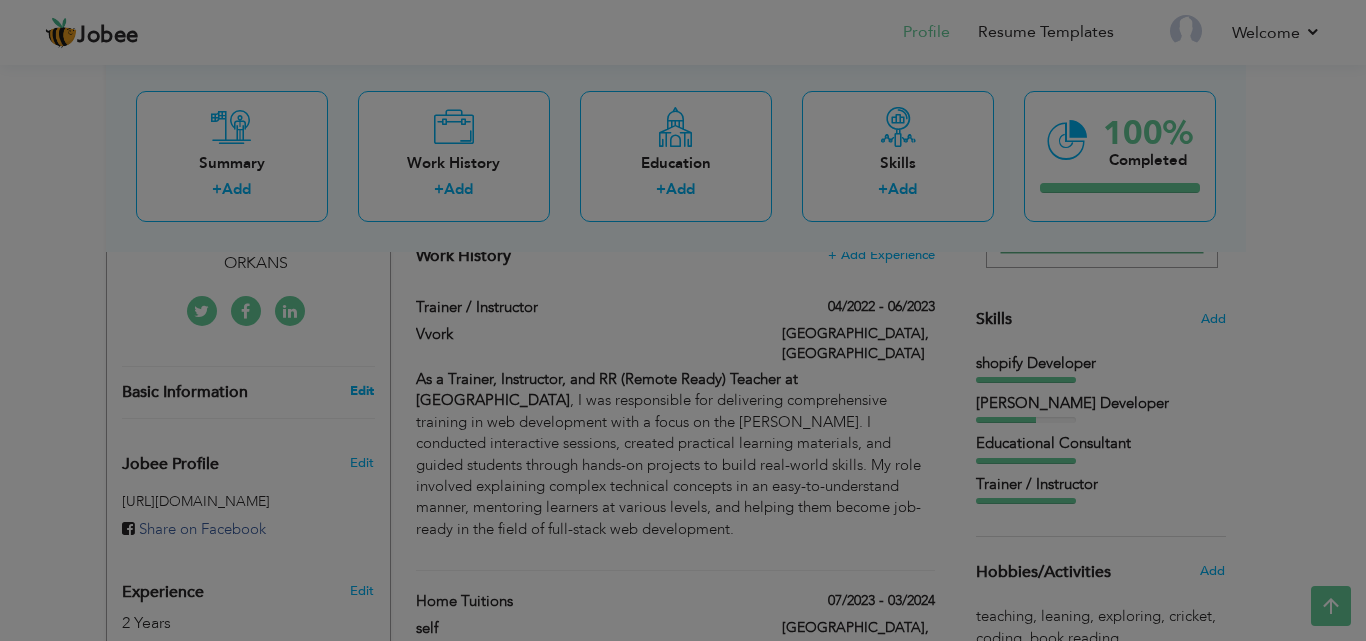 scroll, scrollTop: 0, scrollLeft: 0, axis: both 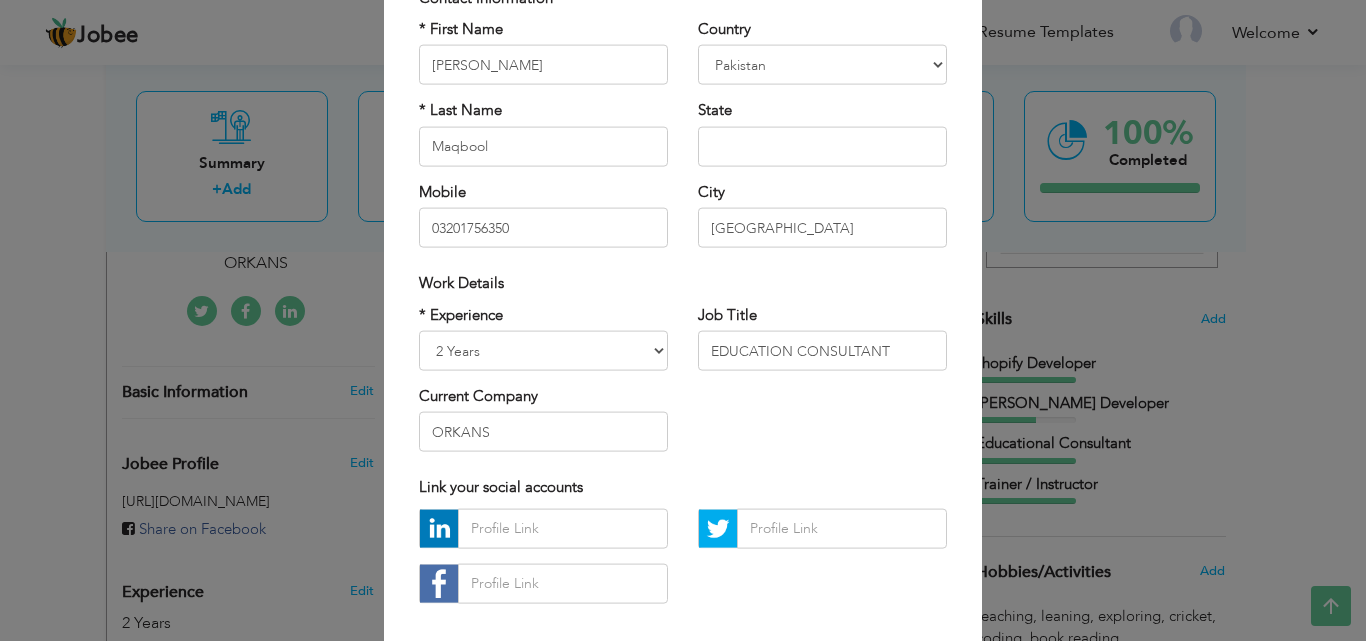 click on "×
Profile
Contact Information
* First Name
M [PERSON_NAME]
* Last Name
[GEOGRAPHIC_DATA]" at bounding box center [683, 320] 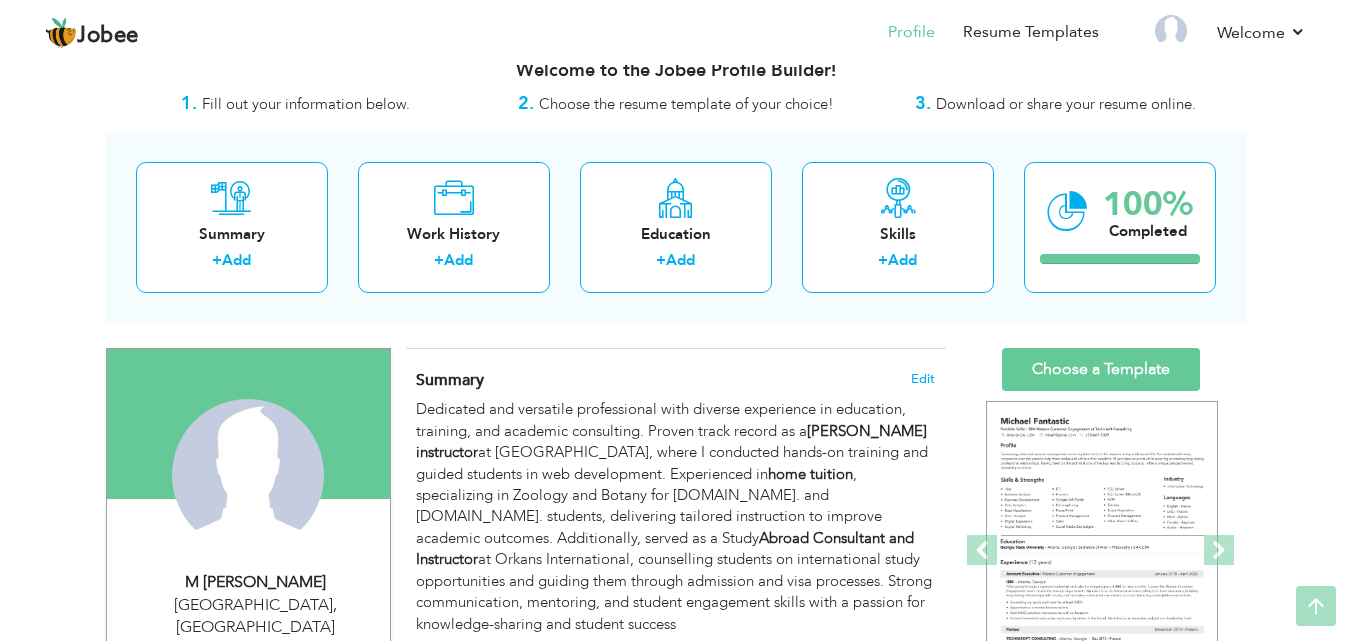 scroll, scrollTop: 0, scrollLeft: 0, axis: both 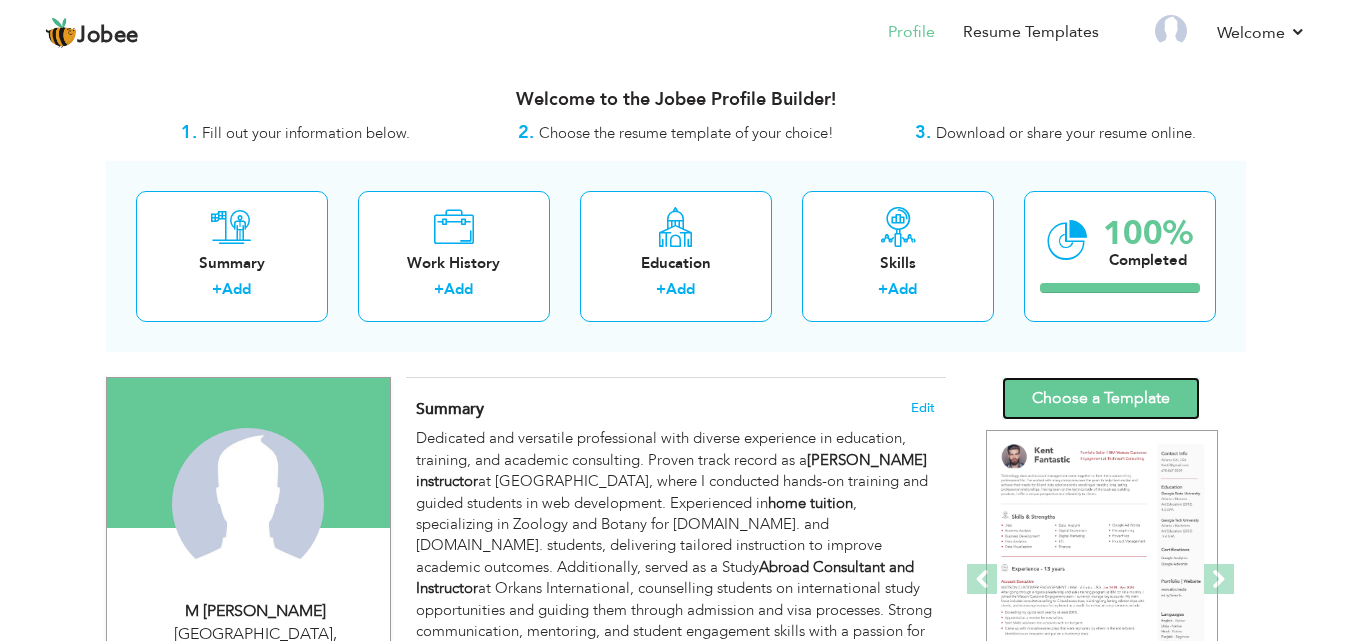 click on "Choose a Template" at bounding box center (1101, 398) 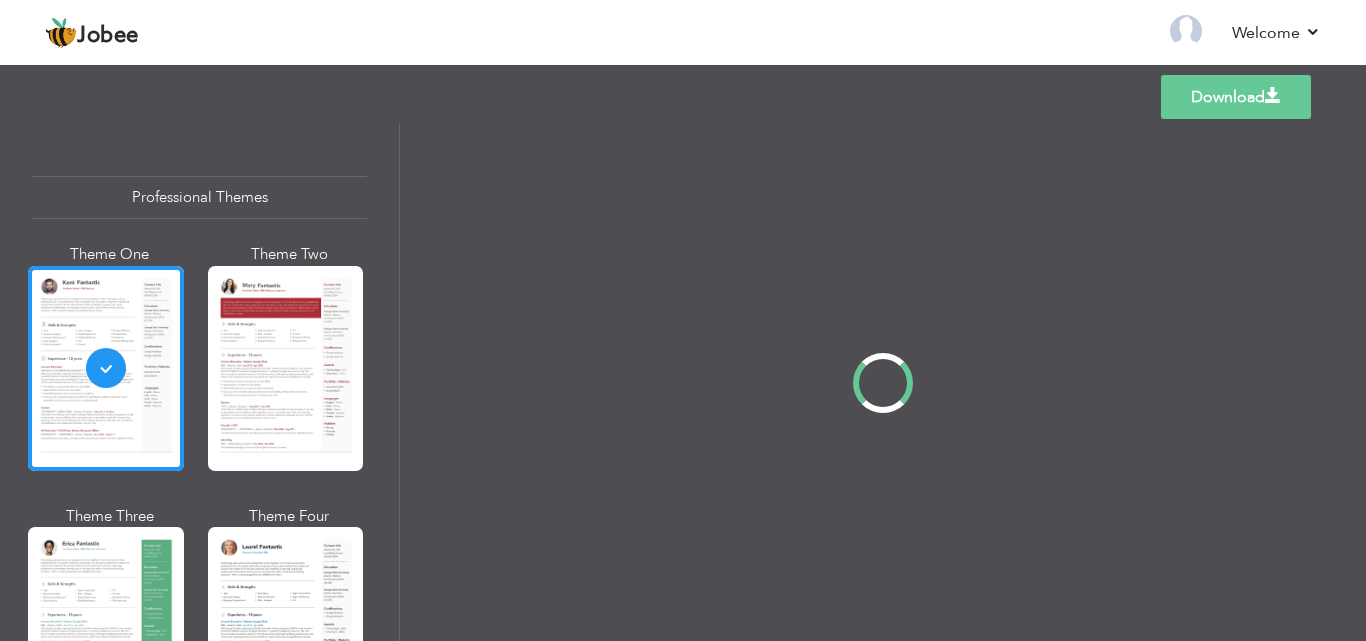 scroll, scrollTop: 0, scrollLeft: 0, axis: both 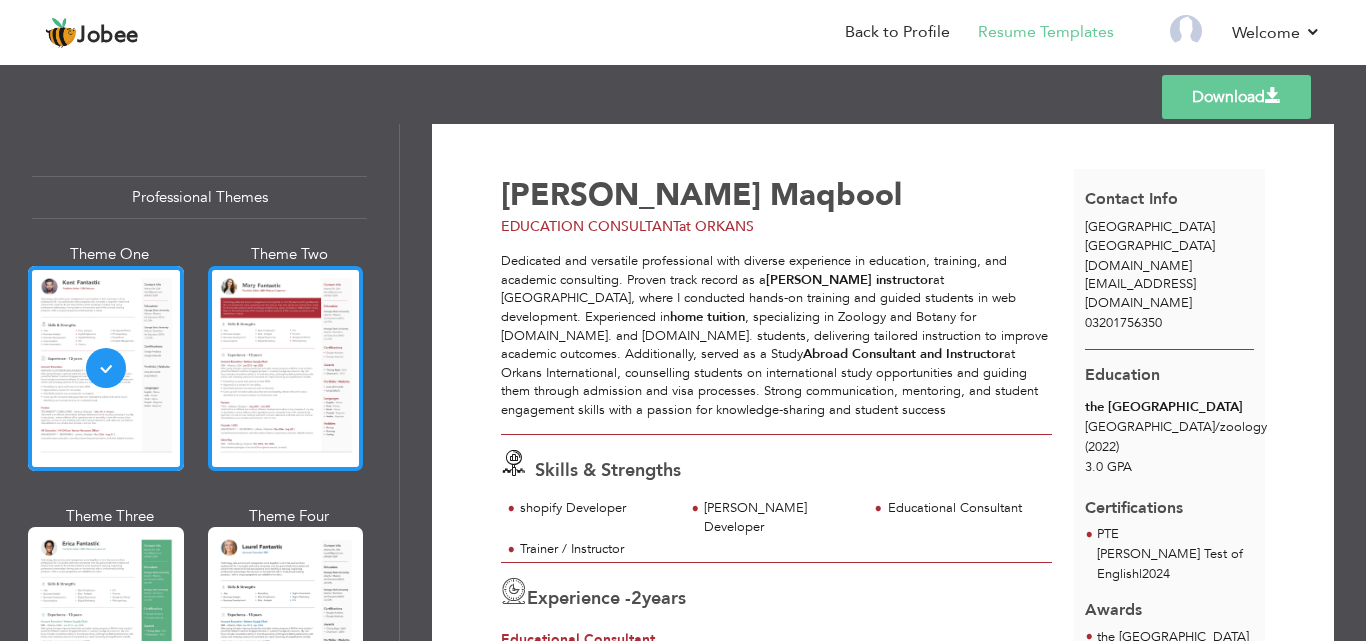 click at bounding box center (286, 368) 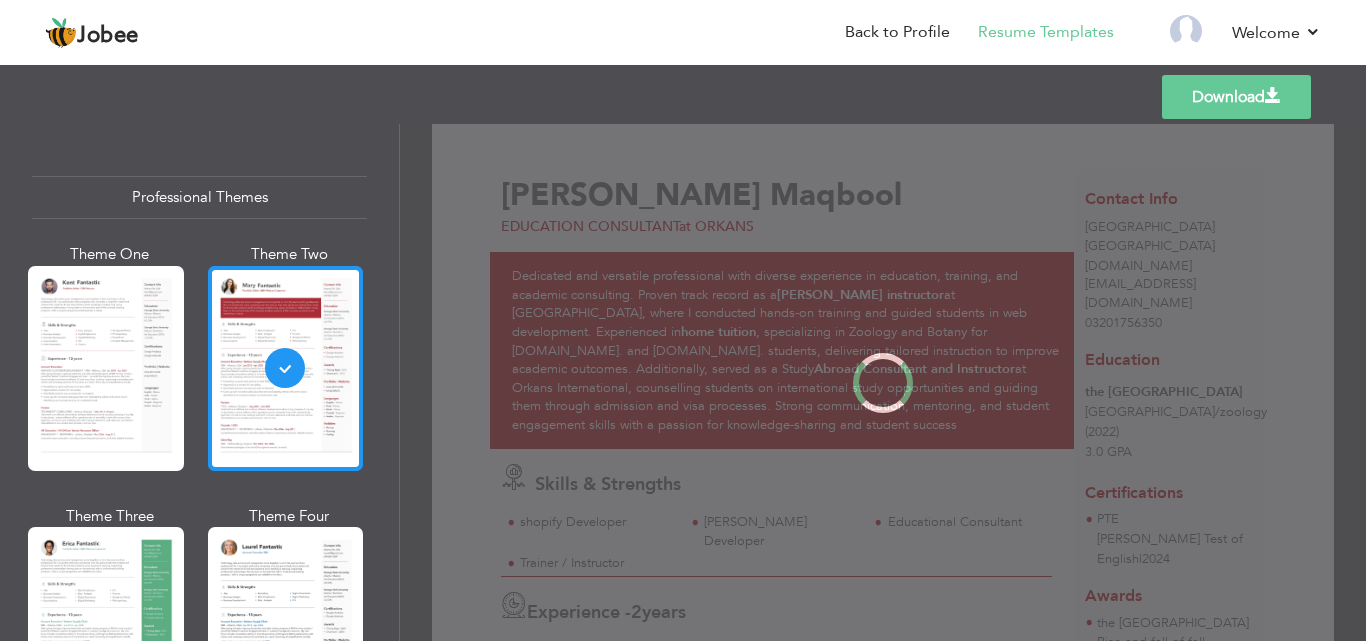 scroll, scrollTop: 0, scrollLeft: 0, axis: both 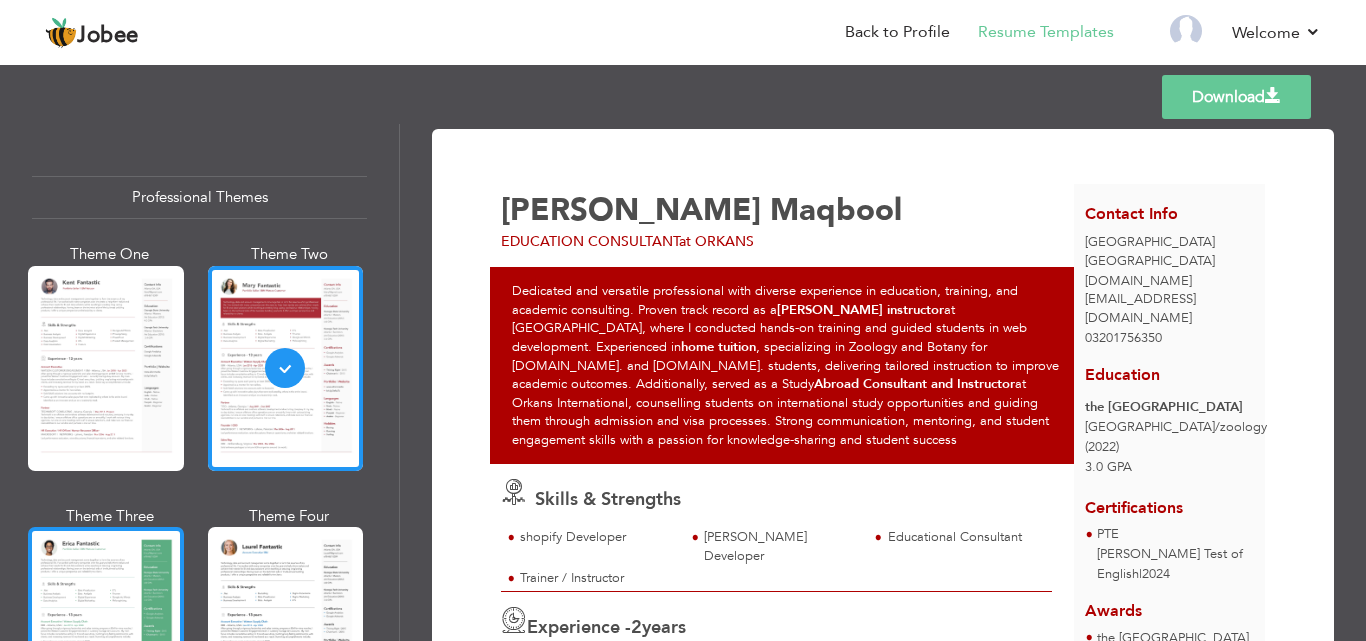 click at bounding box center [106, 629] 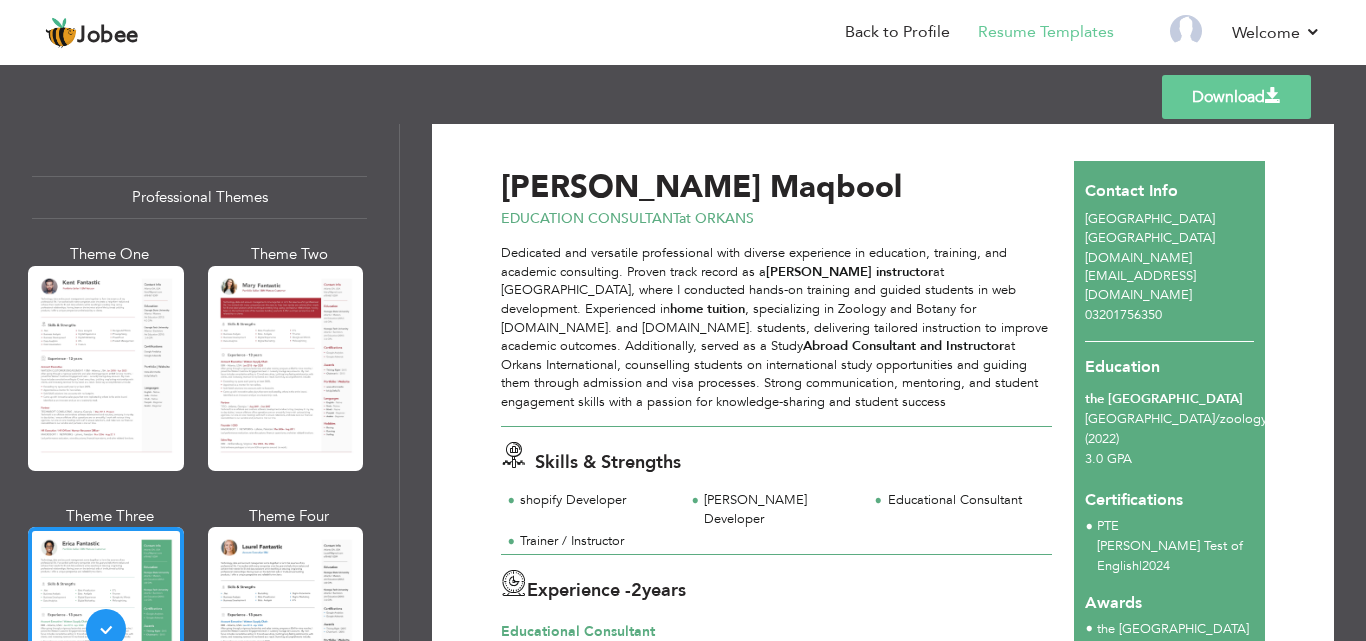 scroll, scrollTop: 19, scrollLeft: 0, axis: vertical 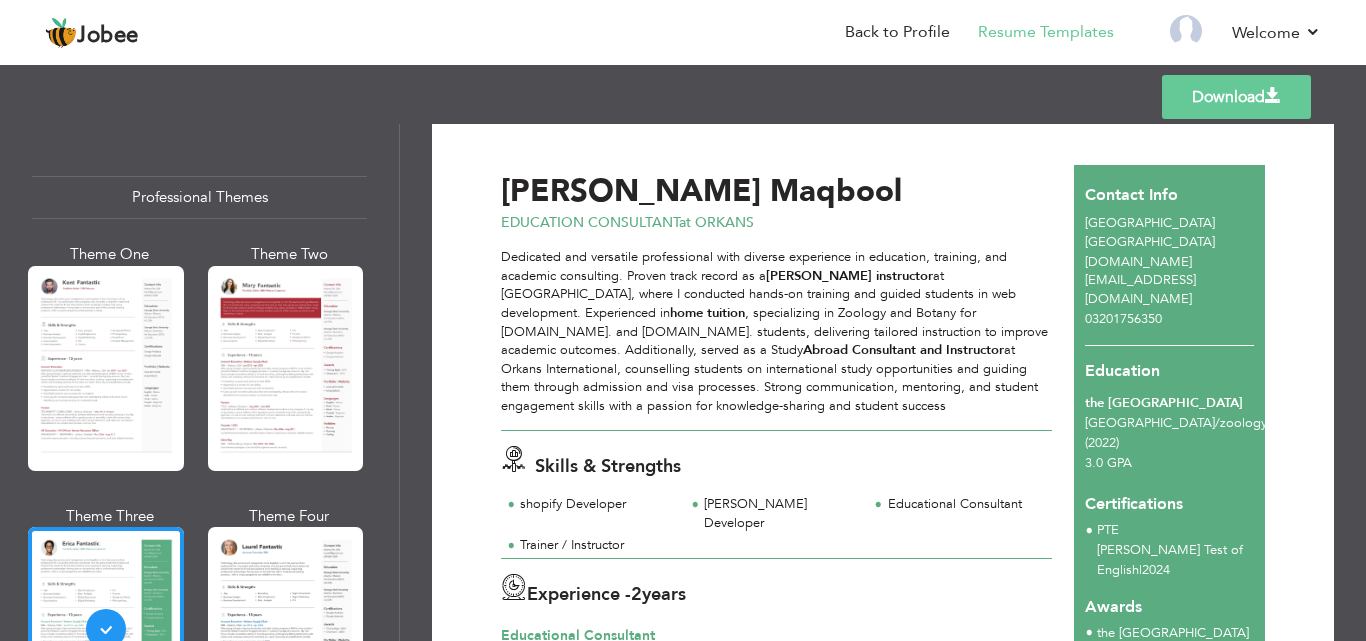 click on "Download" at bounding box center [1236, 97] 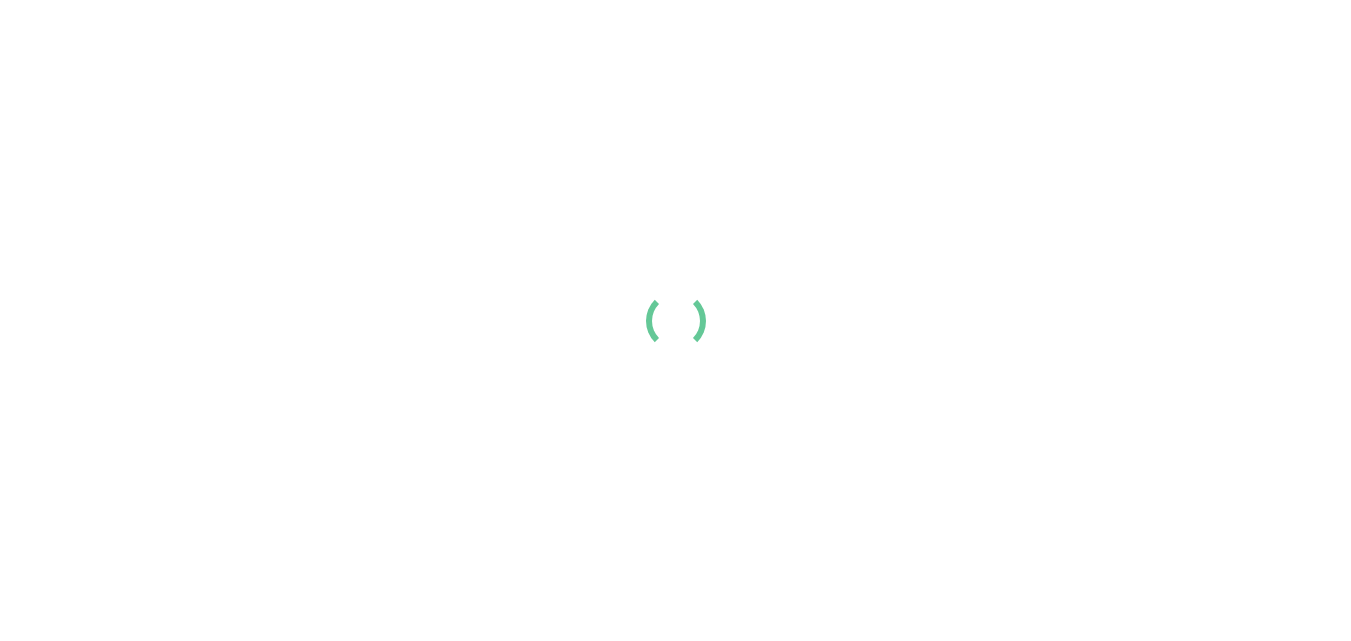 scroll, scrollTop: 0, scrollLeft: 0, axis: both 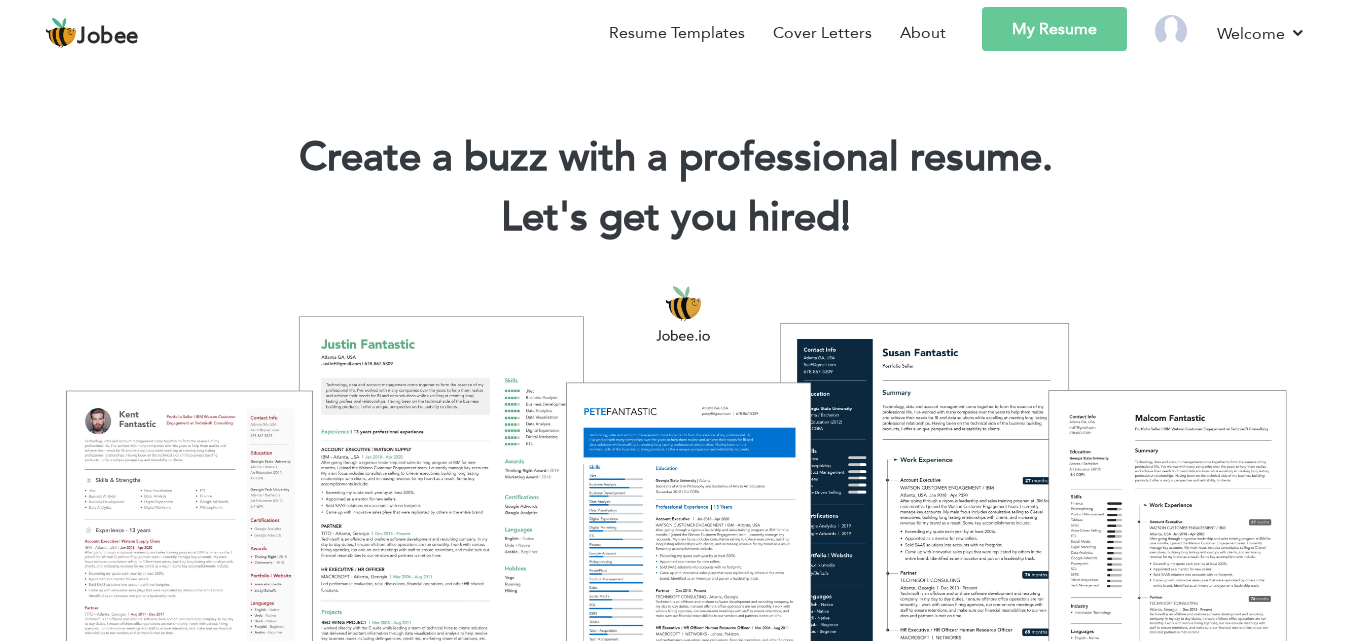 click on "My Resume" at bounding box center [1054, 29] 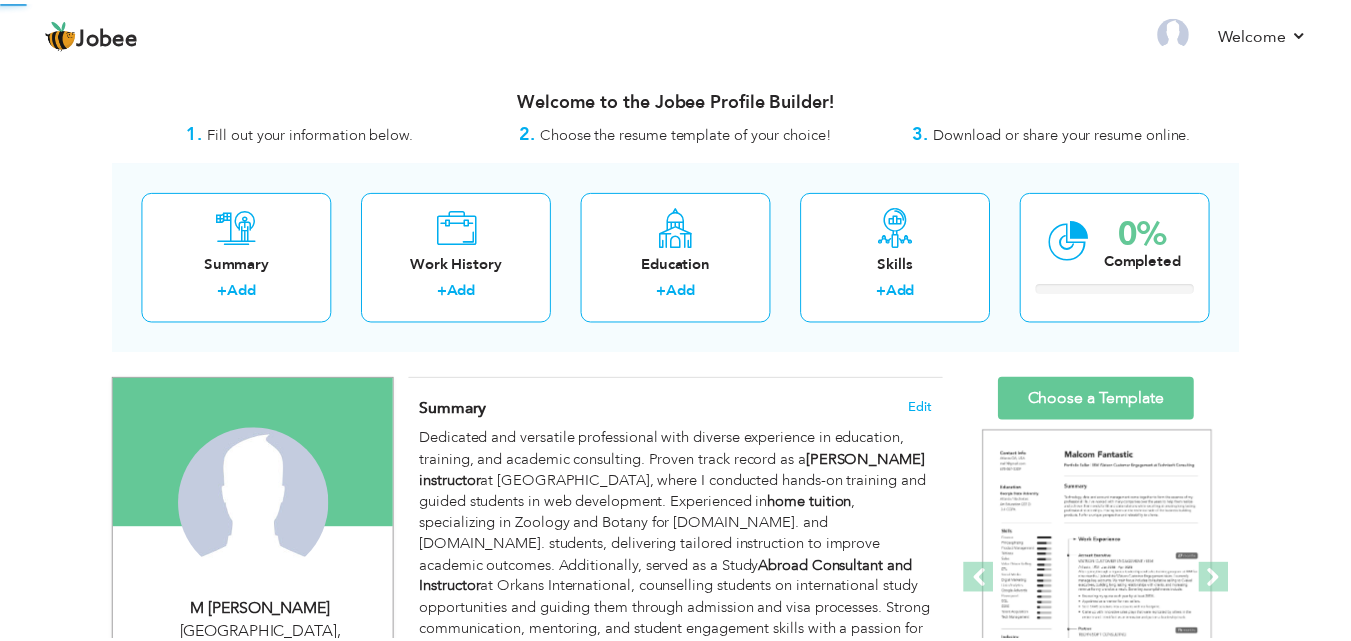 scroll, scrollTop: 0, scrollLeft: 0, axis: both 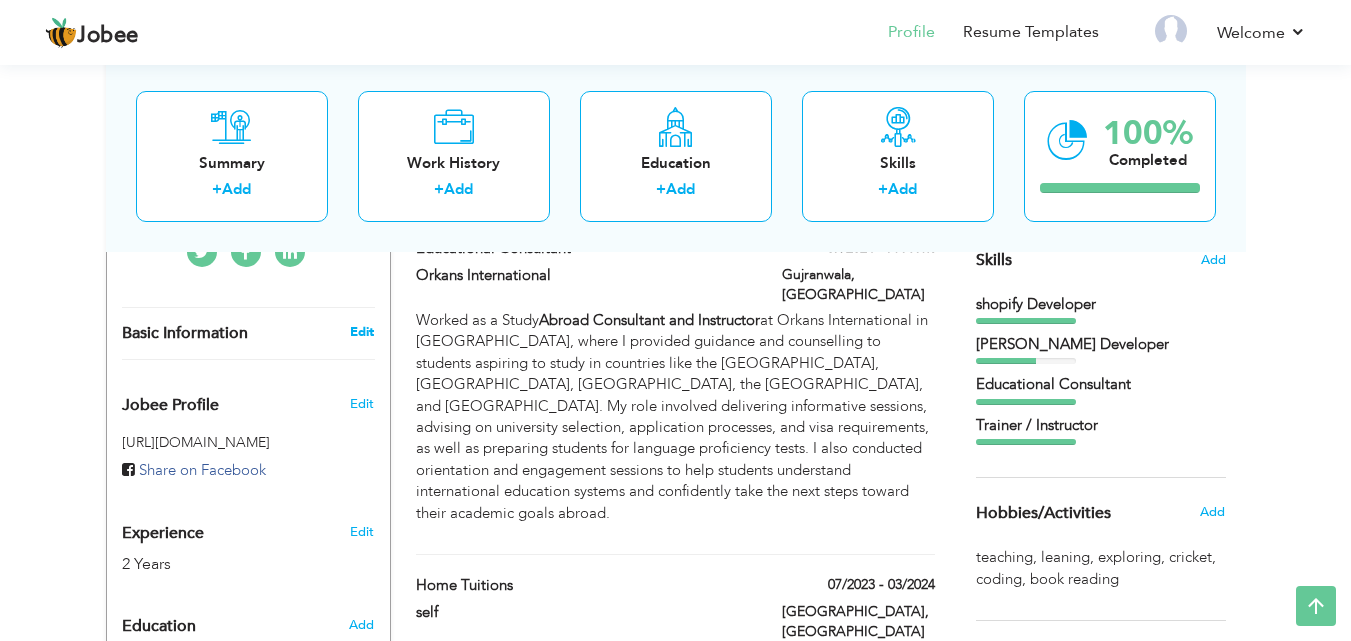 click on "Edit" at bounding box center (362, 332) 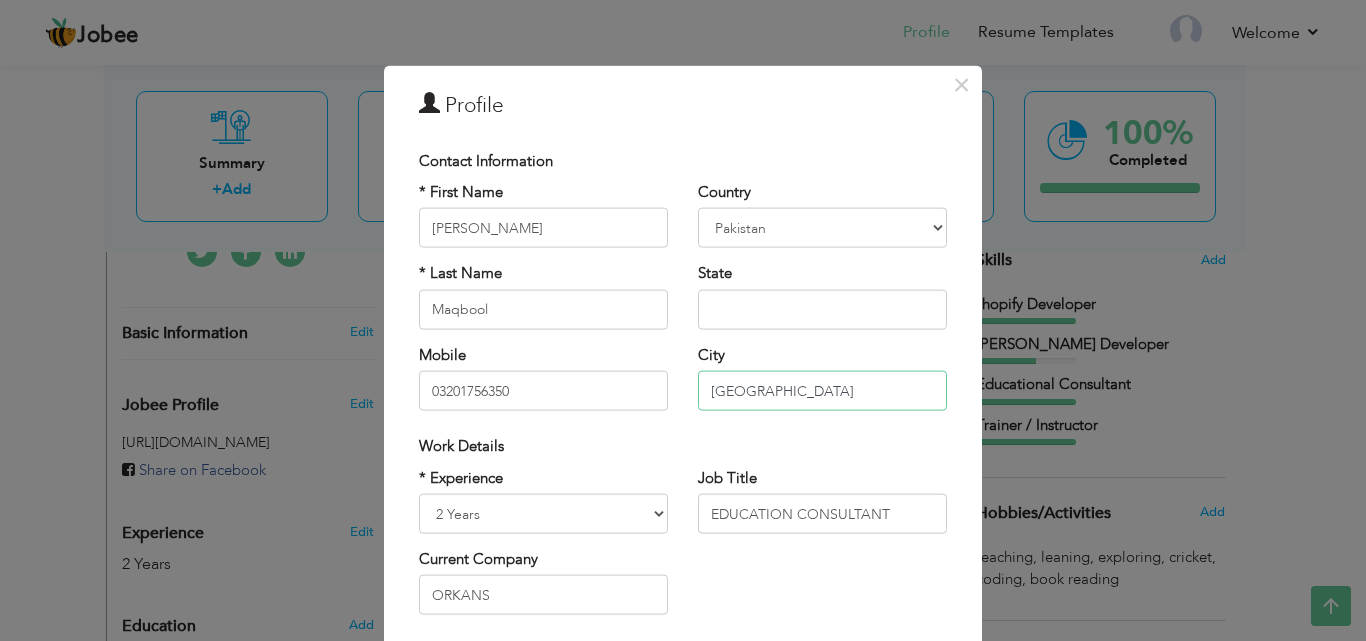 click on "[GEOGRAPHIC_DATA]" at bounding box center (822, 391) 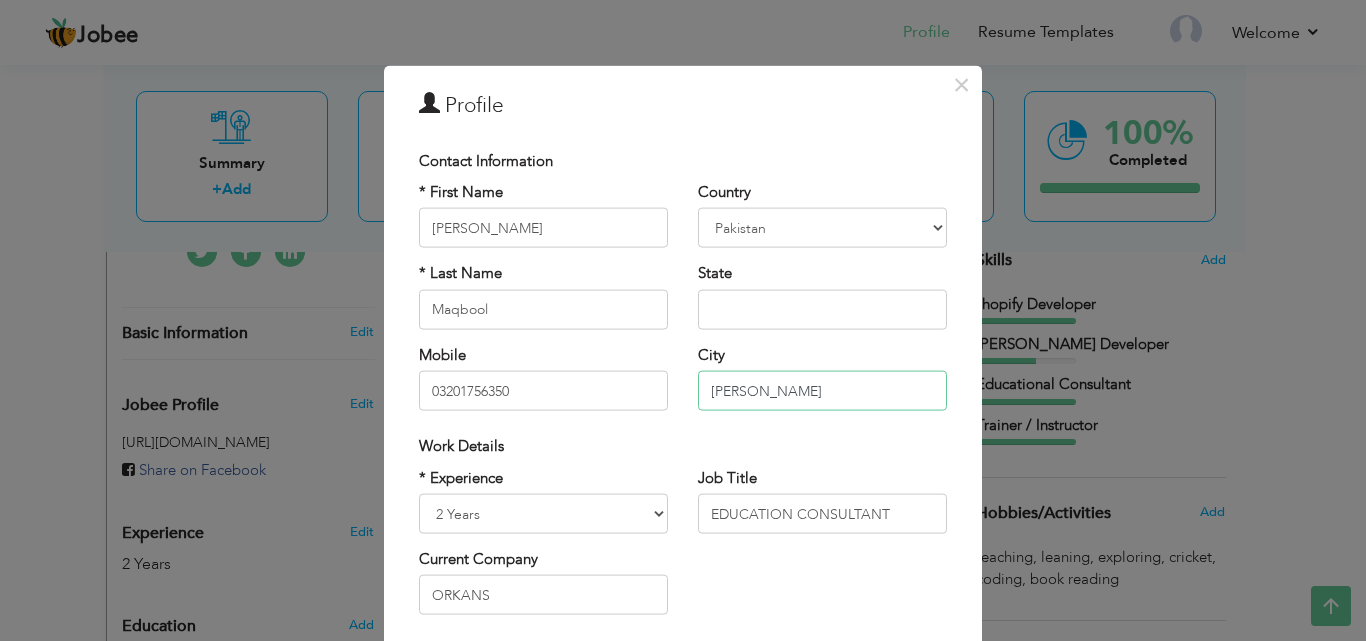 click on "[PERSON_NAME]" at bounding box center (822, 391) 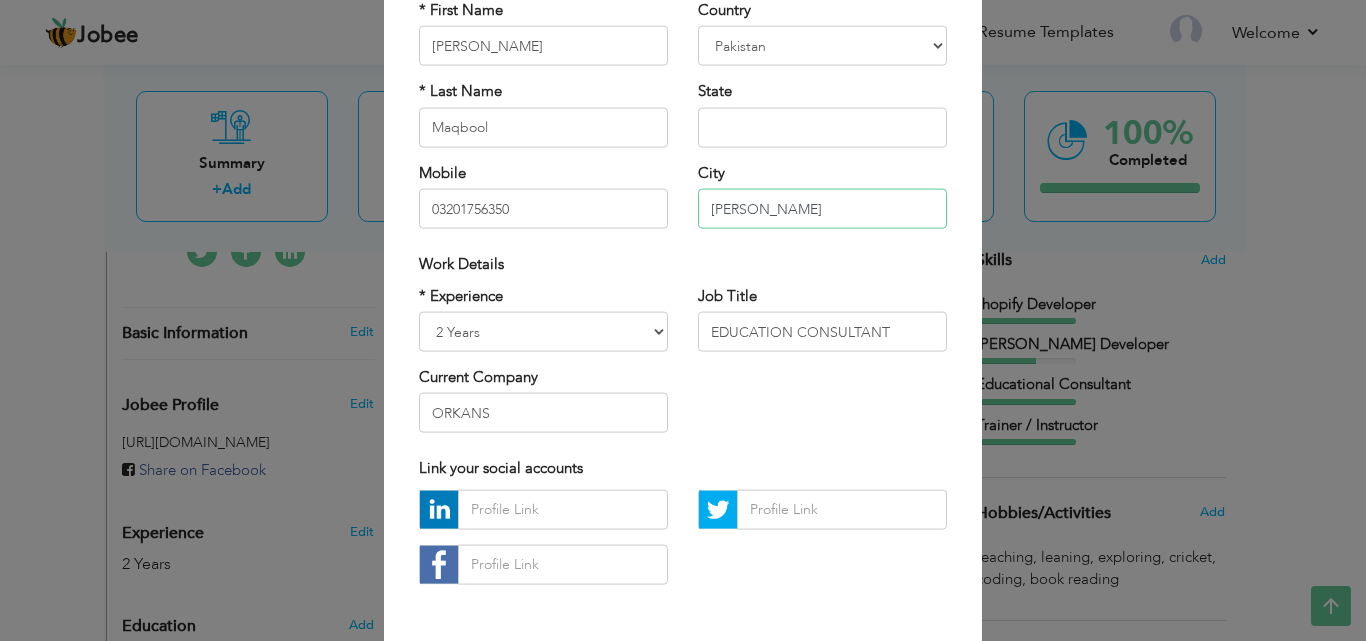 scroll, scrollTop: 0, scrollLeft: 0, axis: both 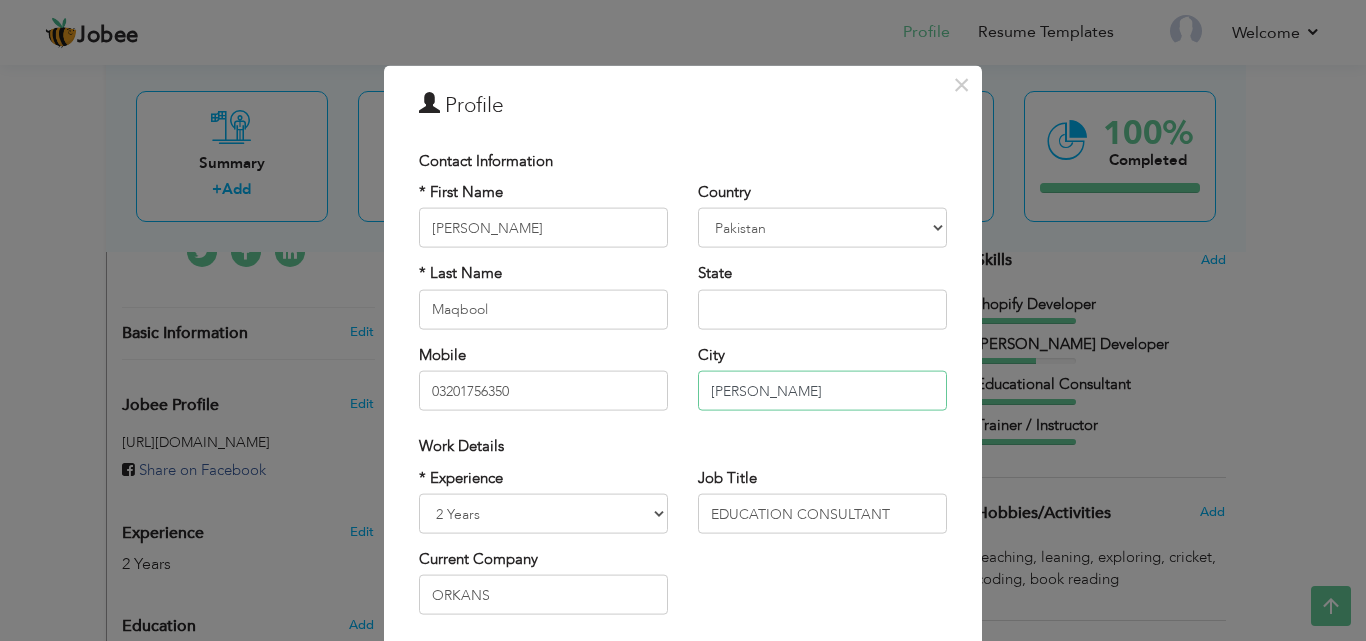 type on "[PERSON_NAME]" 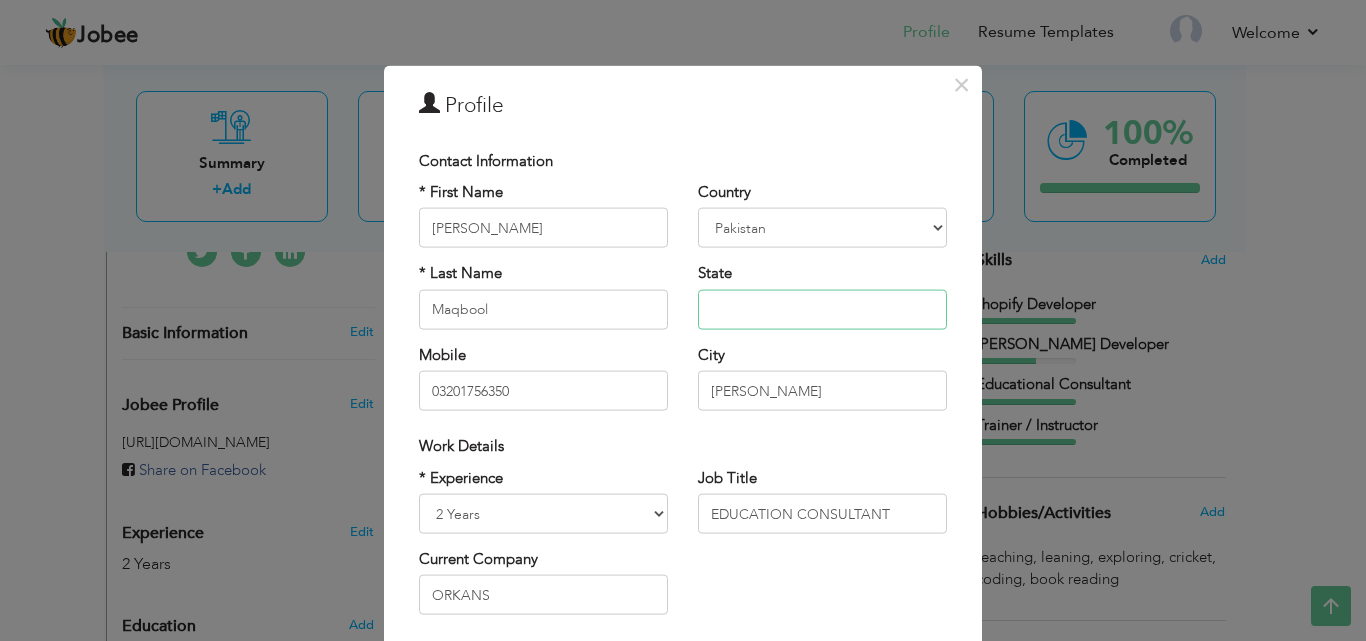 click at bounding box center (822, 309) 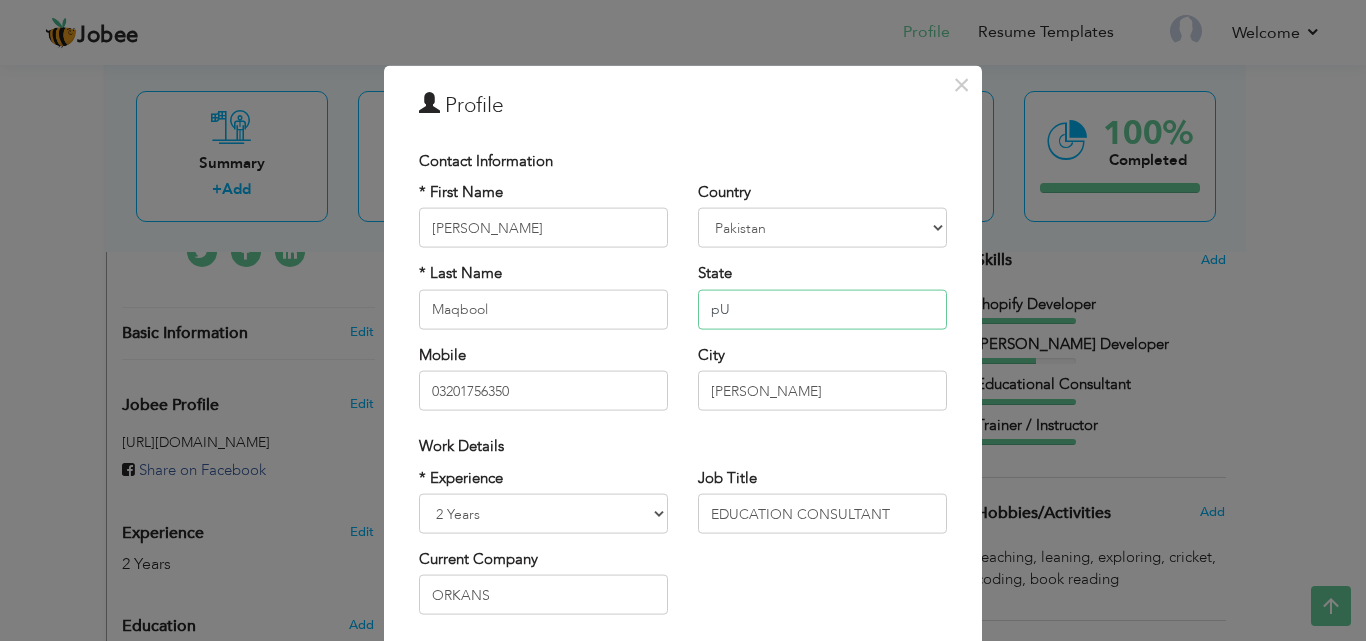 type on "p" 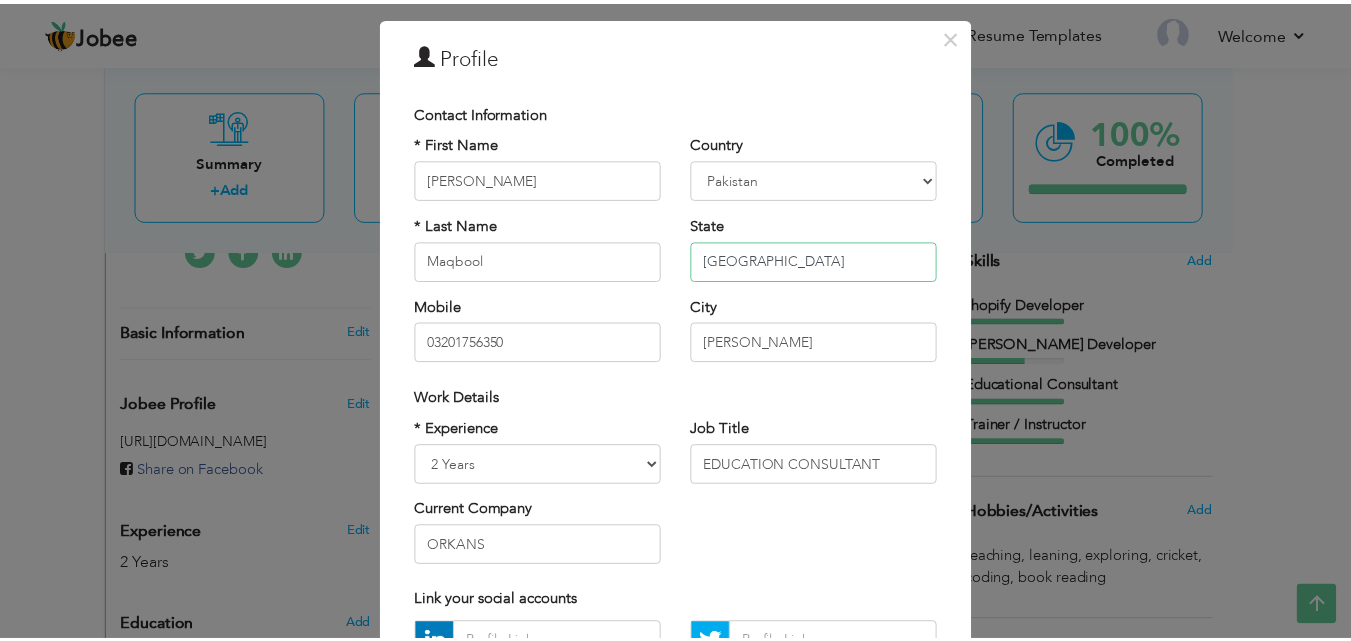 scroll, scrollTop: 261, scrollLeft: 0, axis: vertical 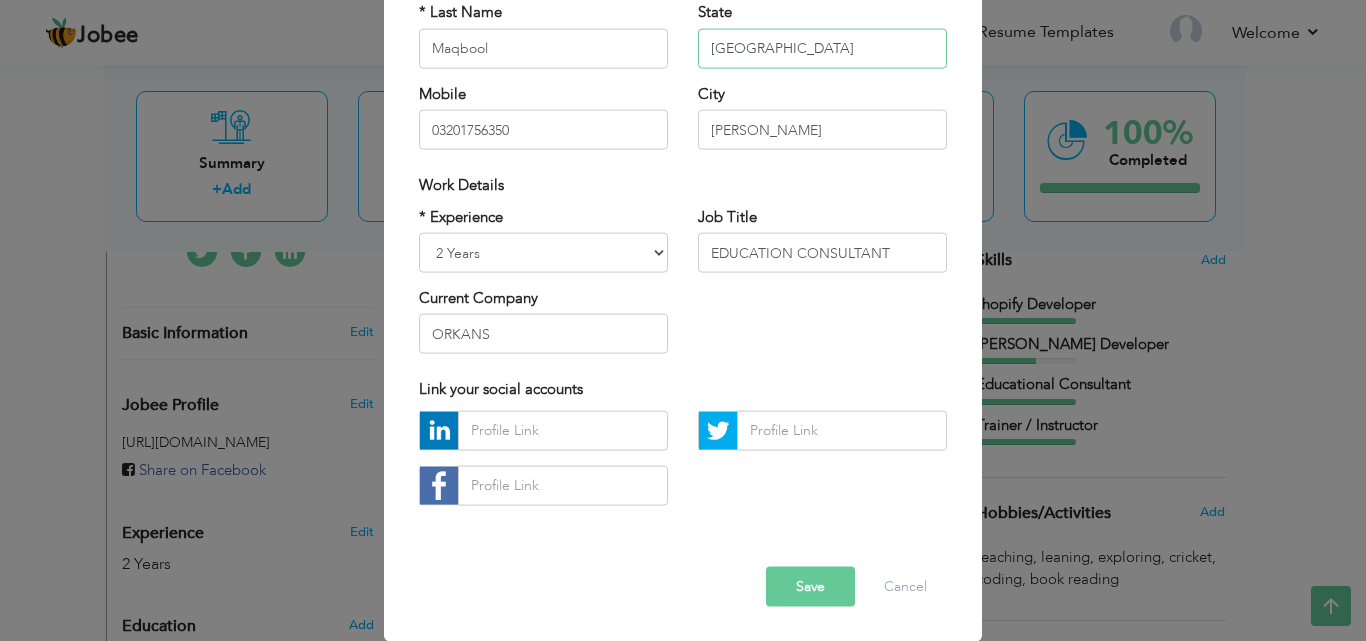 type on "[GEOGRAPHIC_DATA]" 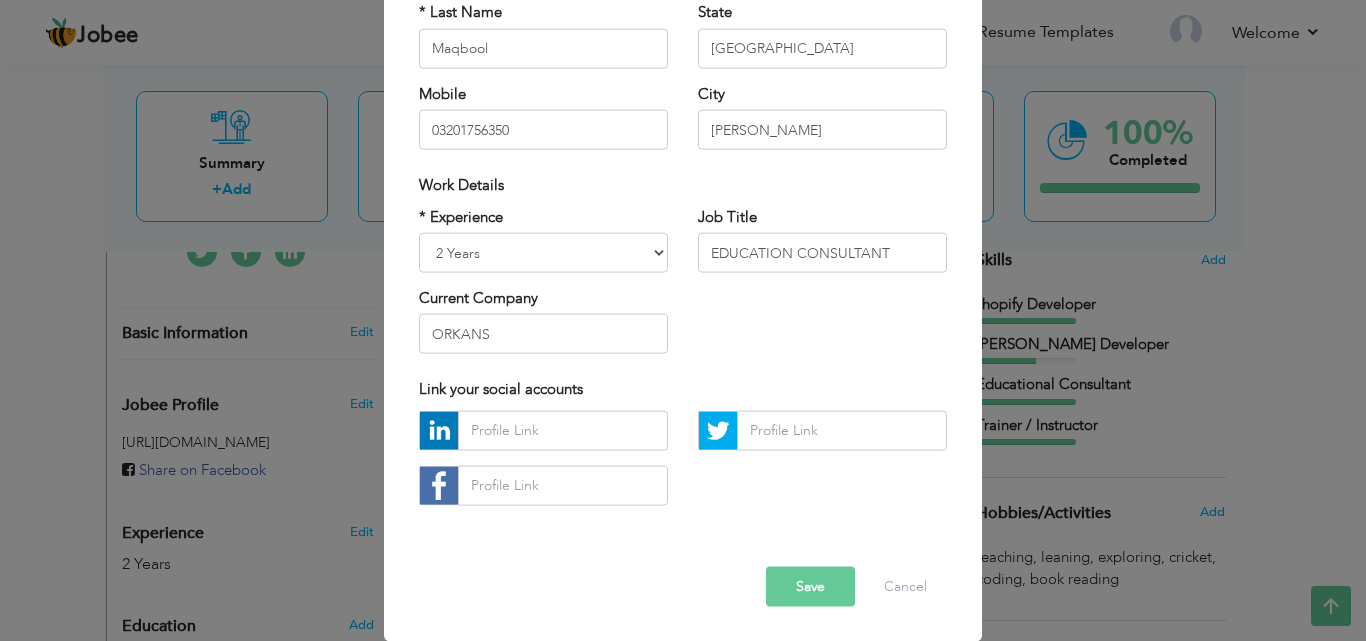 click on "Save" at bounding box center (810, 586) 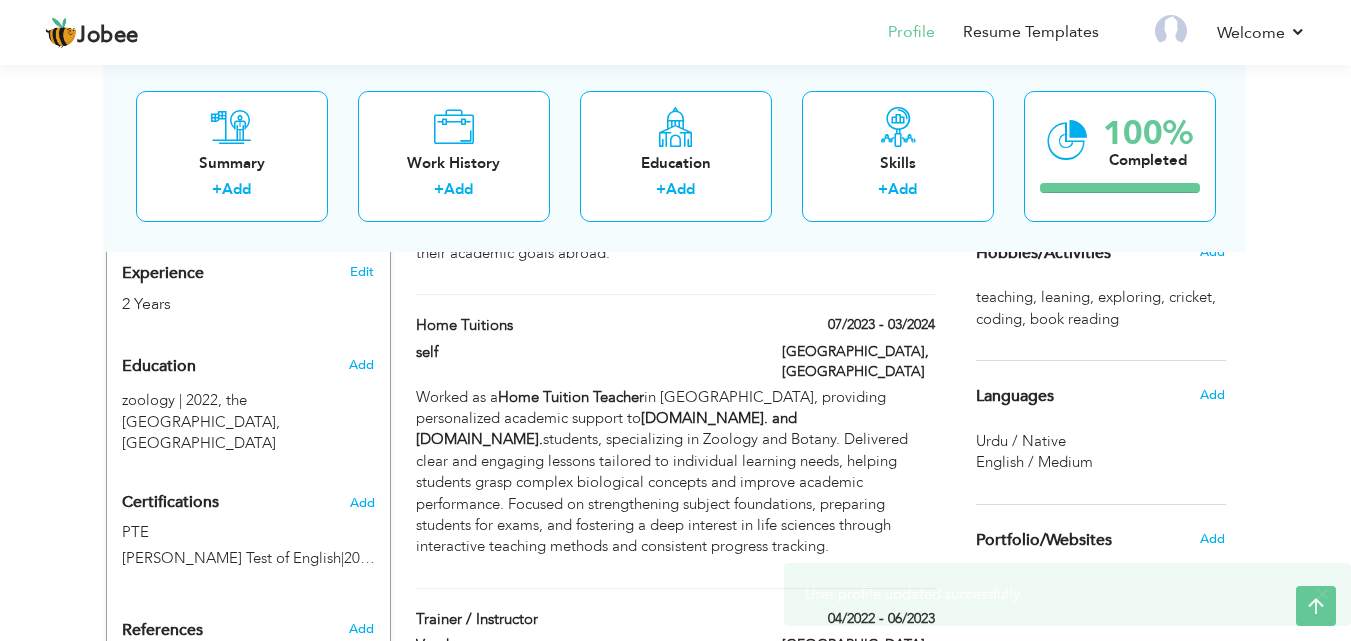 scroll, scrollTop: 781, scrollLeft: 0, axis: vertical 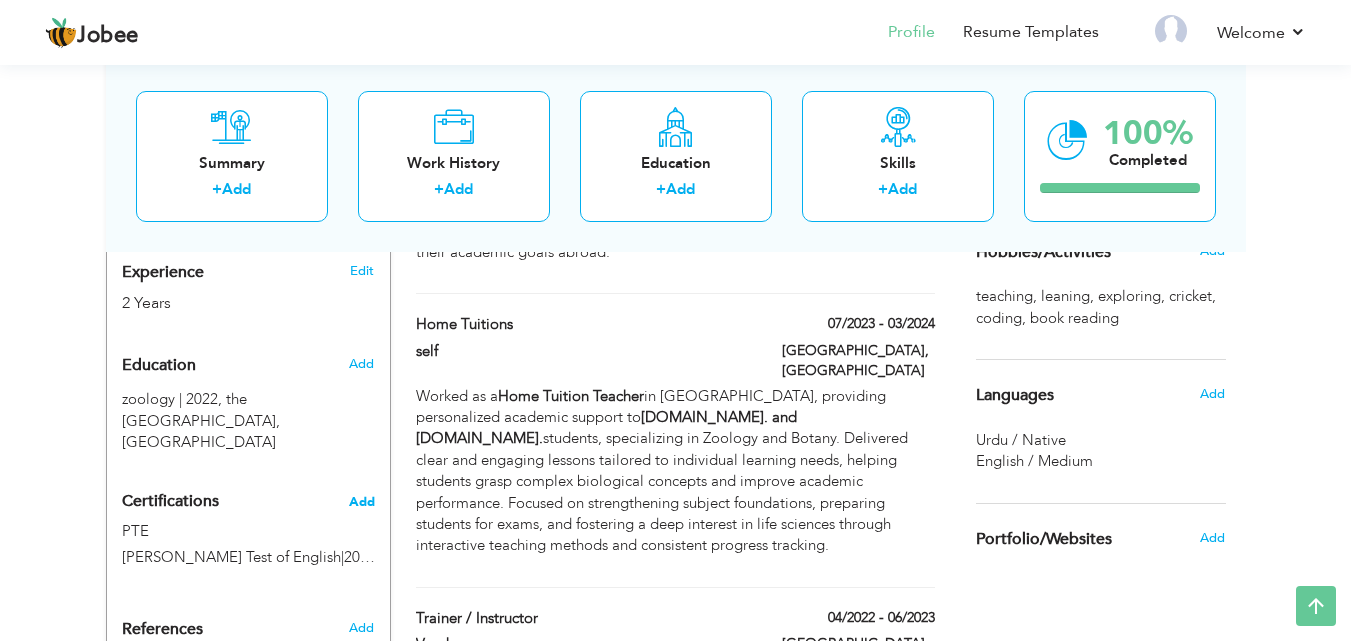 click on "Add" at bounding box center (362, 502) 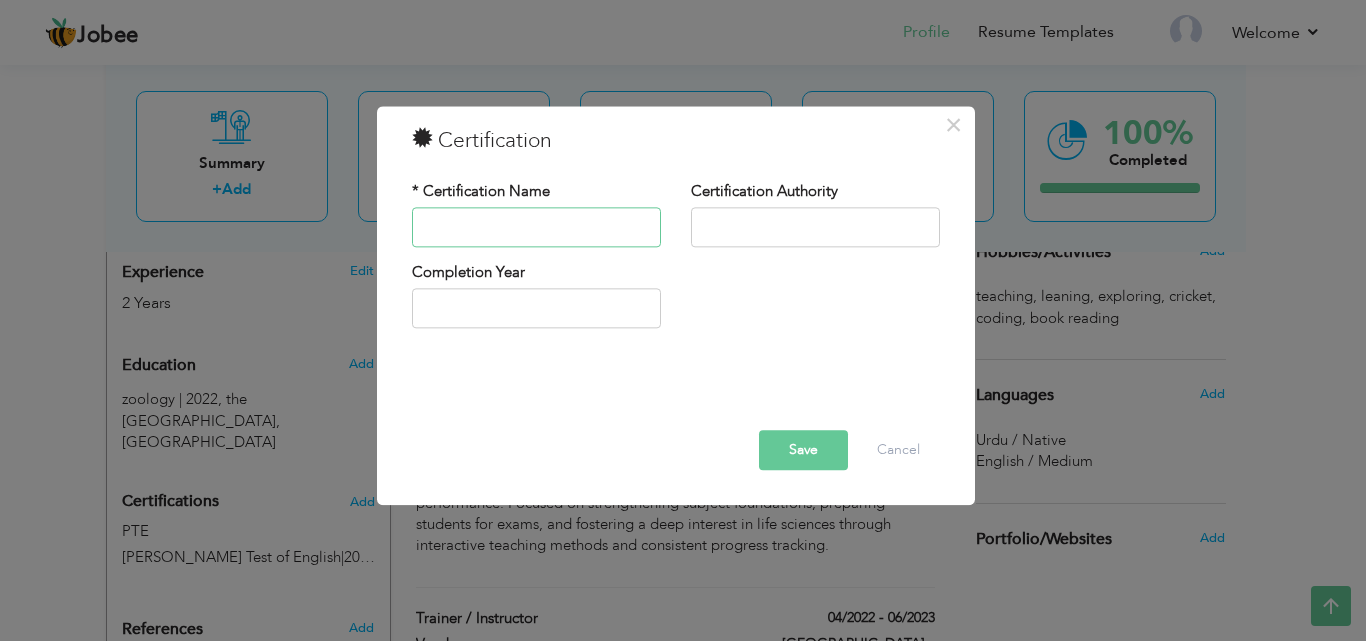 click at bounding box center (536, 227) 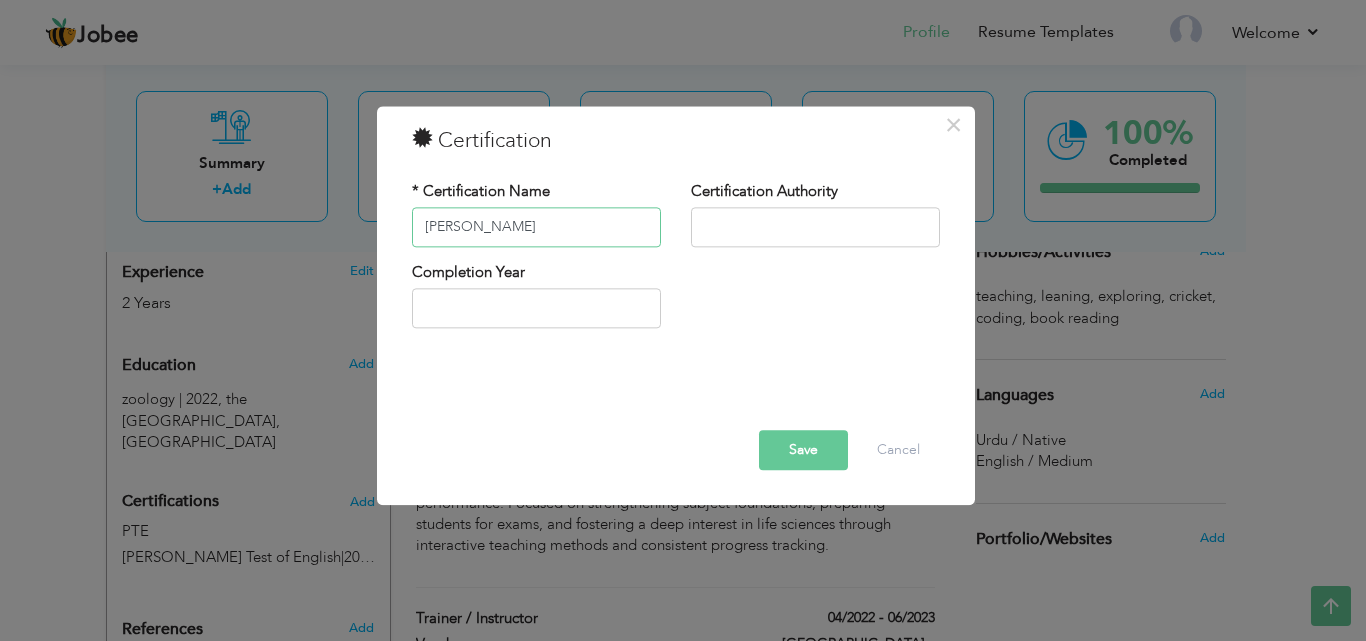 type on "[PERSON_NAME]" 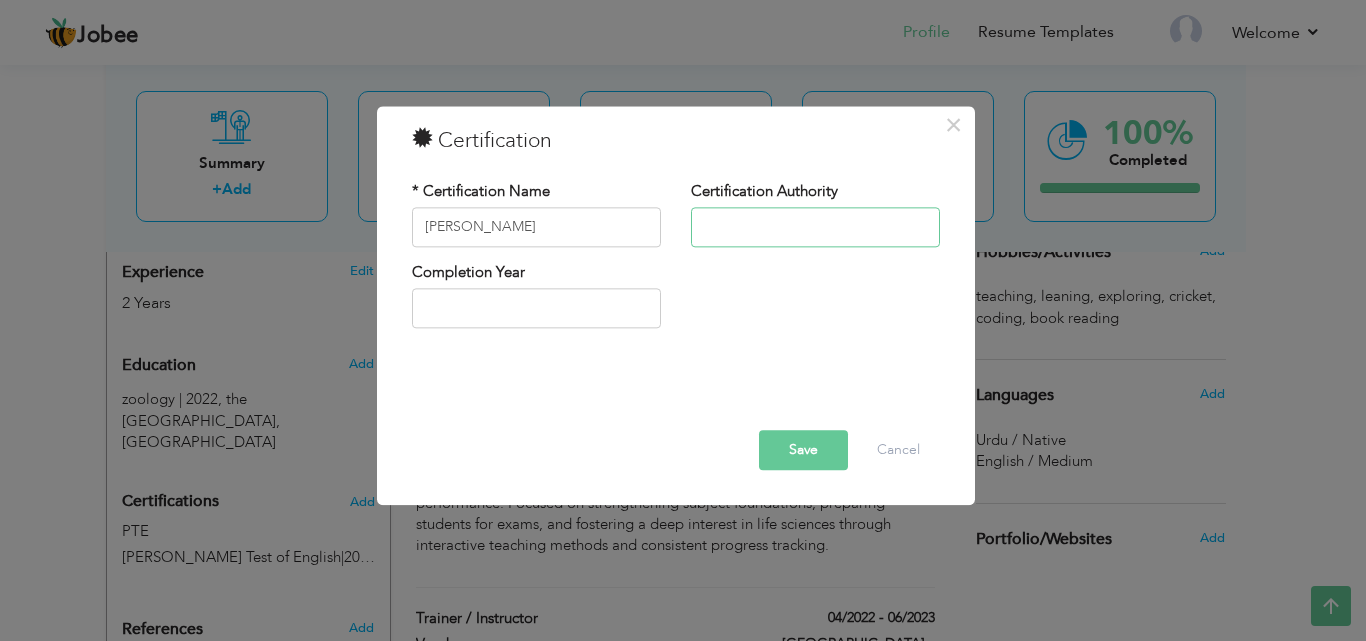 click at bounding box center (815, 227) 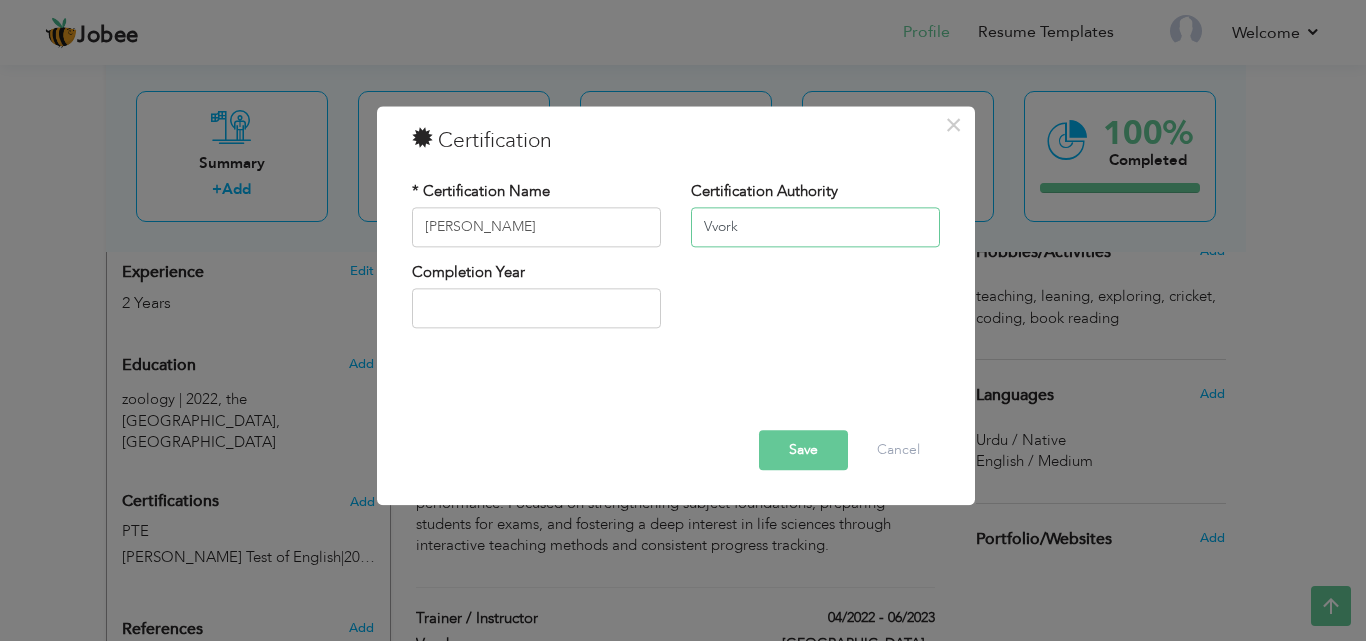type on "Vvork" 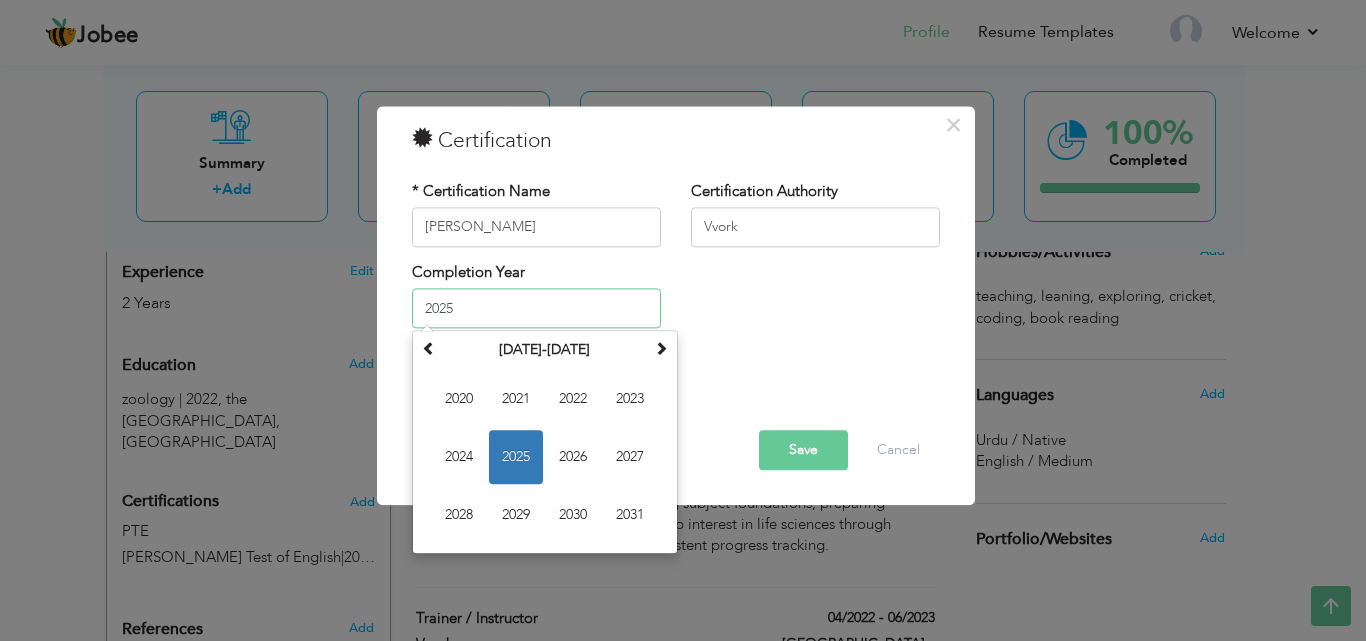 click on "2025" at bounding box center (536, 309) 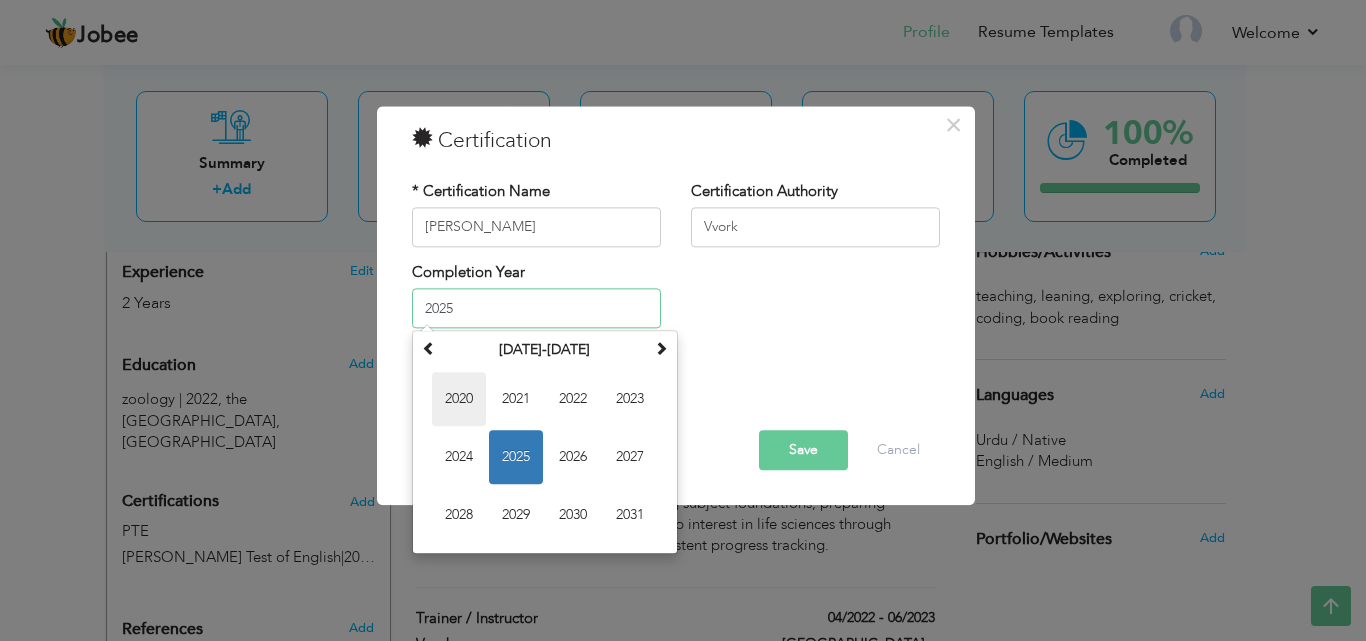 click on "2020" at bounding box center (459, 400) 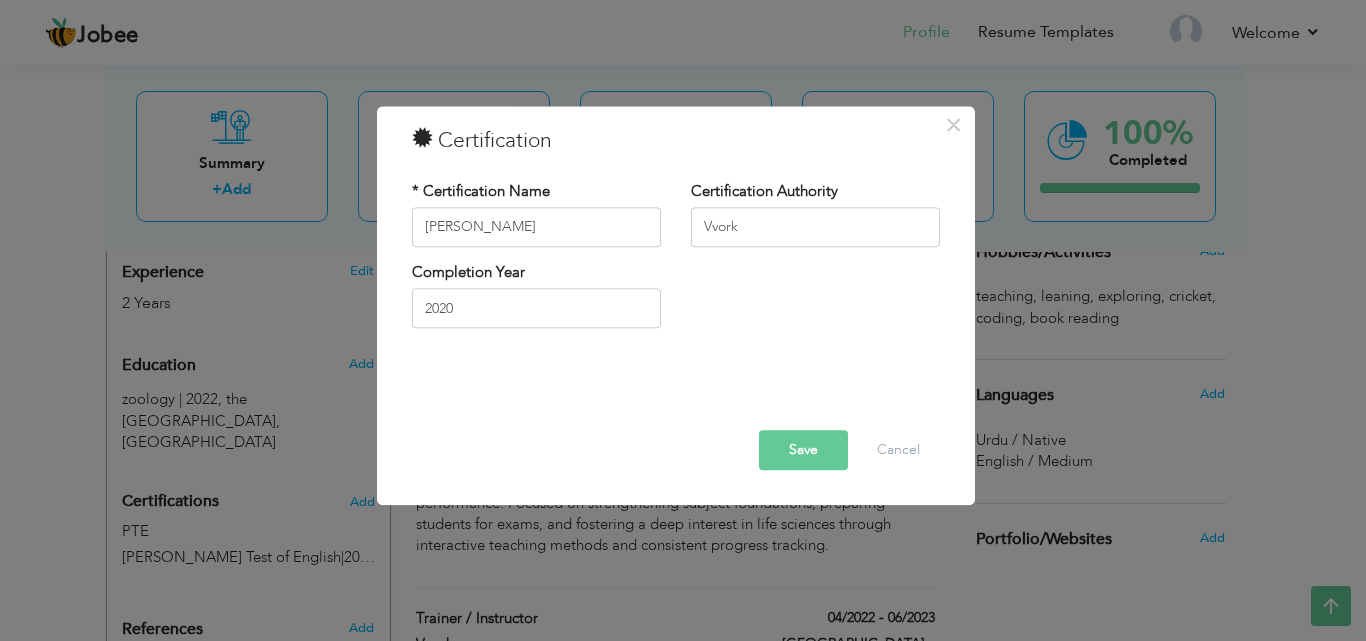 click on "Save" at bounding box center (803, 450) 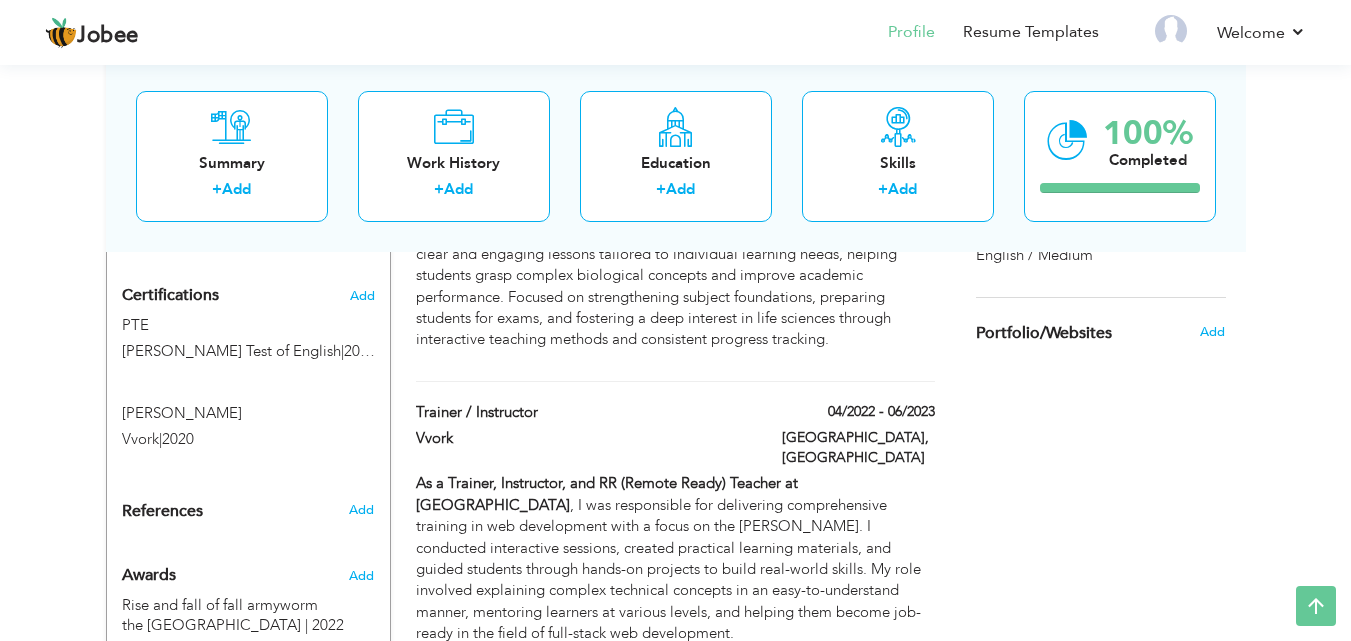 scroll, scrollTop: 986, scrollLeft: 0, axis: vertical 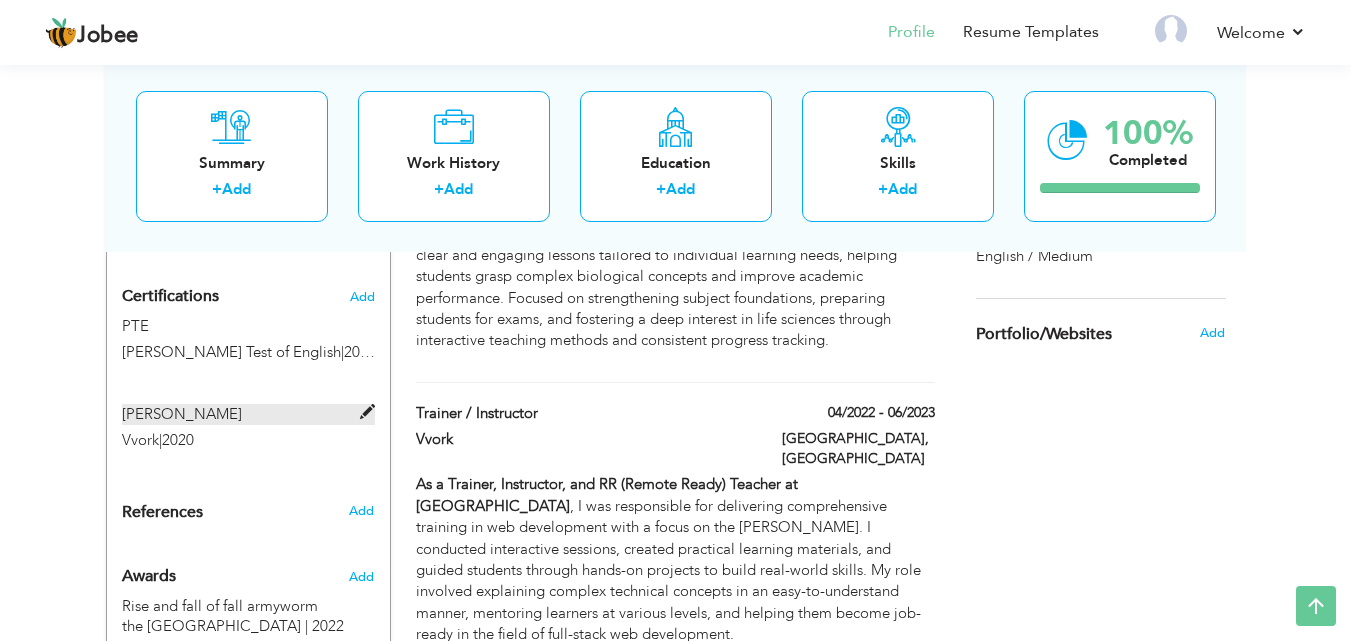 click at bounding box center [367, 412] 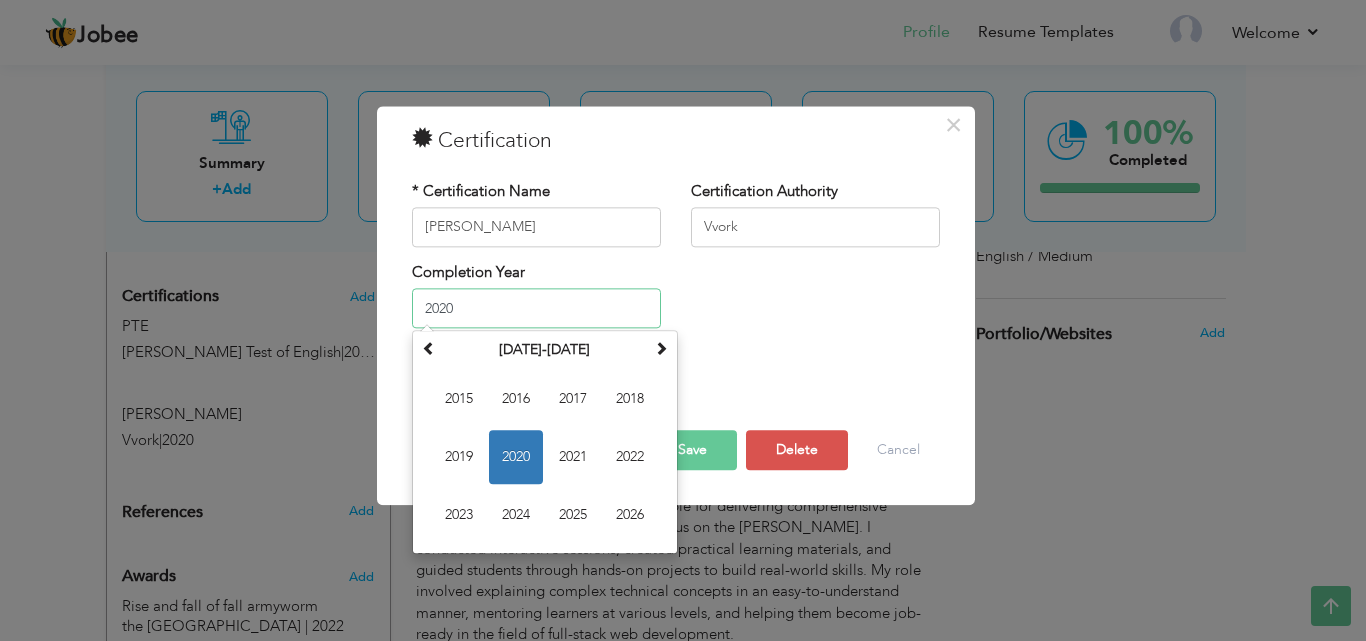 click on "2020" at bounding box center (536, 309) 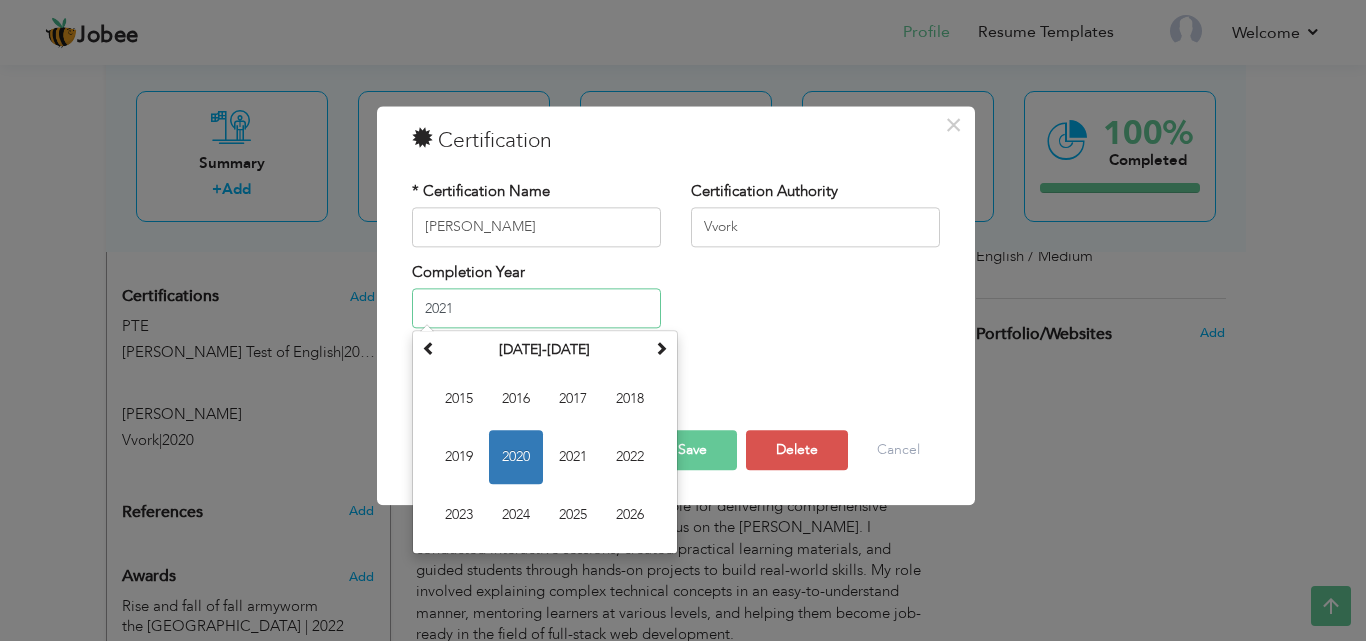 type on "2021" 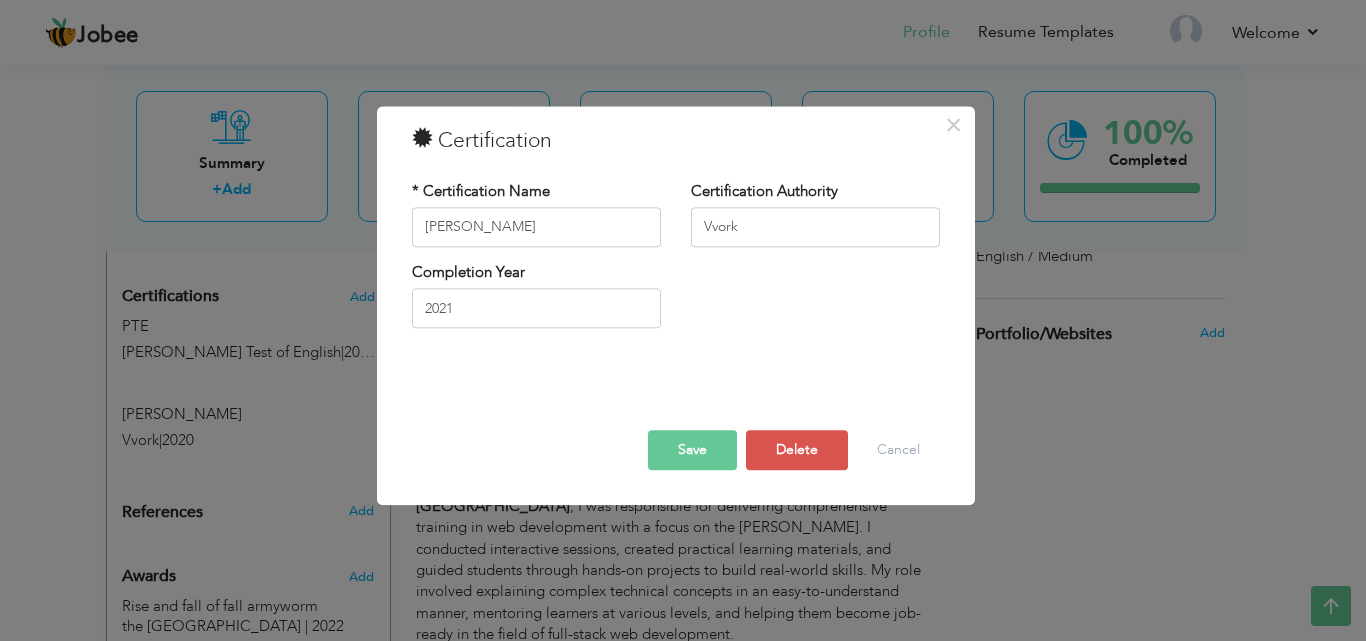 click on "Save" at bounding box center [692, 450] 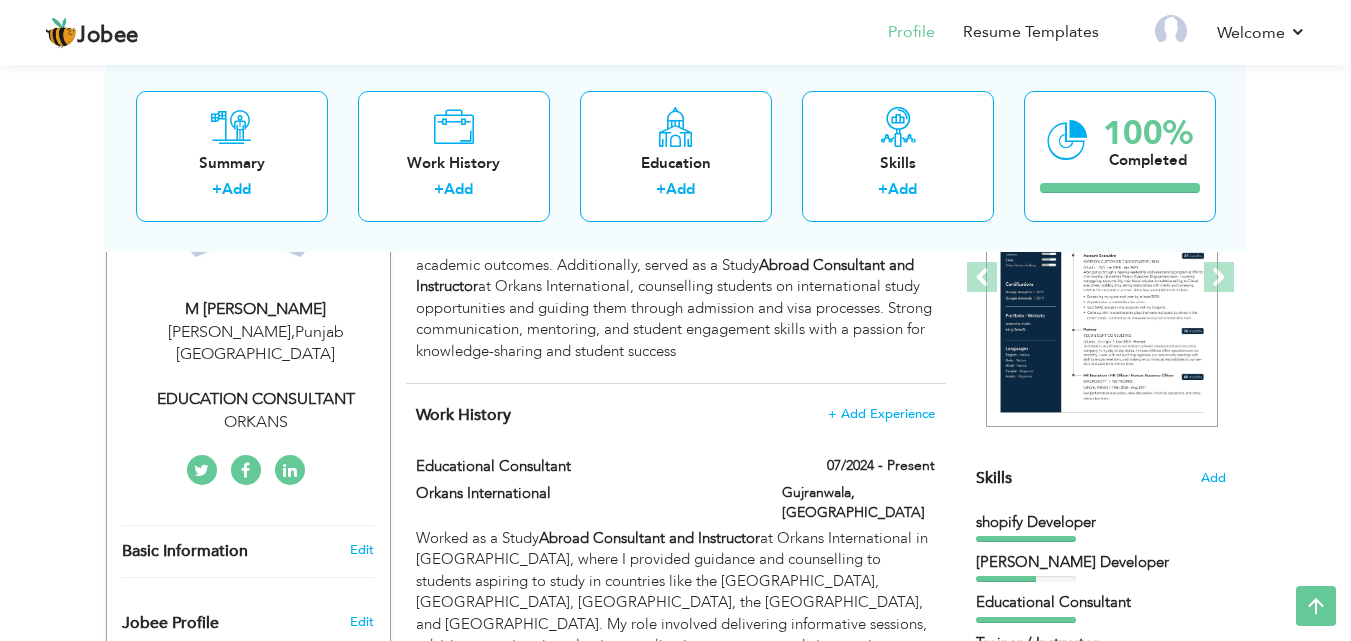 scroll, scrollTop: 304, scrollLeft: 0, axis: vertical 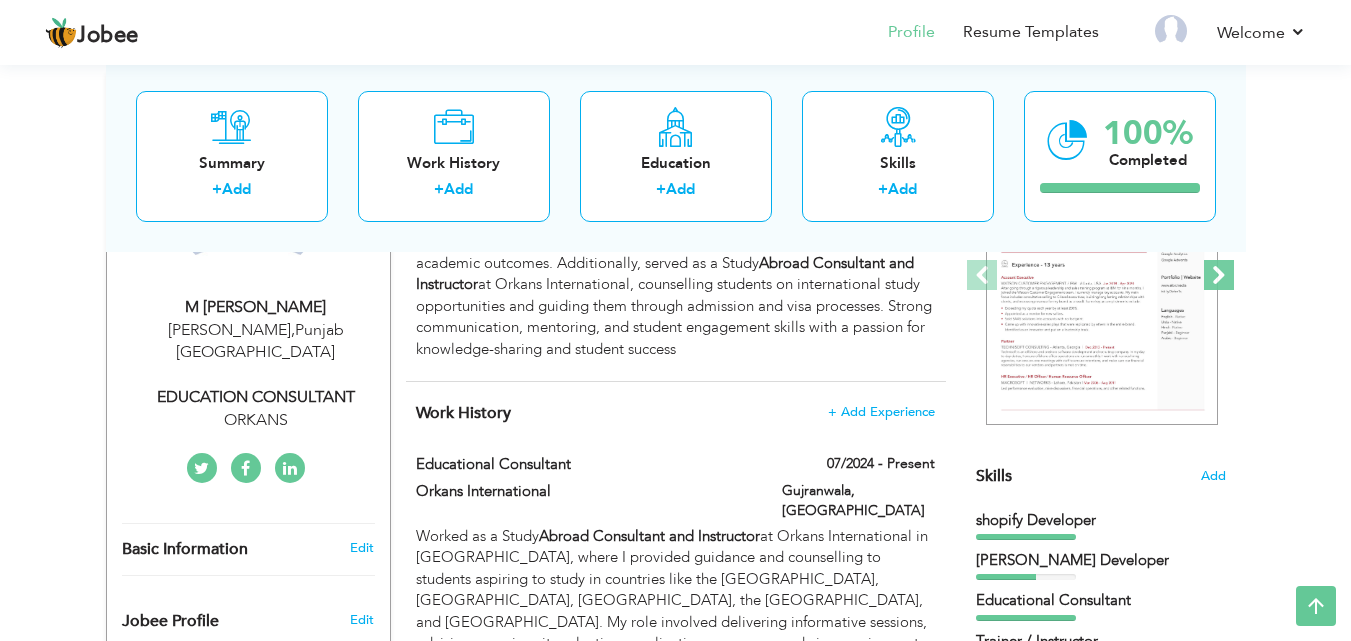 click at bounding box center (1219, 275) 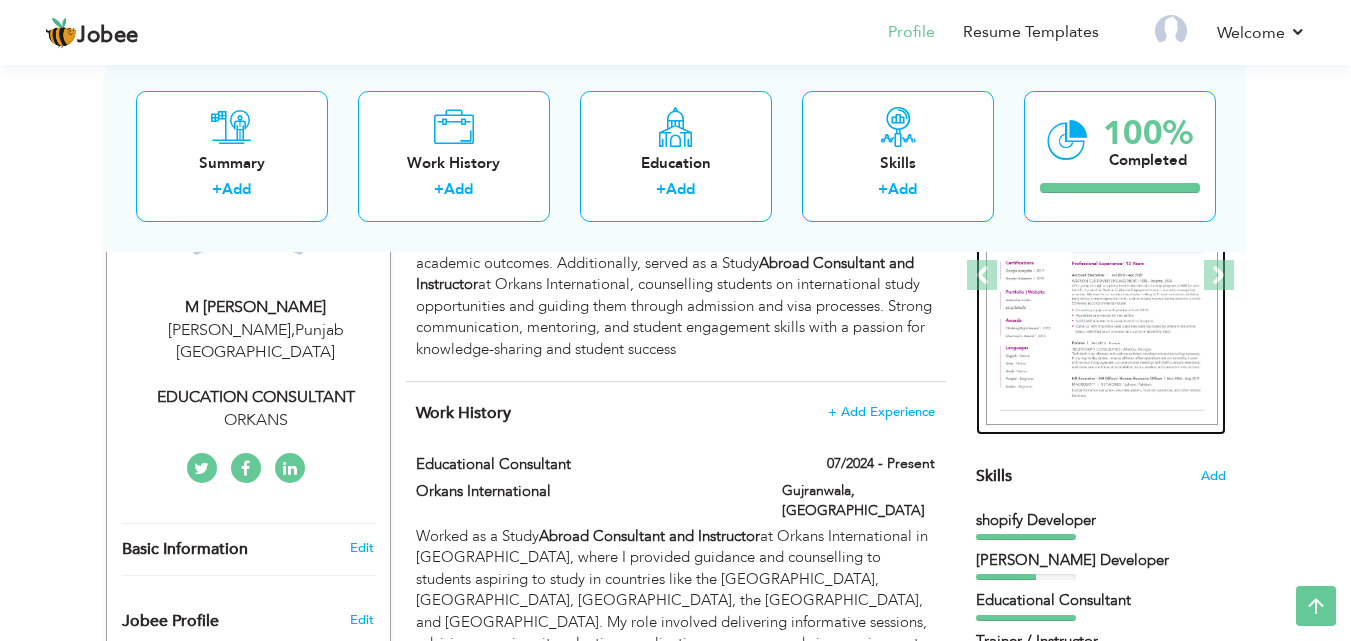 click at bounding box center (1102, 276) 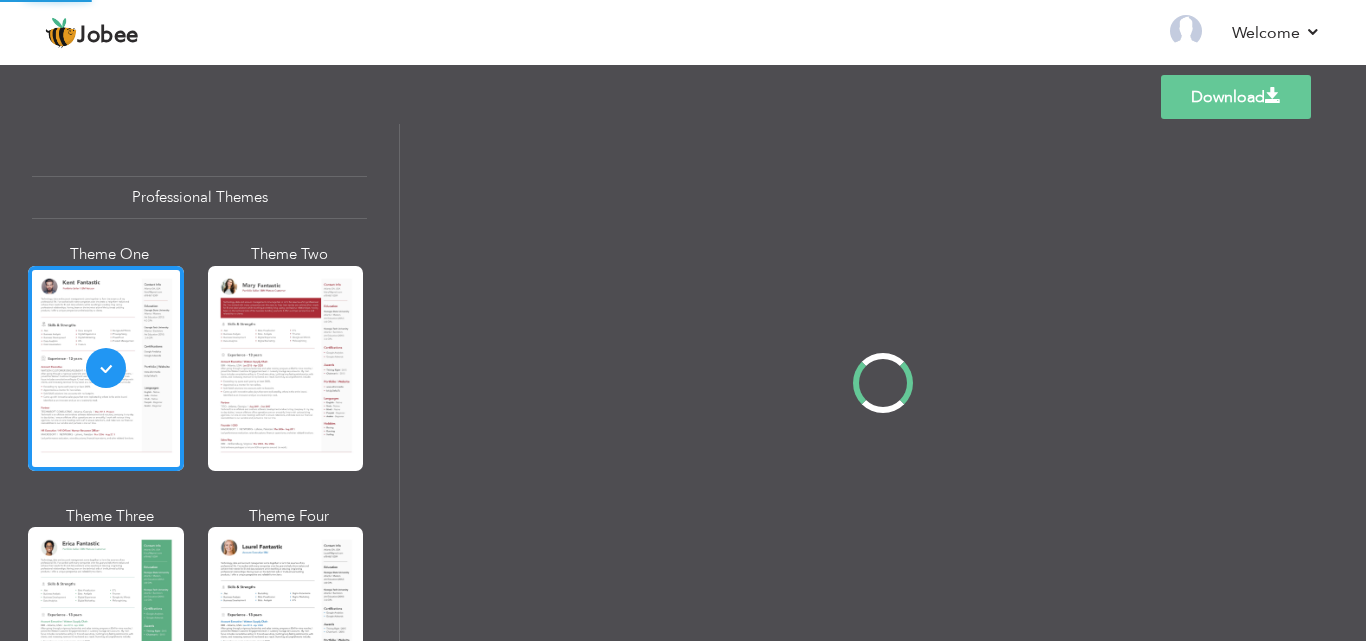 scroll, scrollTop: 0, scrollLeft: 0, axis: both 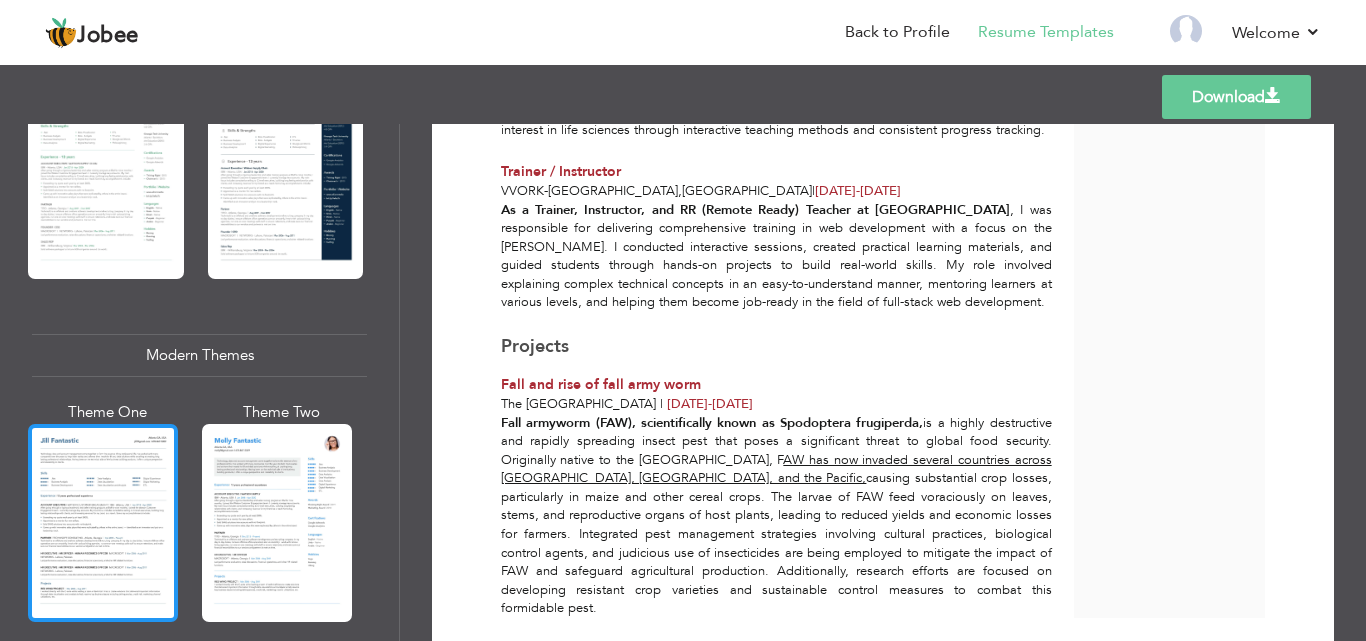 click at bounding box center (103, 523) 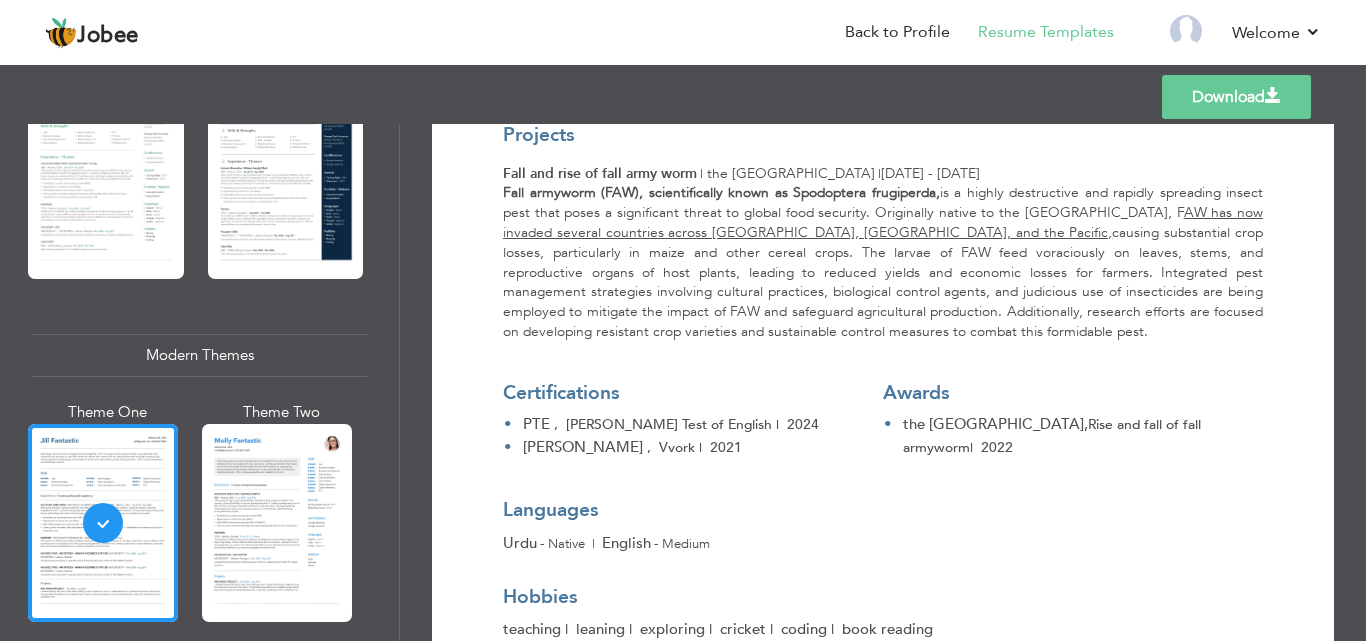 scroll, scrollTop: 1224, scrollLeft: 0, axis: vertical 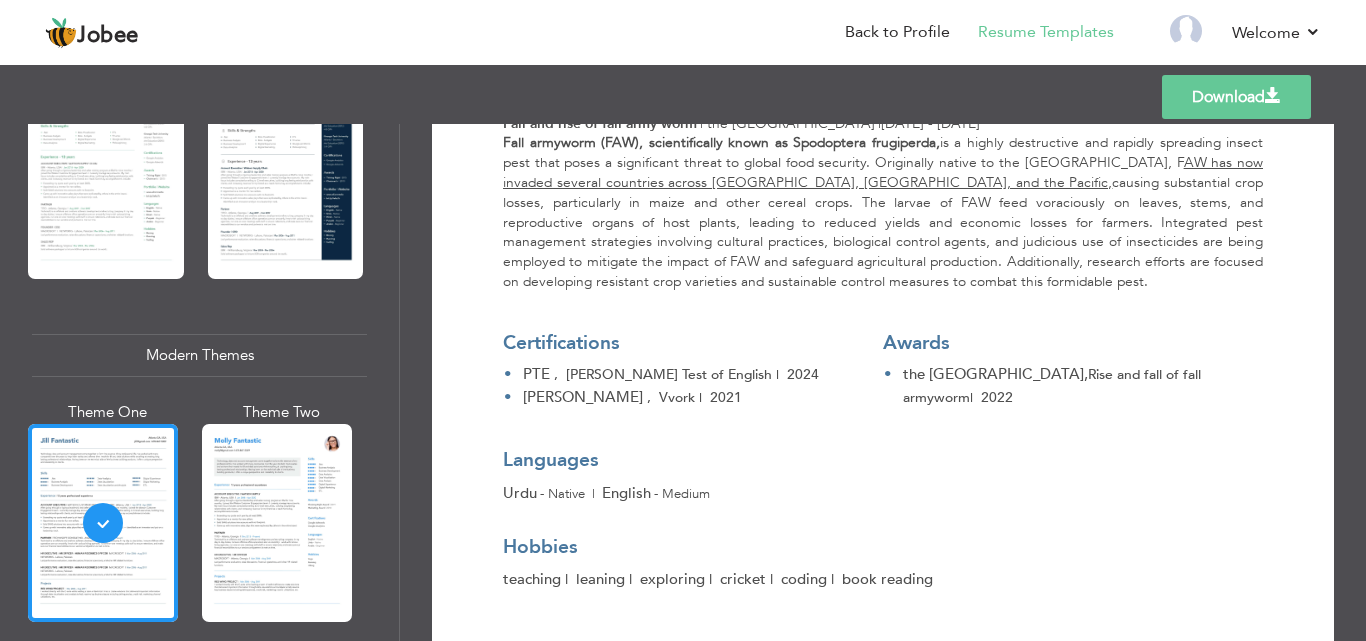 click on "Download" at bounding box center (1236, 97) 